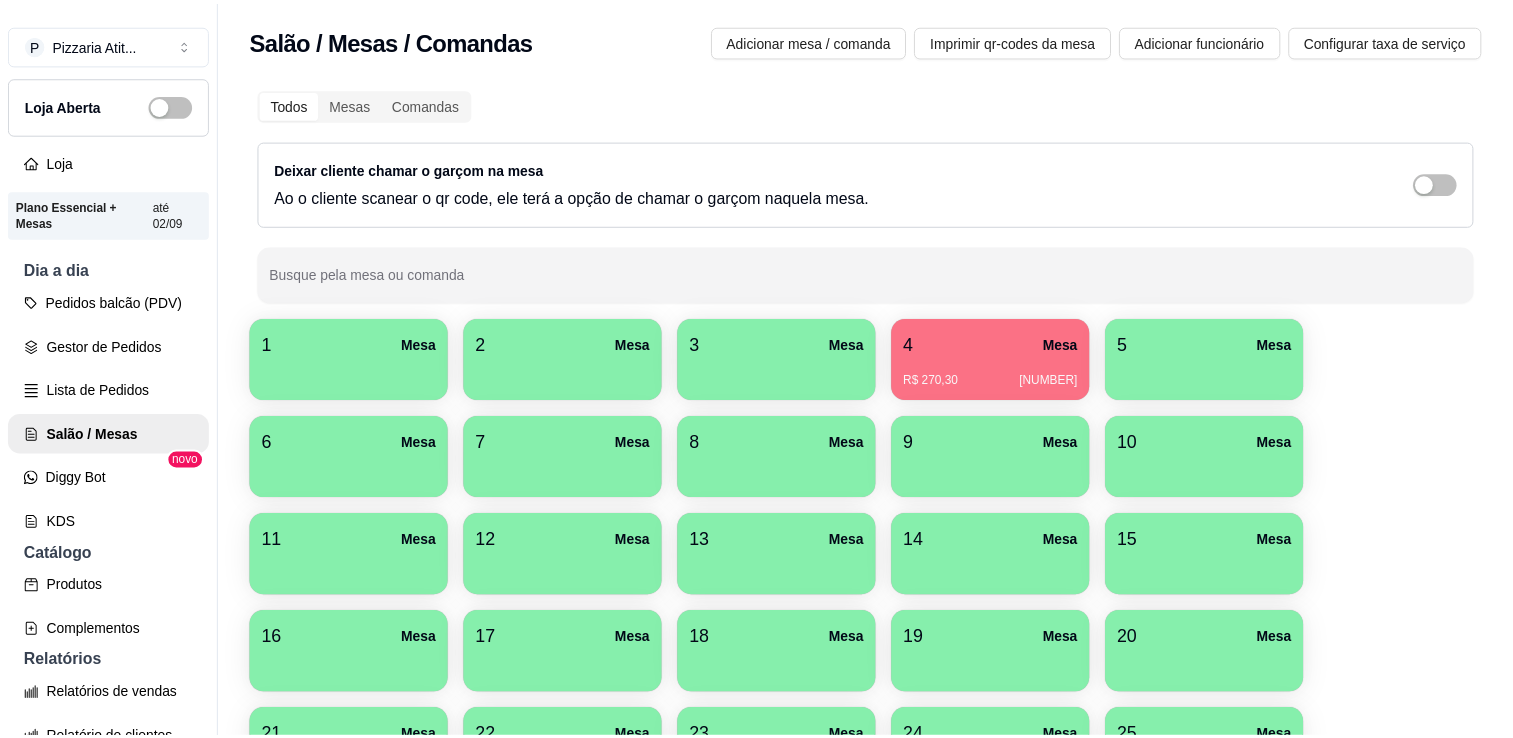 scroll, scrollTop: 0, scrollLeft: 0, axis: both 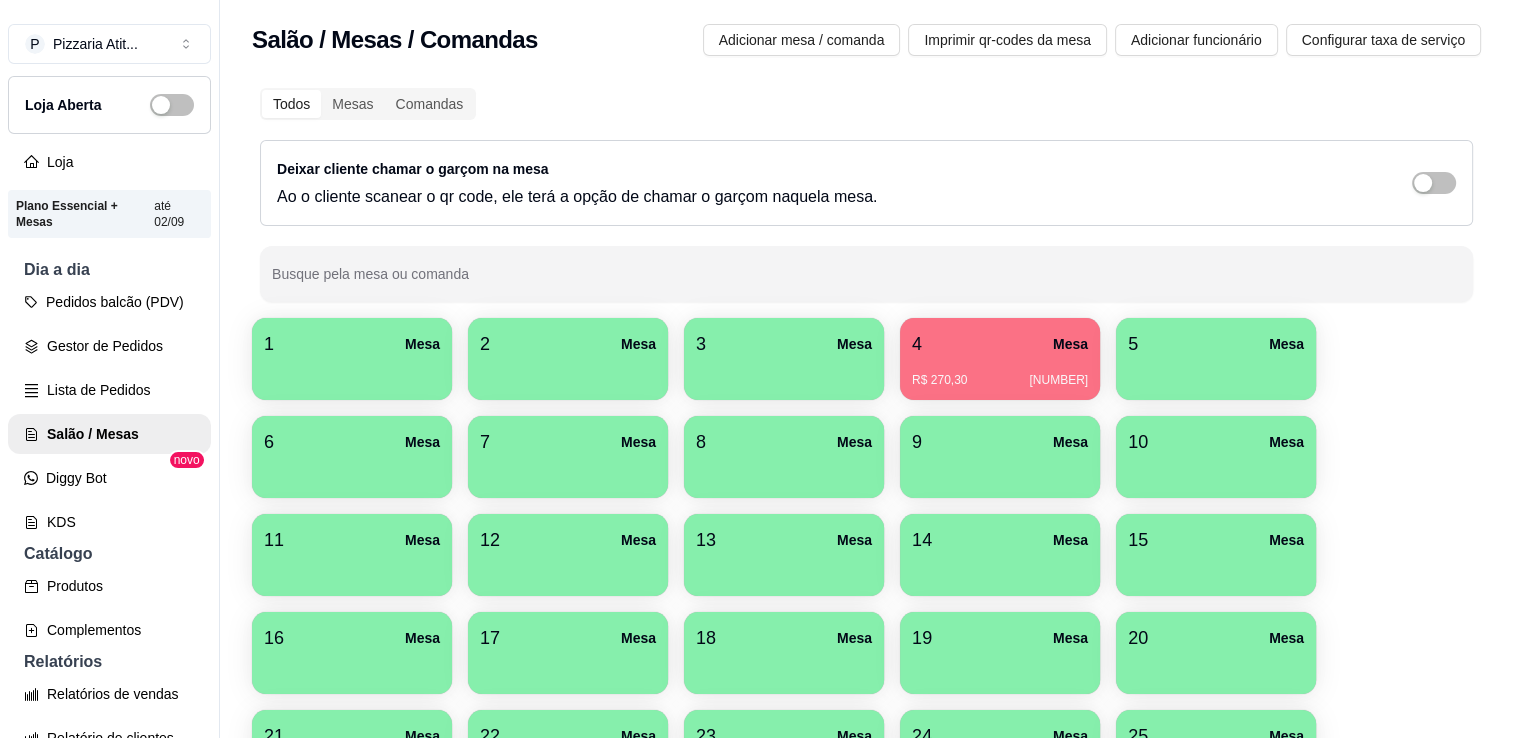 click on "Loja Aberta" at bounding box center [109, 105] 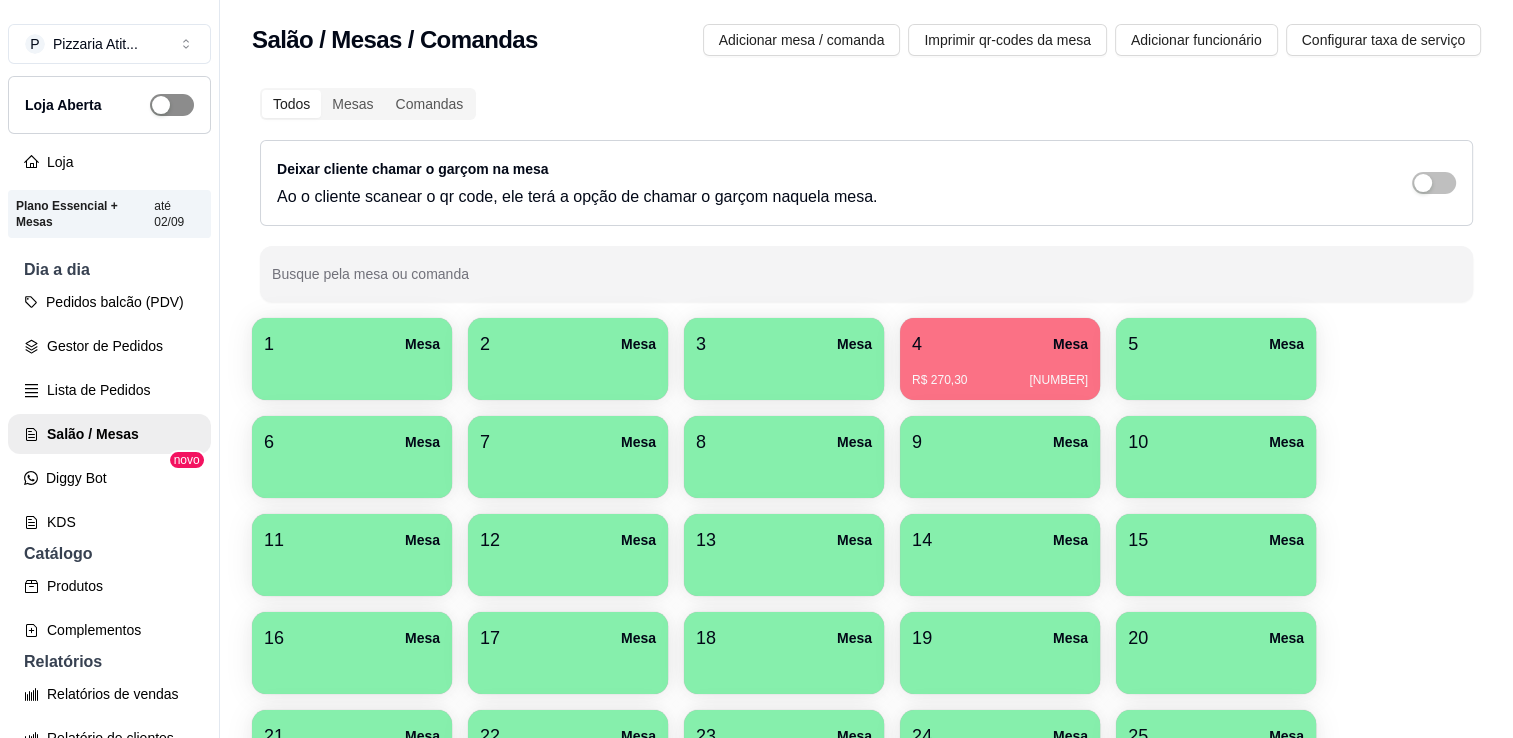 click at bounding box center [172, 105] 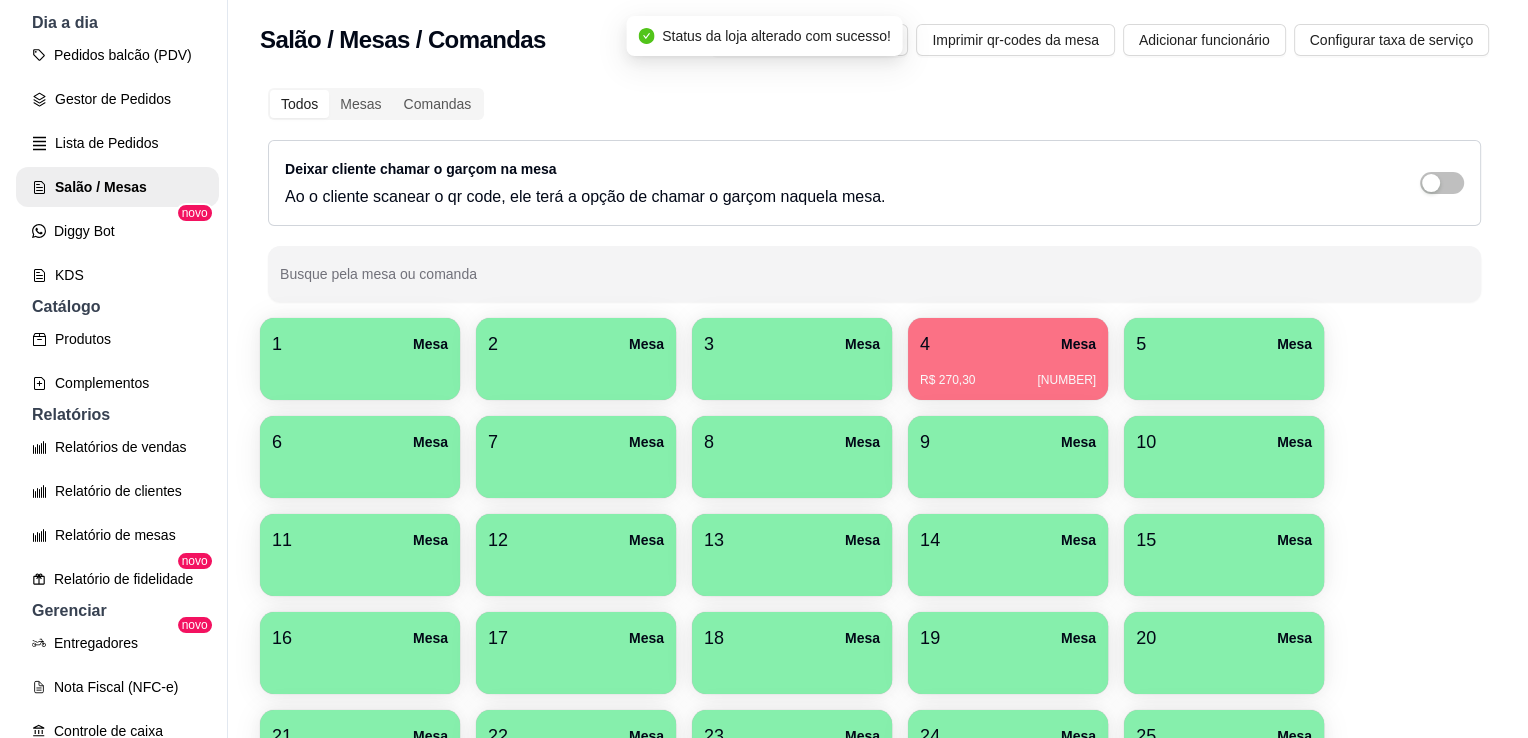 scroll, scrollTop: 495, scrollLeft: 0, axis: vertical 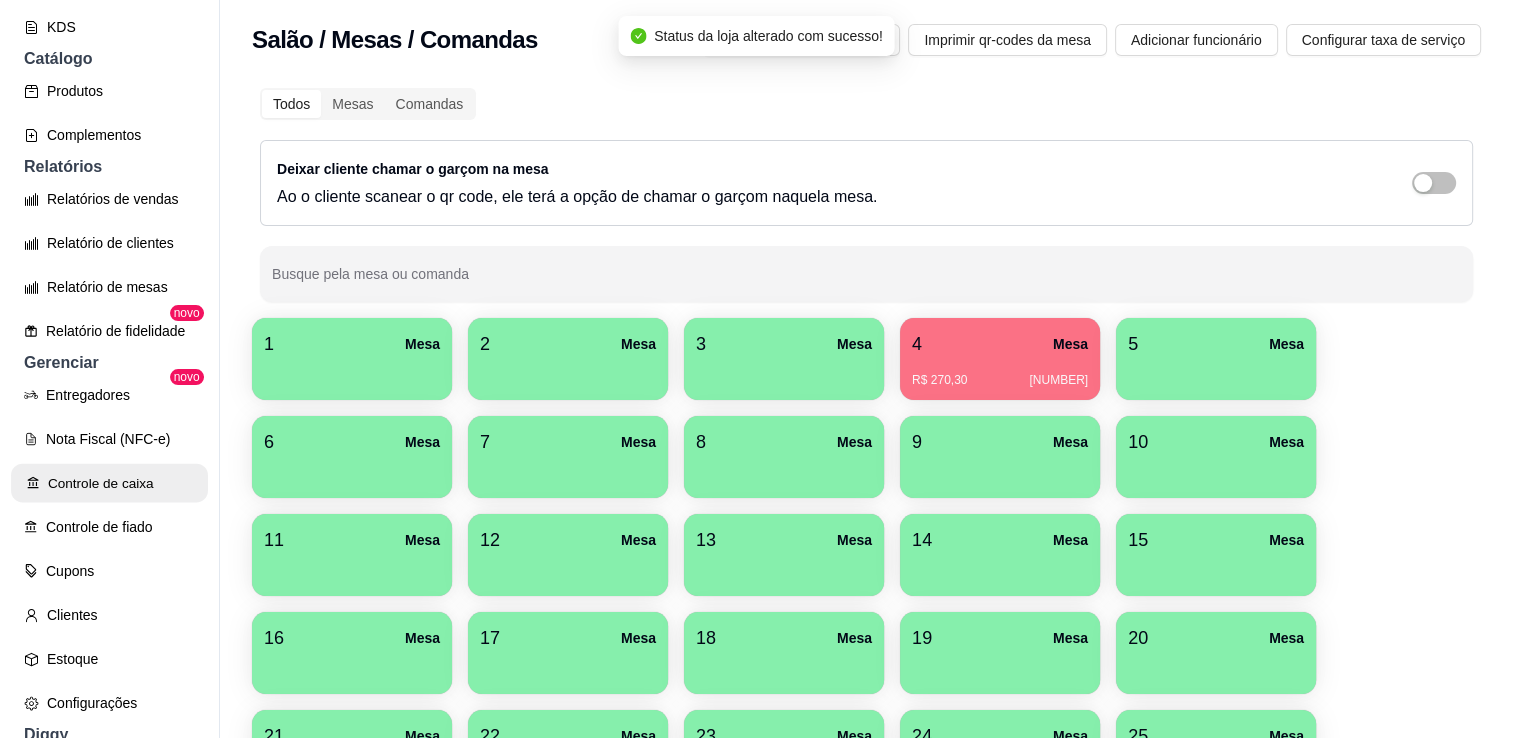 click on "Controle de caixa" at bounding box center (109, 483) 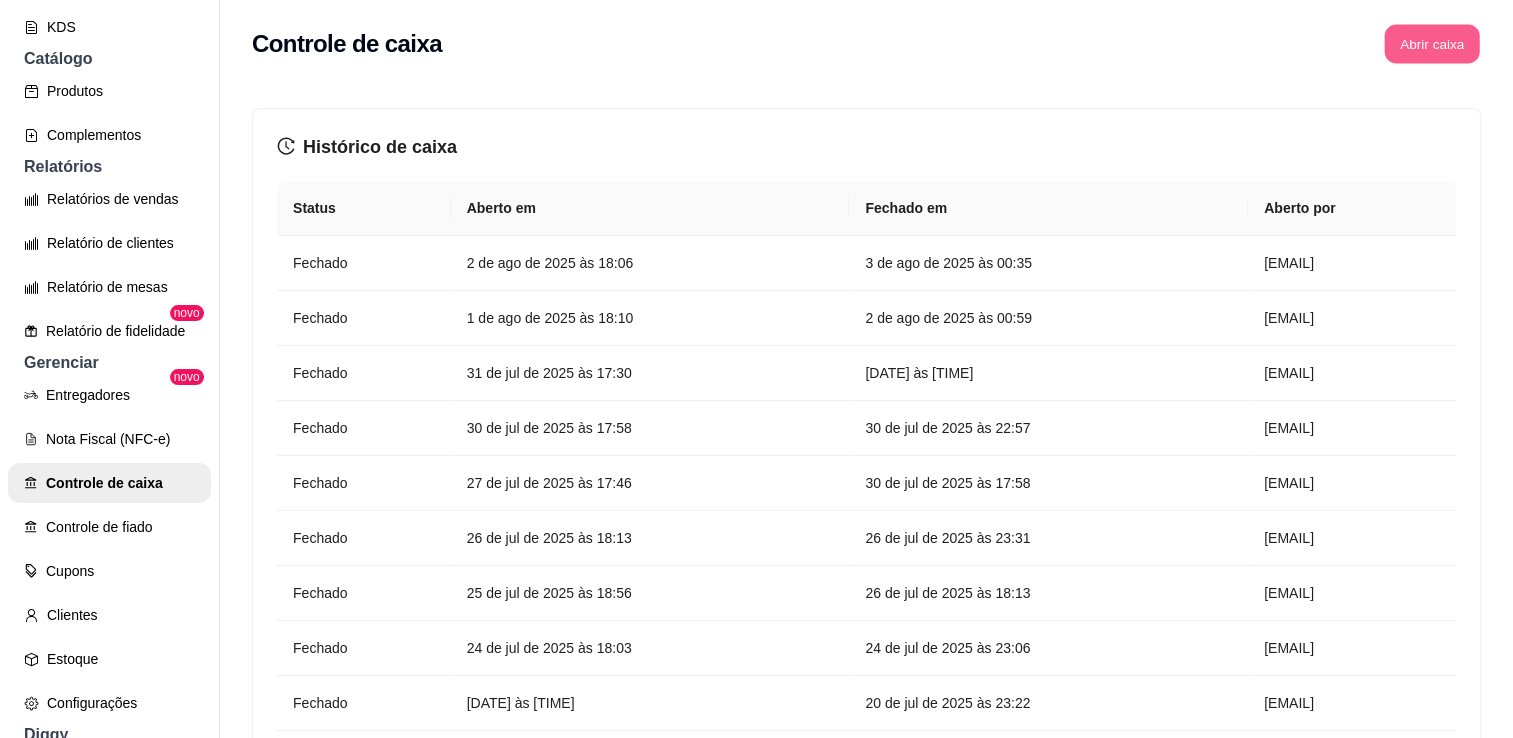 click on "Abrir caixa" at bounding box center [1431, 44] 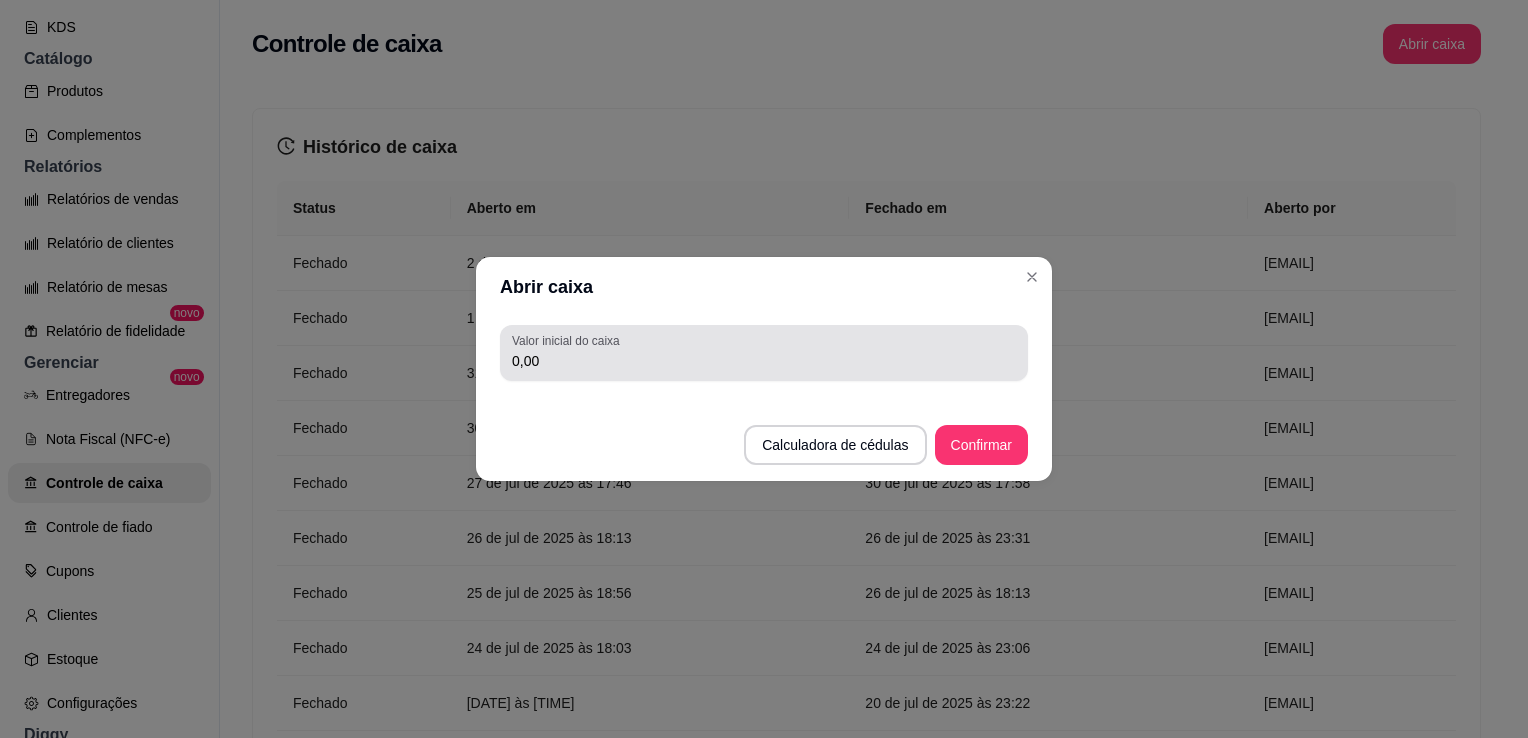 click on "0,00" at bounding box center [764, 353] 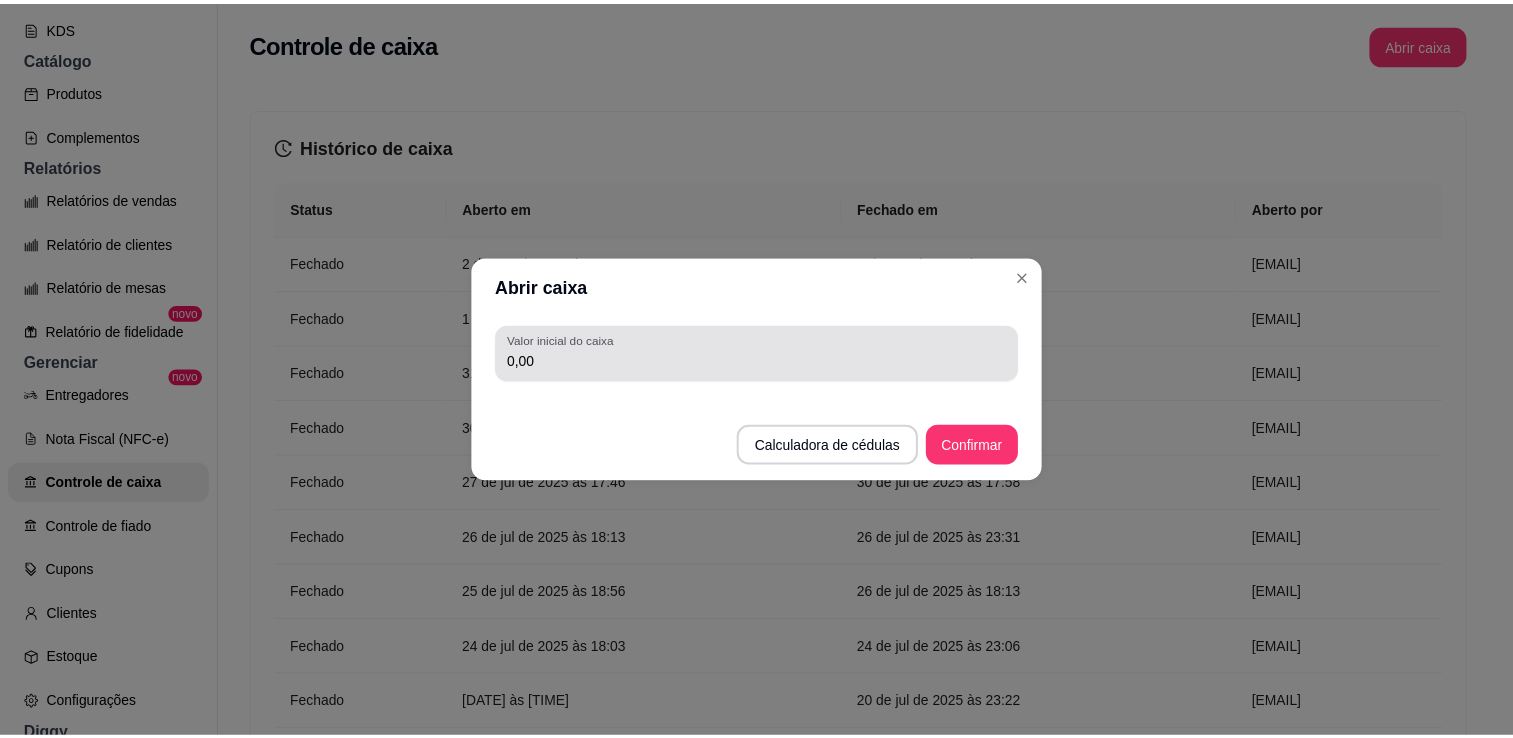 scroll, scrollTop: 647, scrollLeft: 0, axis: vertical 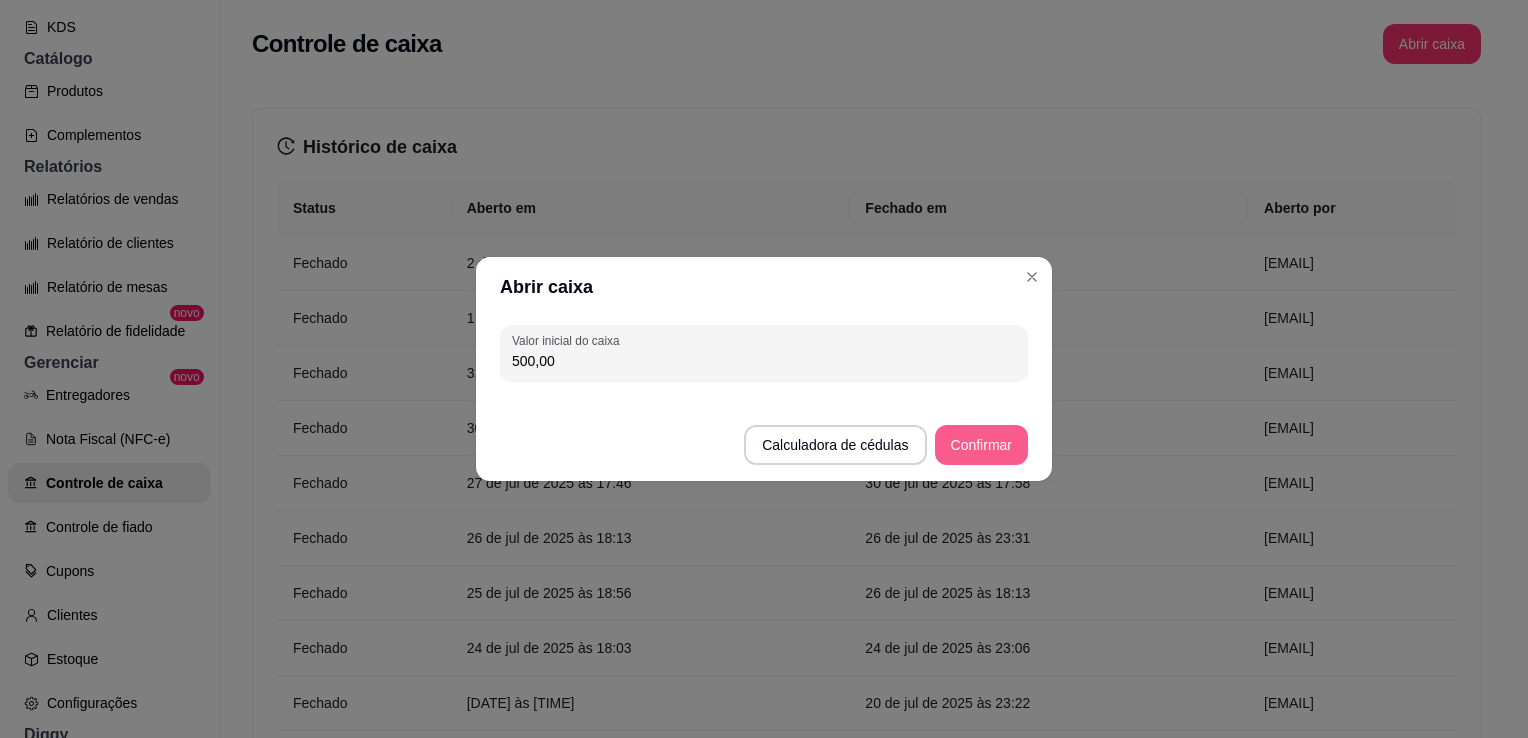 type on "500,00" 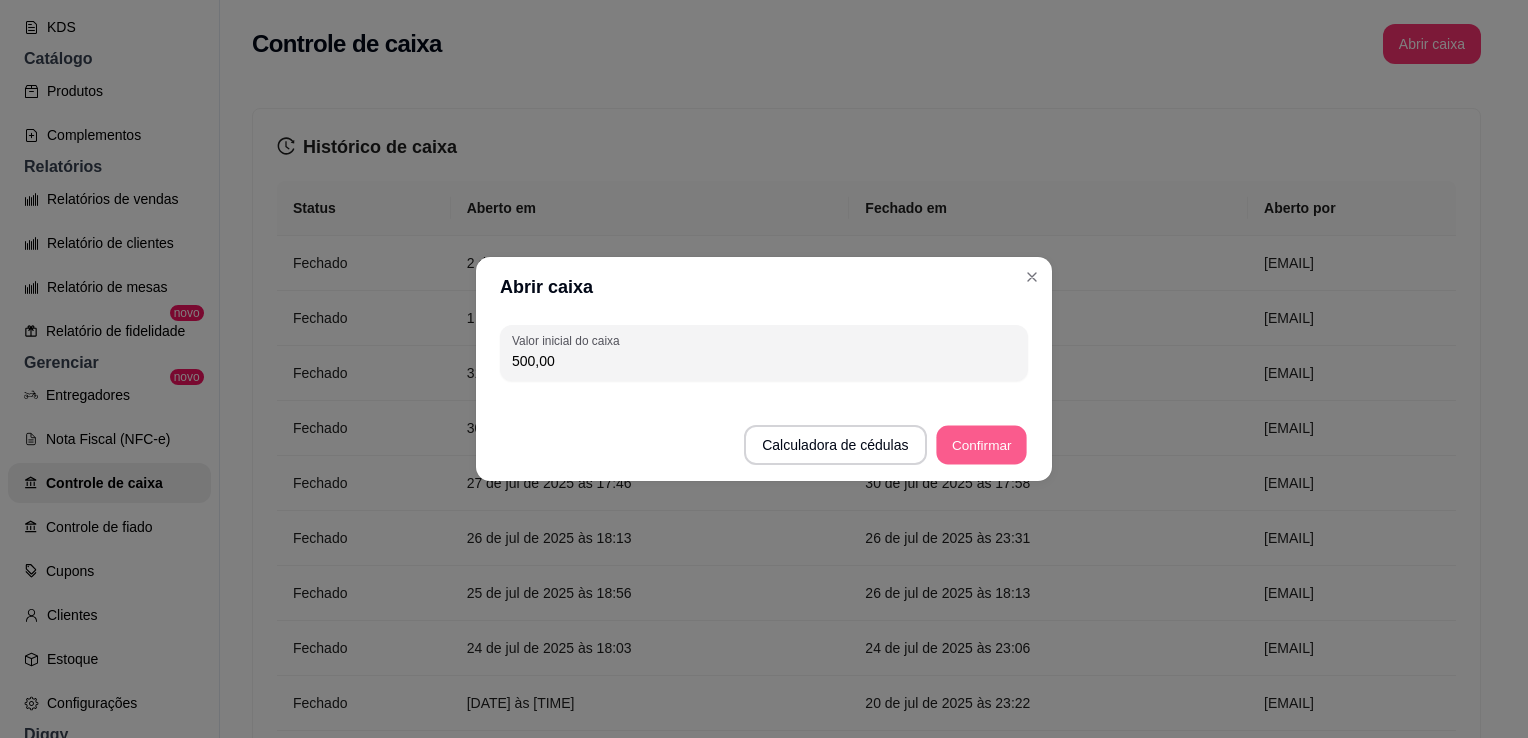 click on "Confirmar" at bounding box center [981, 445] 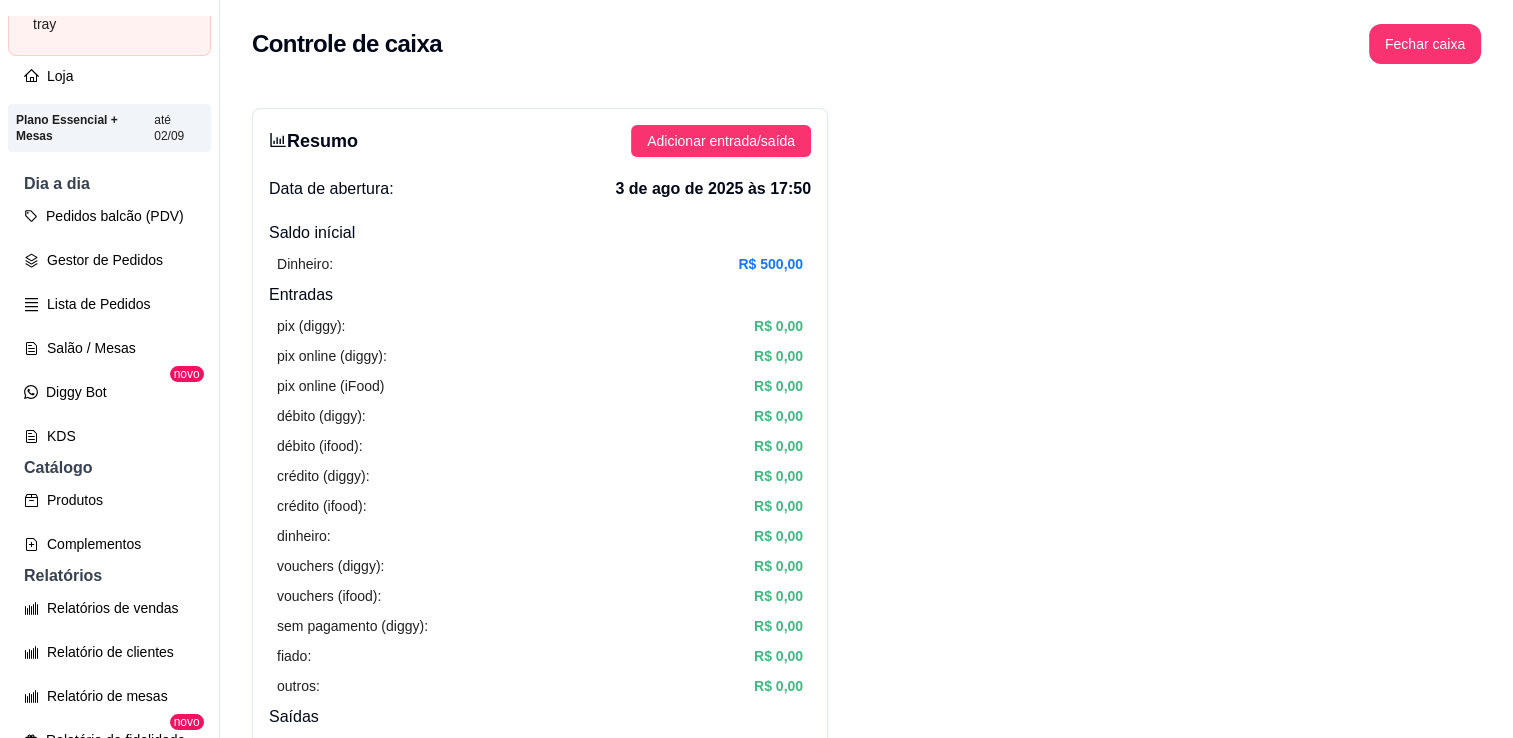 scroll, scrollTop: 216, scrollLeft: 0, axis: vertical 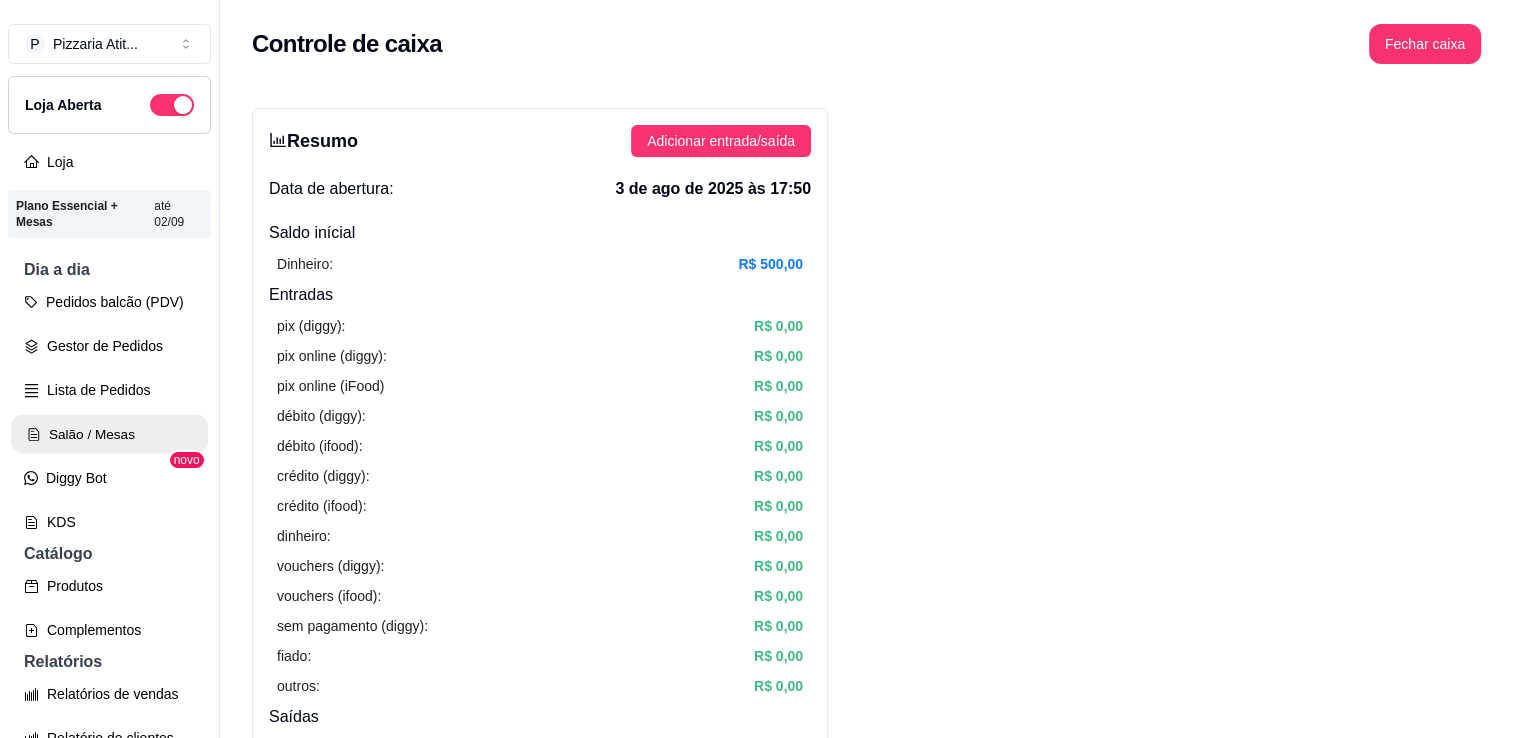 click on "Salão / Mesas" at bounding box center (109, 434) 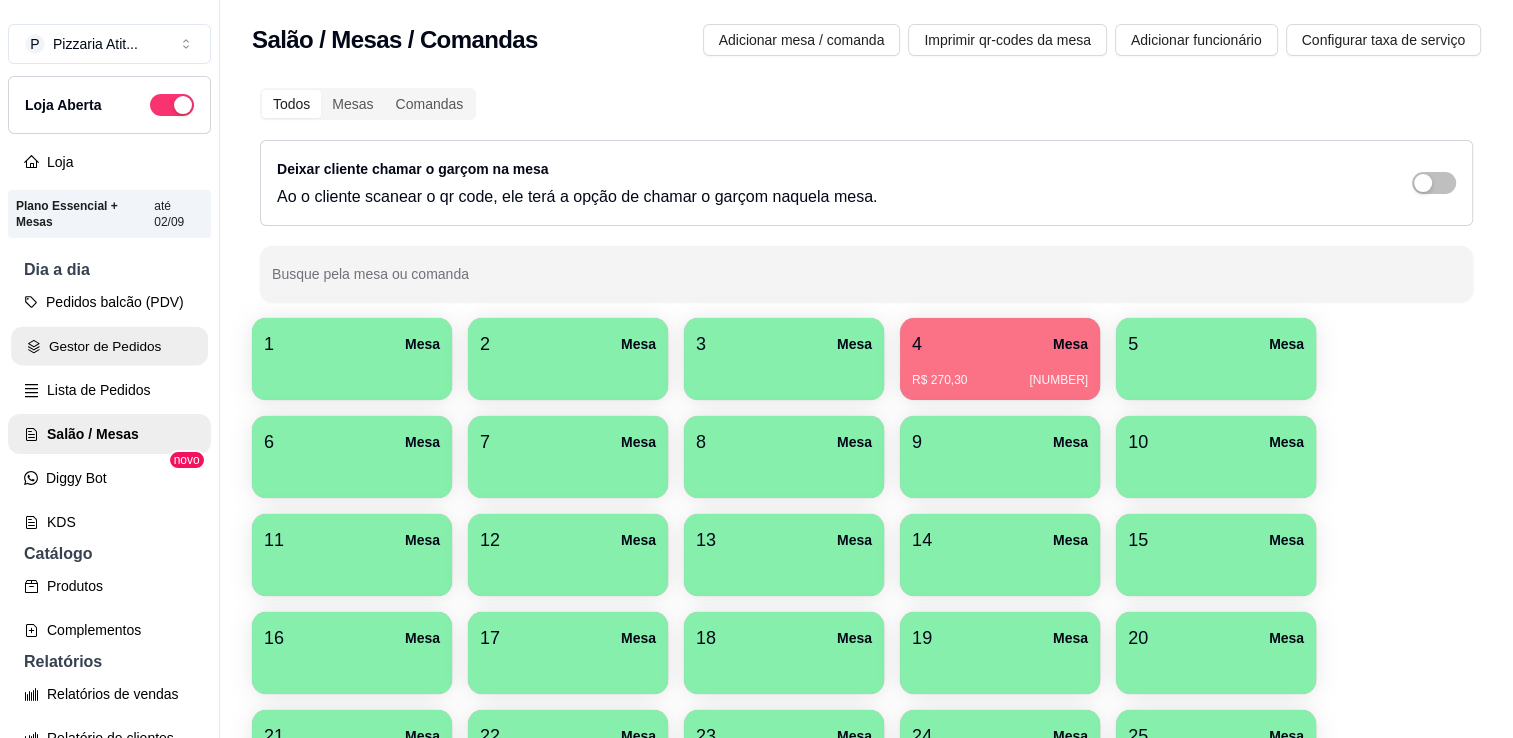 click on "Gestor de Pedidos" at bounding box center (109, 346) 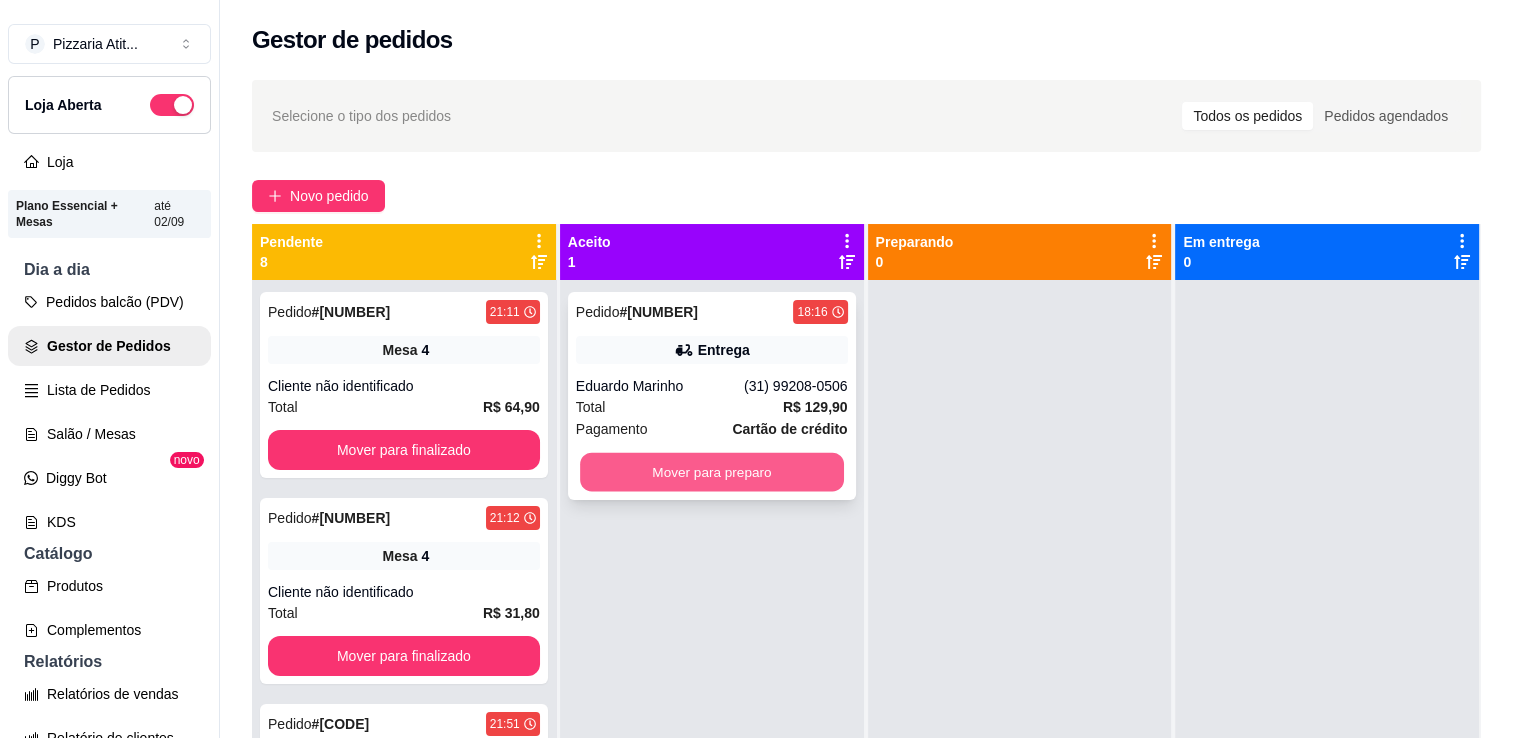 click on "Mover para preparo" at bounding box center [712, 472] 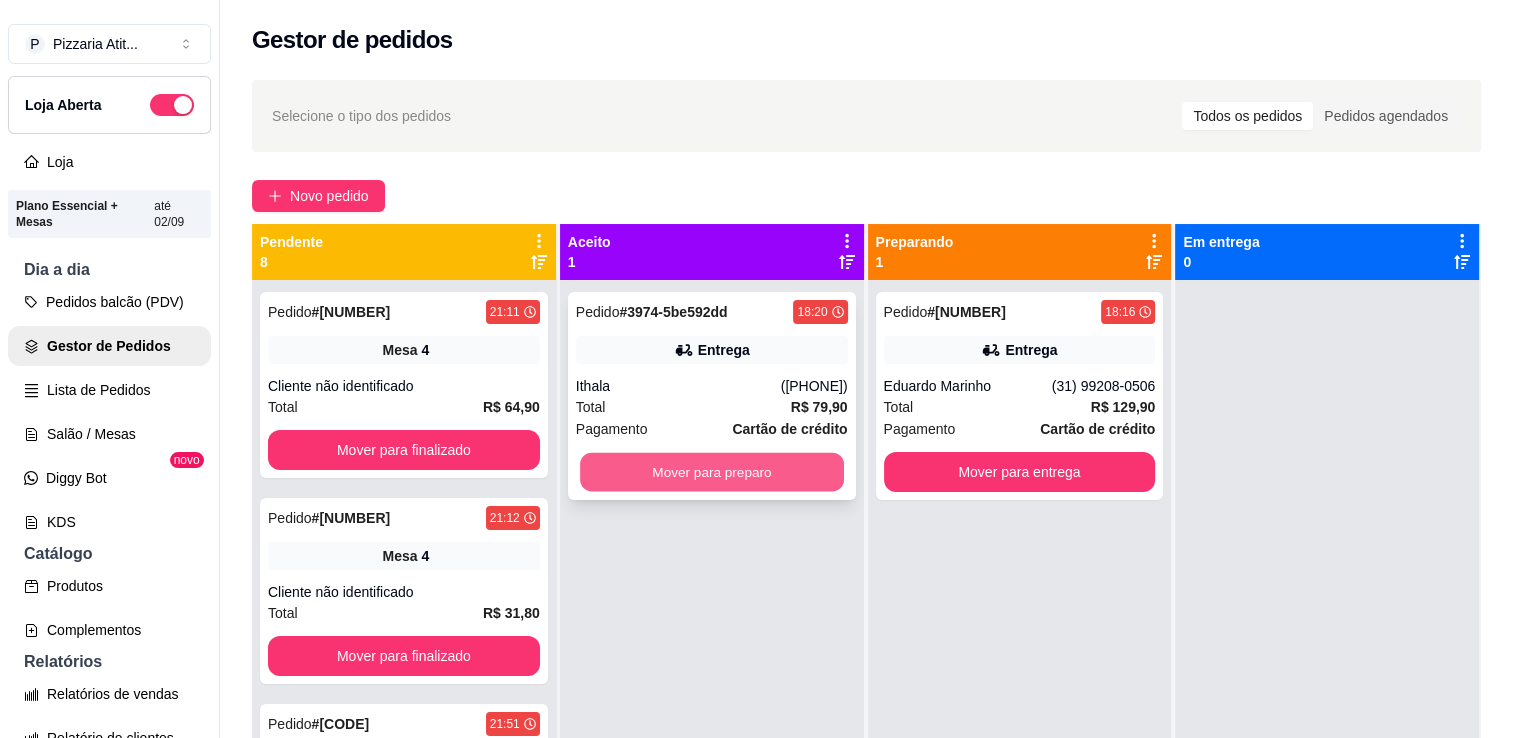 click on "Mover para preparo" at bounding box center [712, 472] 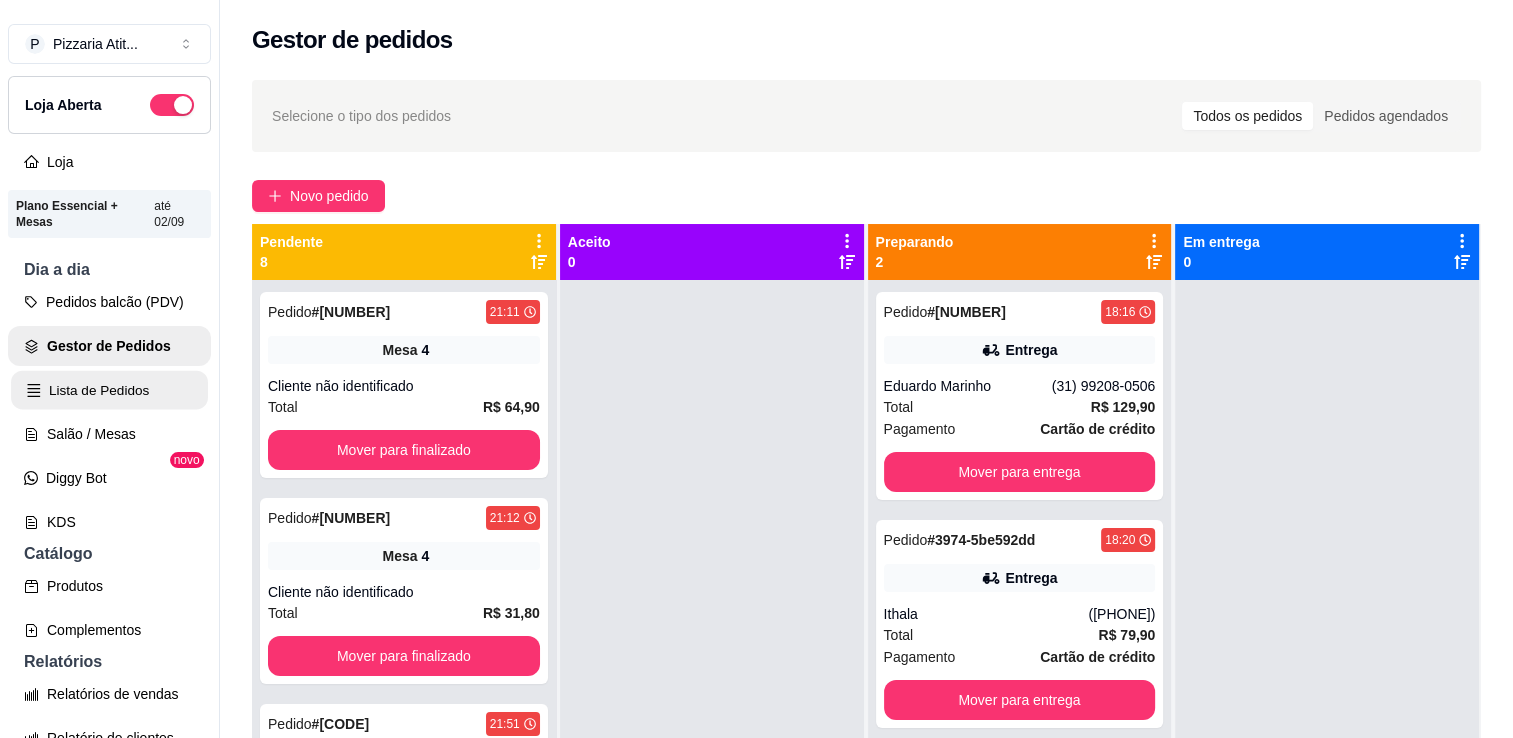 click on "Lista de Pedidos" at bounding box center [109, 390] 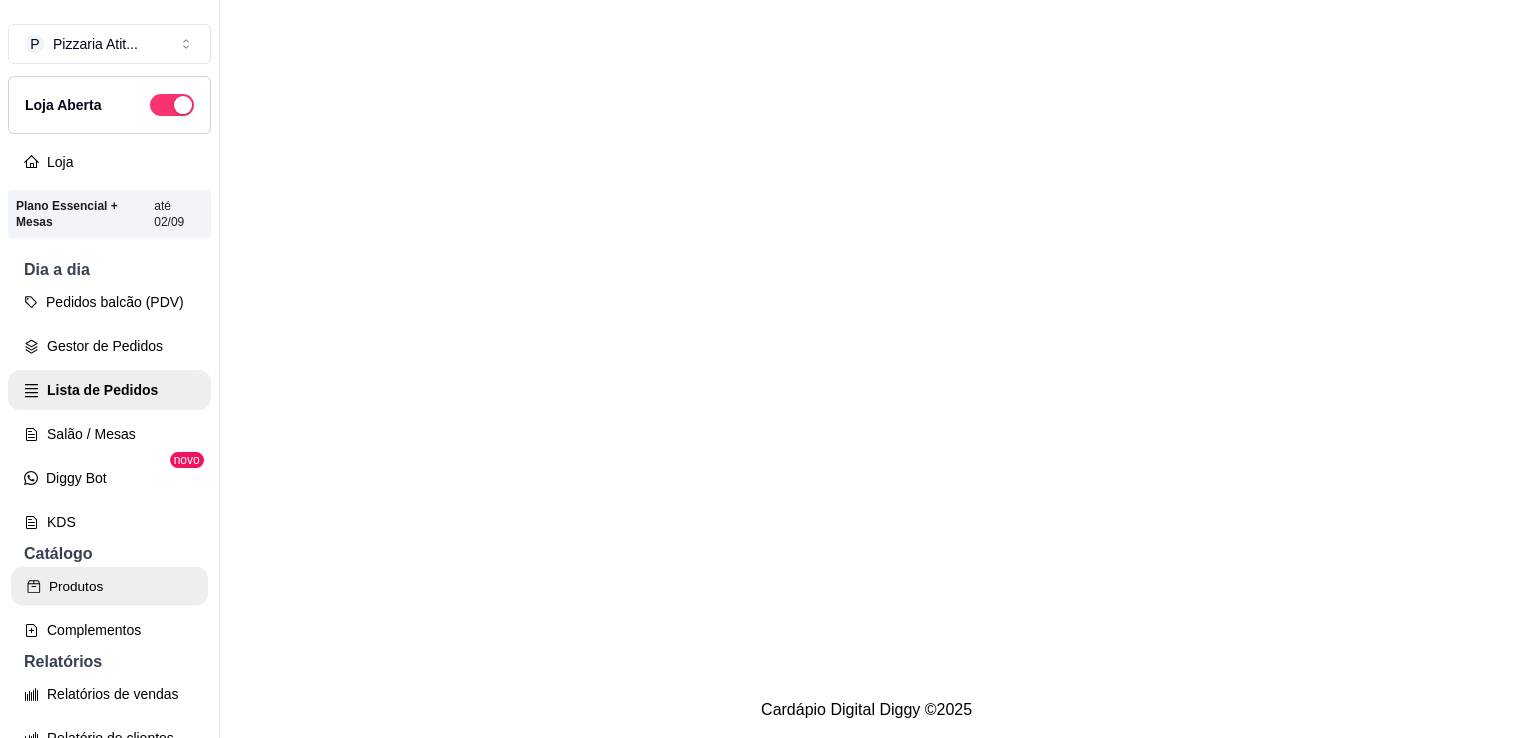 click on "Produtos" at bounding box center [109, 586] 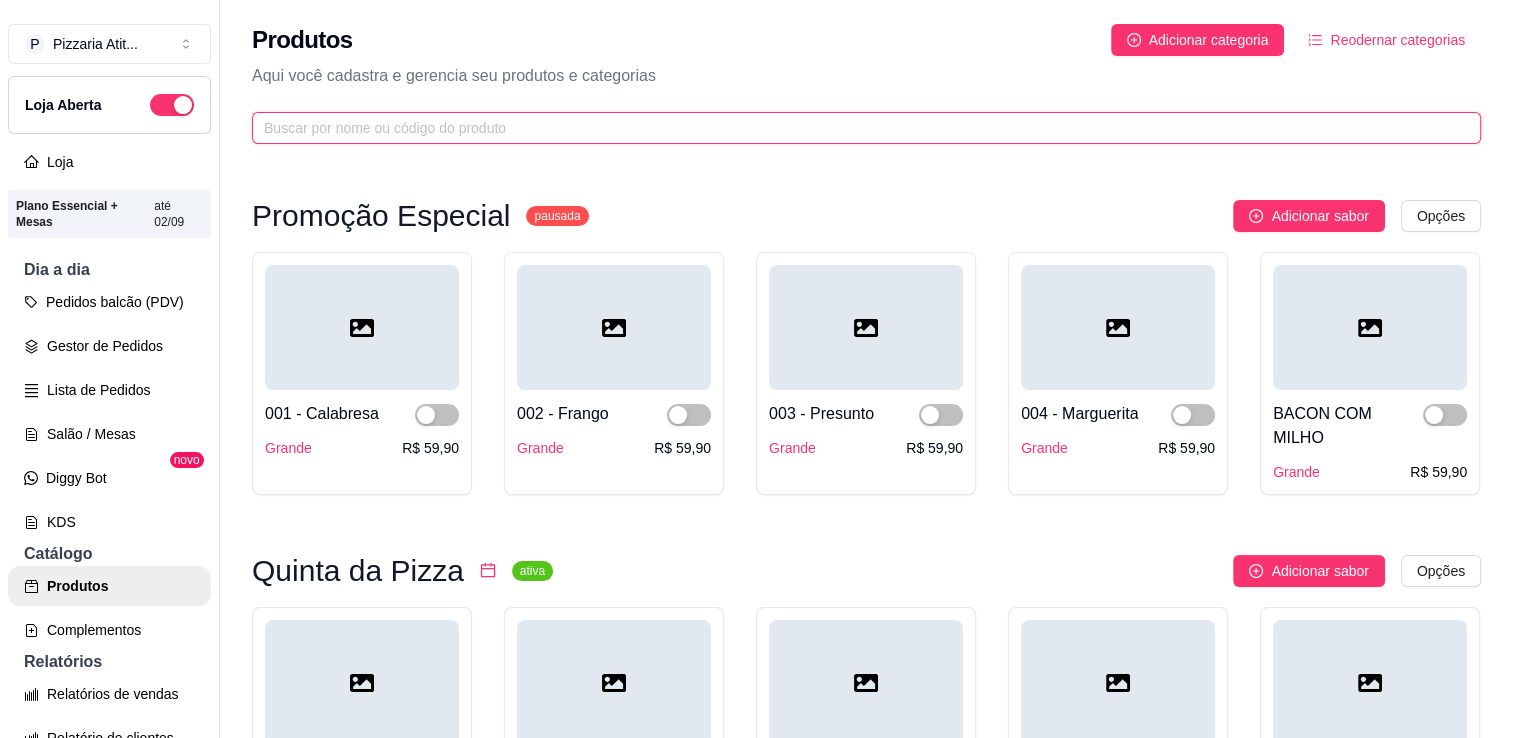 click at bounding box center [858, 128] 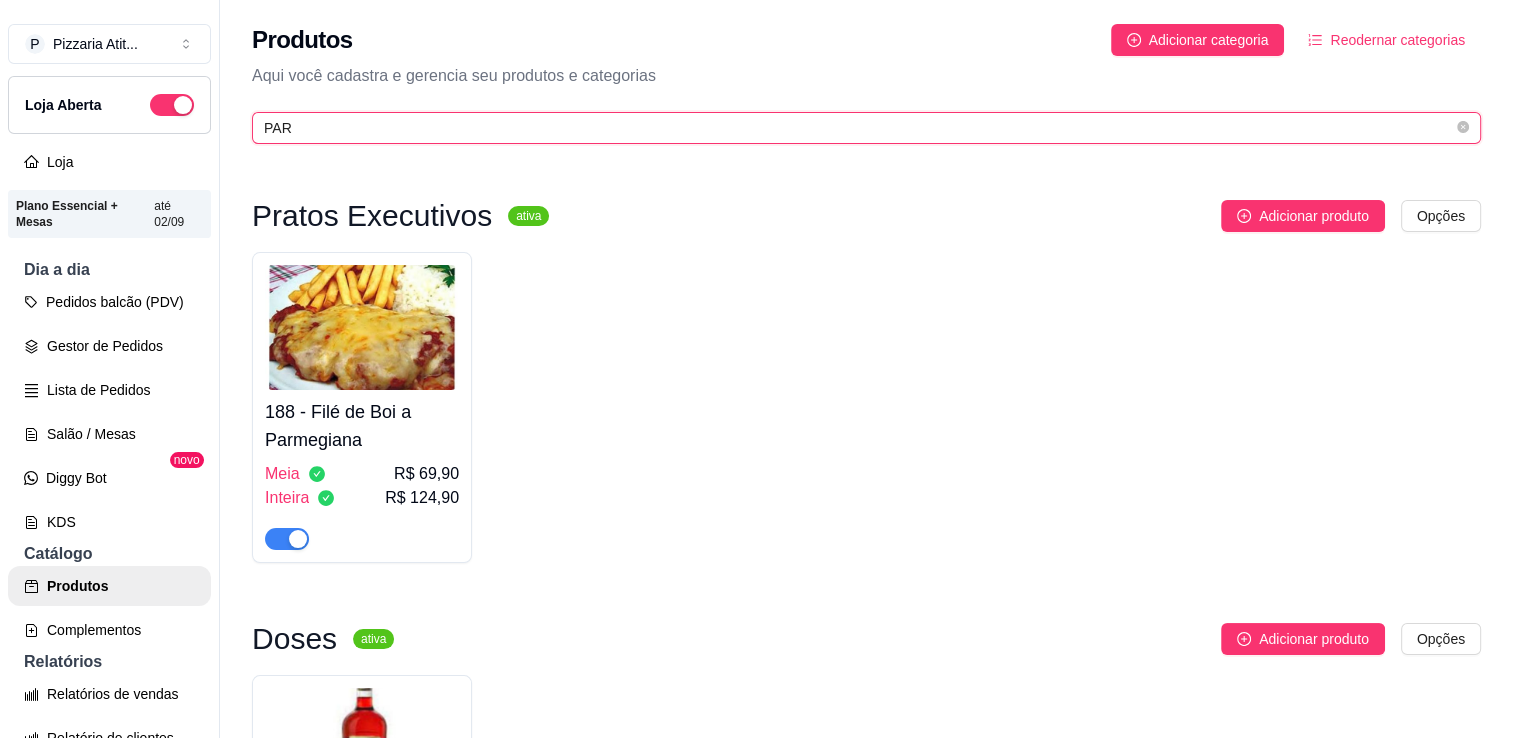 type on "PAR" 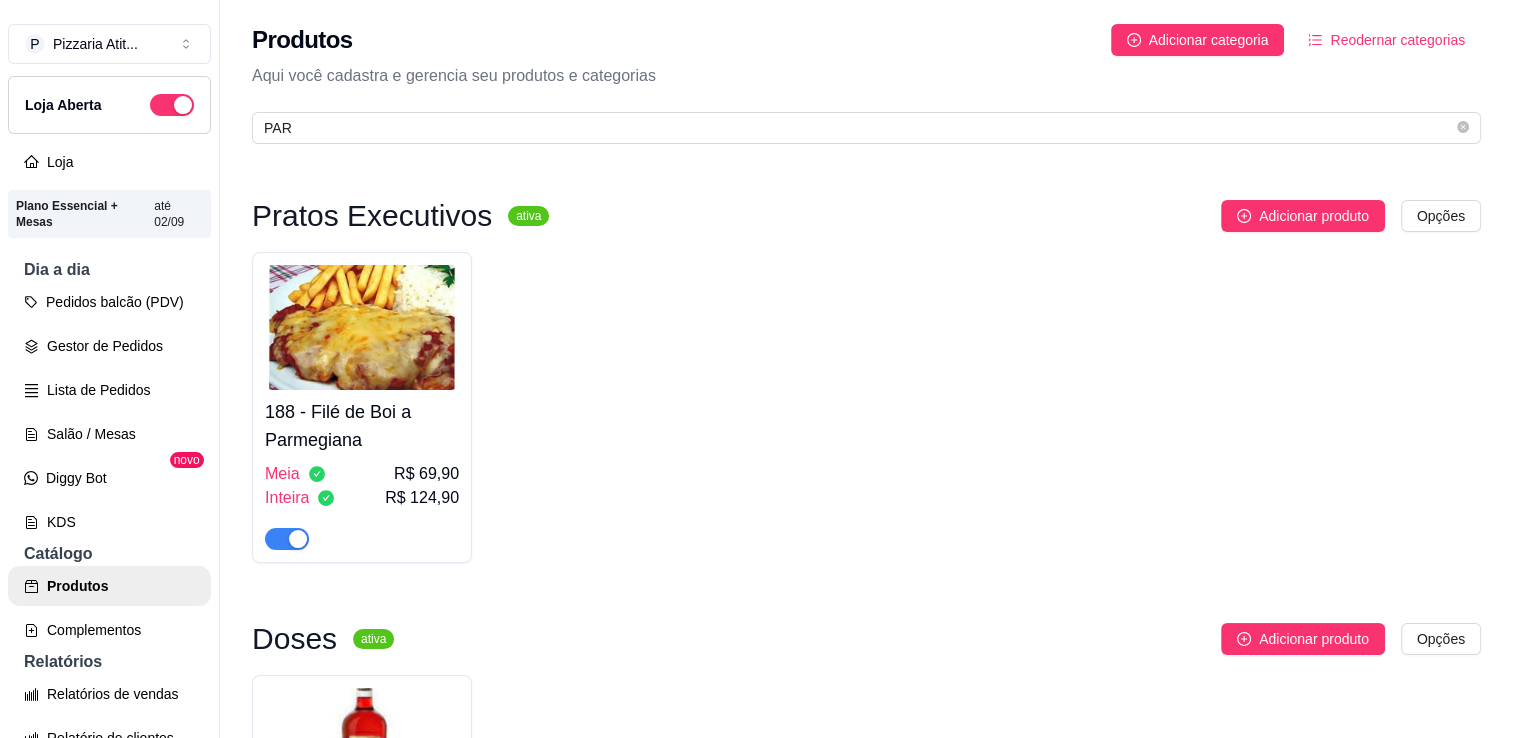 click at bounding box center (298, 539) 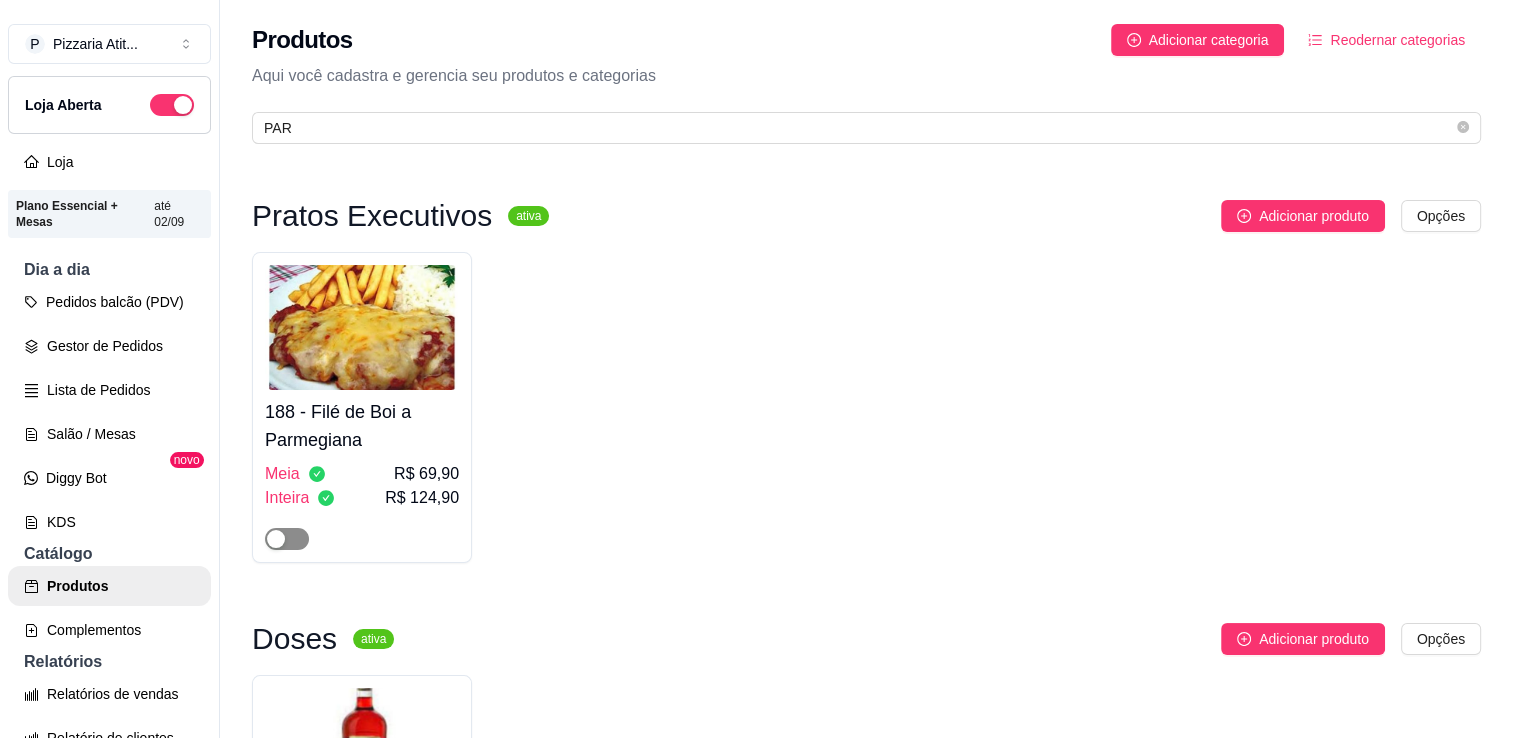 click at bounding box center [287, 539] 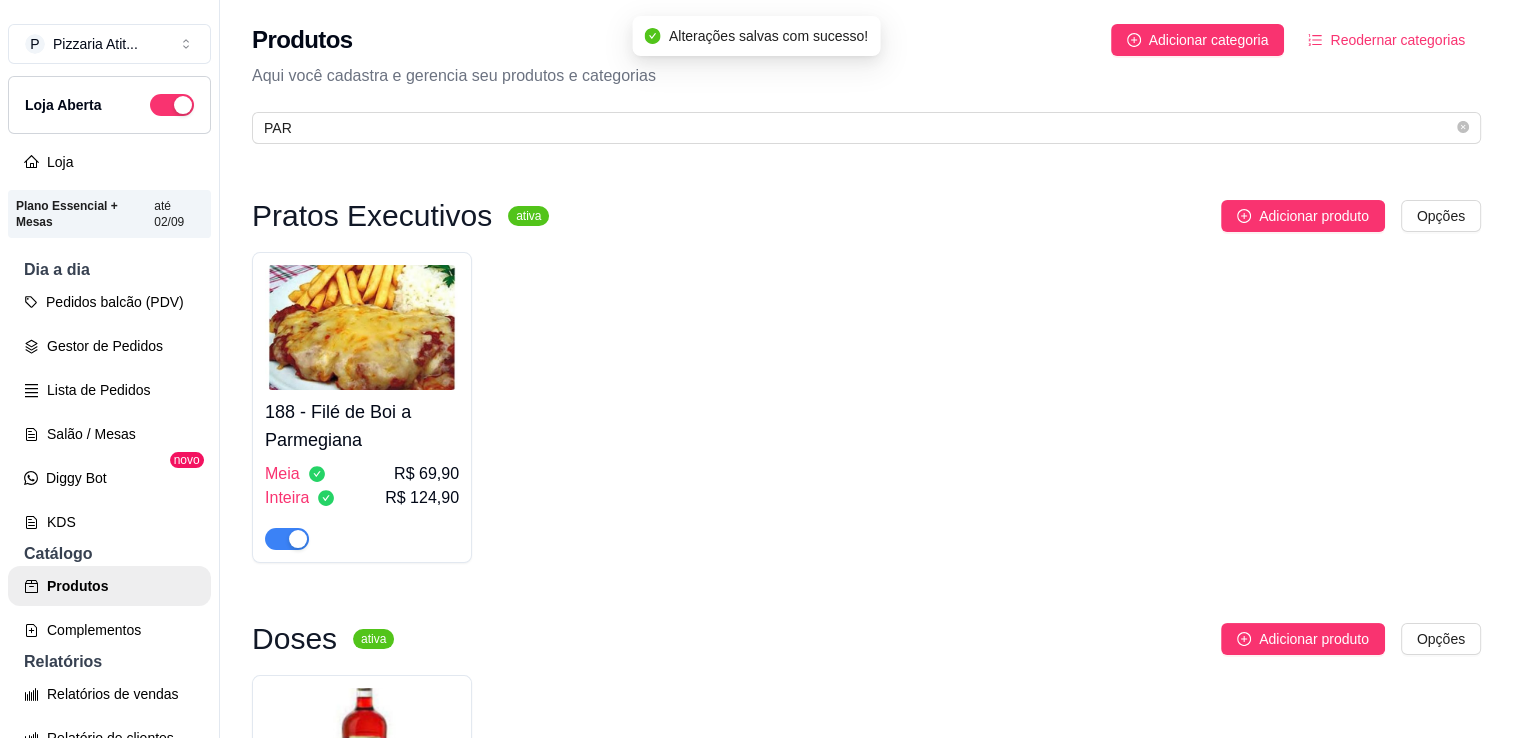click at bounding box center [287, 539] 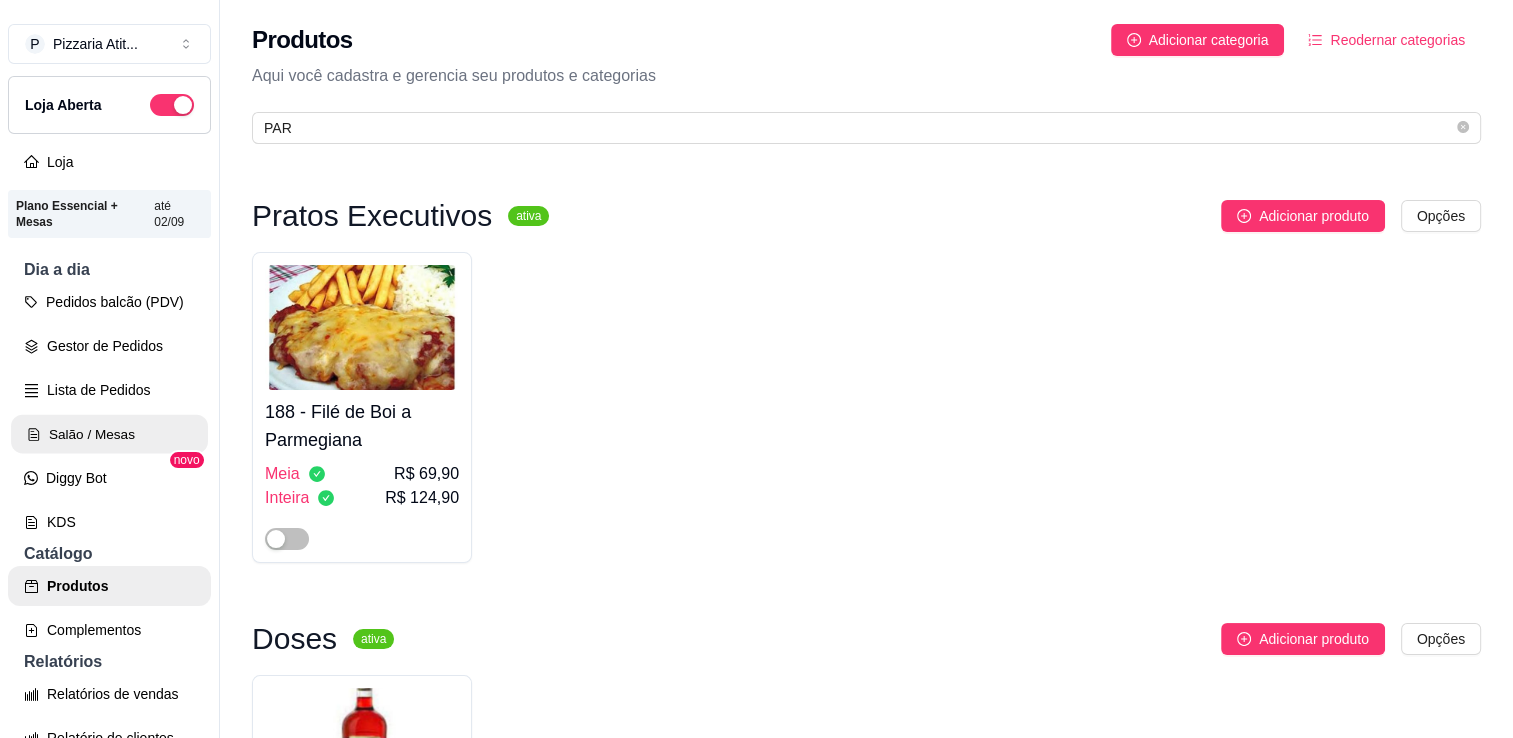 click on "Salão / Mesas" at bounding box center [109, 434] 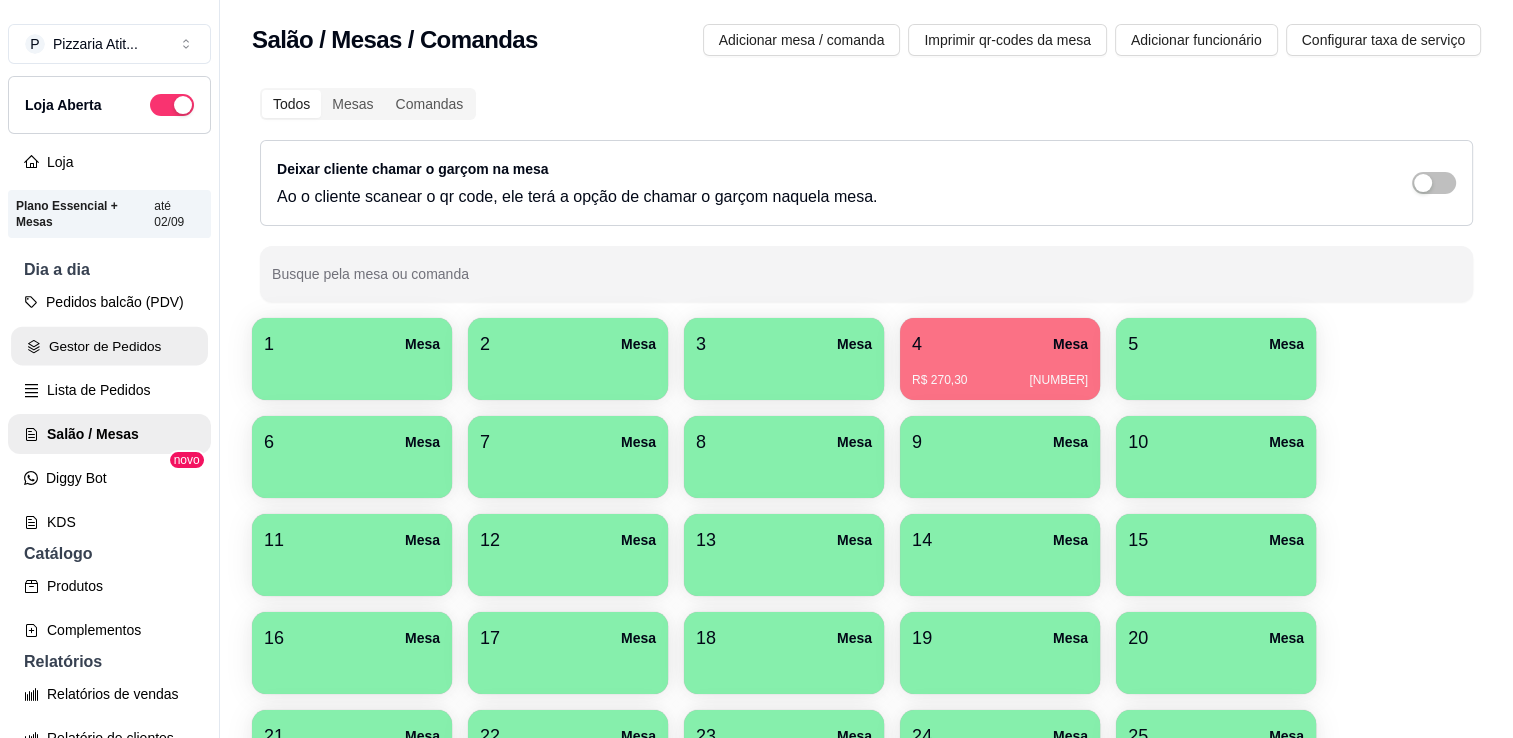 click on "Gestor de Pedidos" at bounding box center [109, 346] 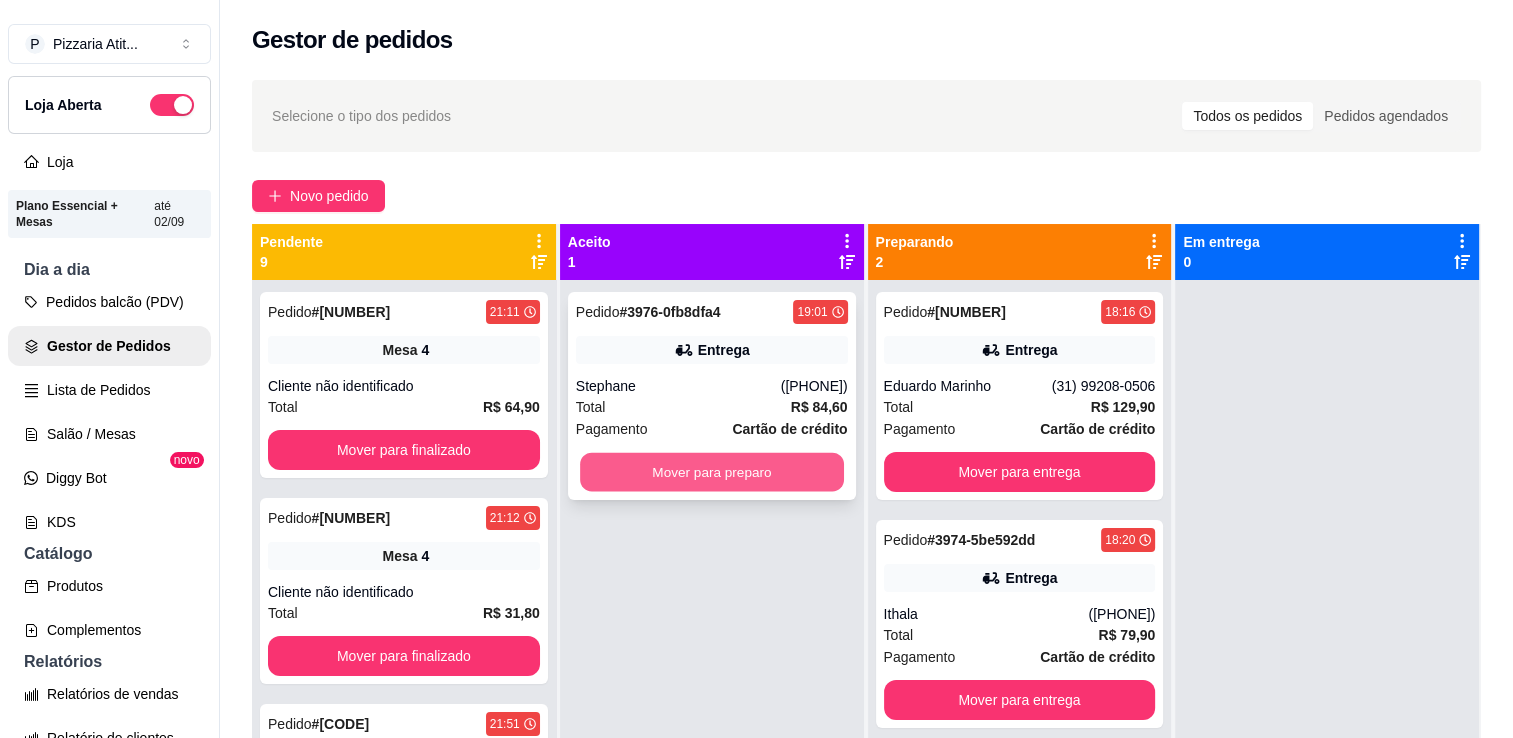 click on "Mover para preparo" at bounding box center (712, 472) 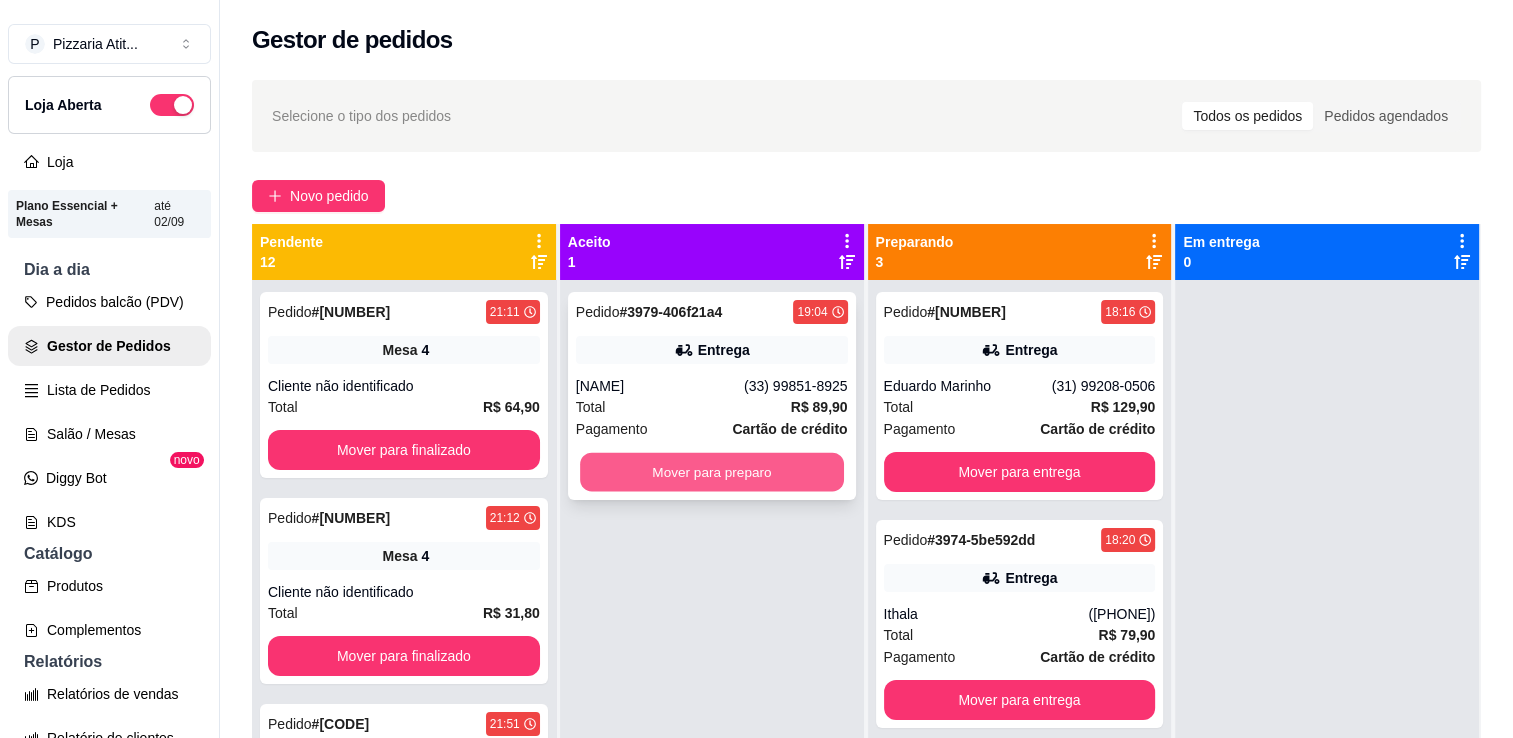 click on "Mover para preparo" at bounding box center (712, 472) 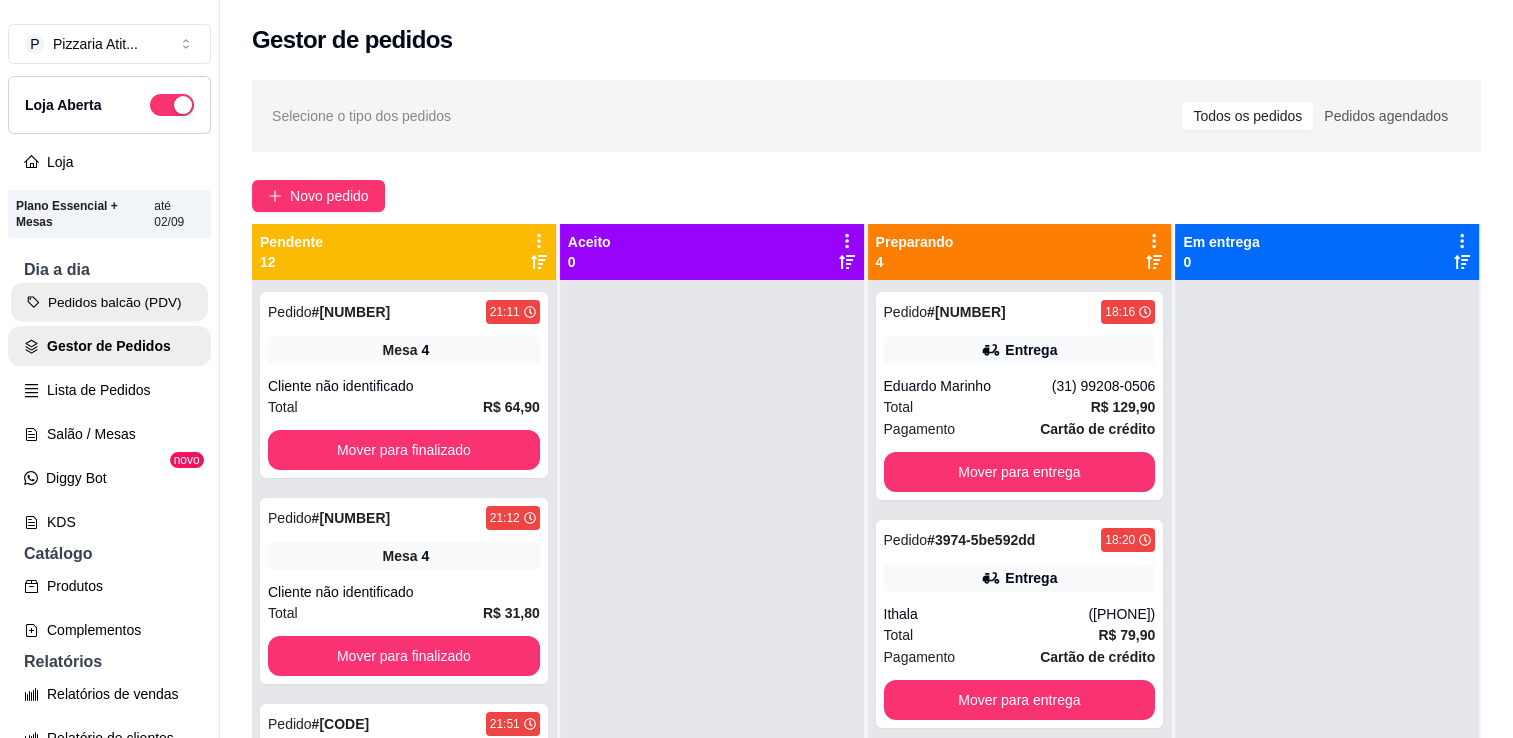 click on "Pedidos balcão (PDV)" at bounding box center (109, 302) 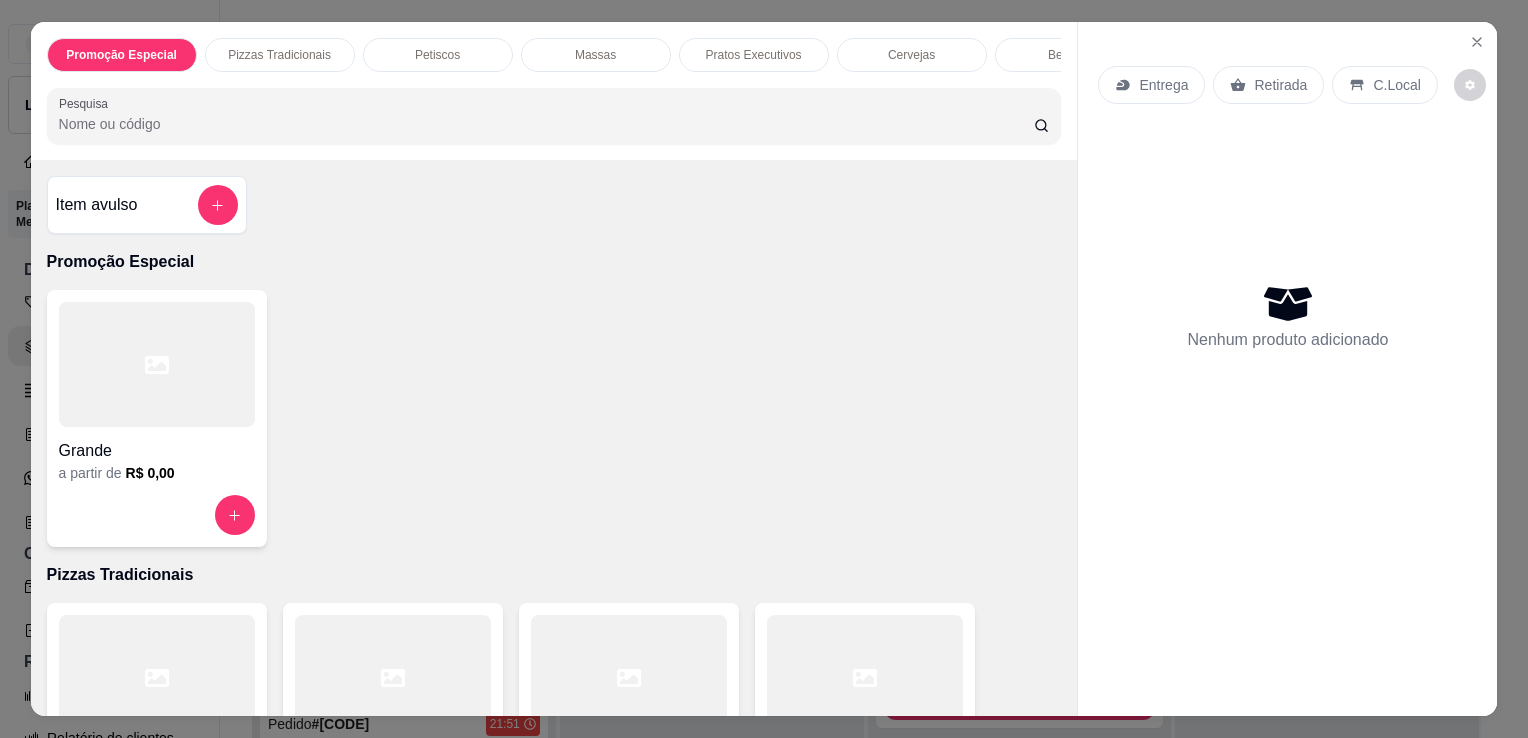 click at bounding box center (629, 677) 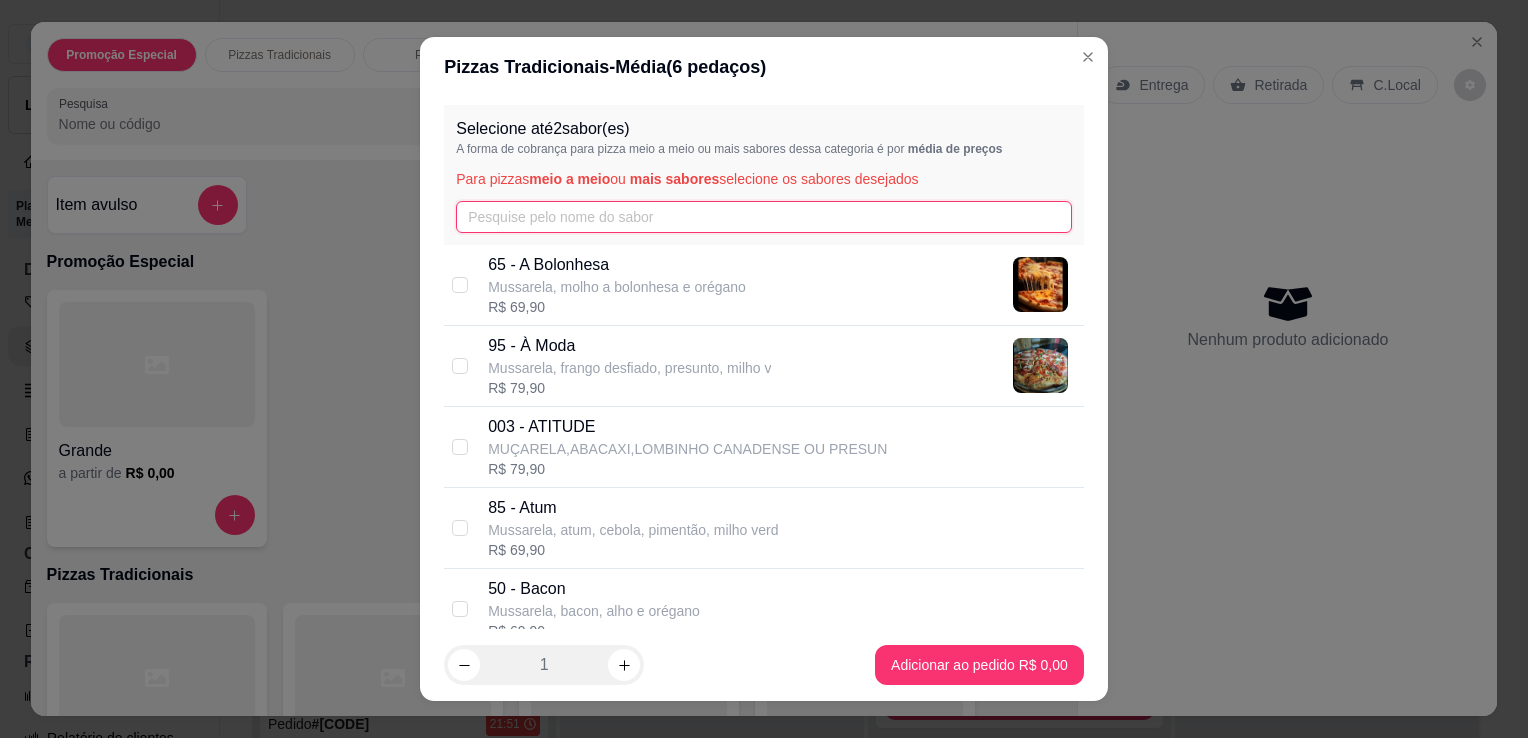 click at bounding box center (764, 217) 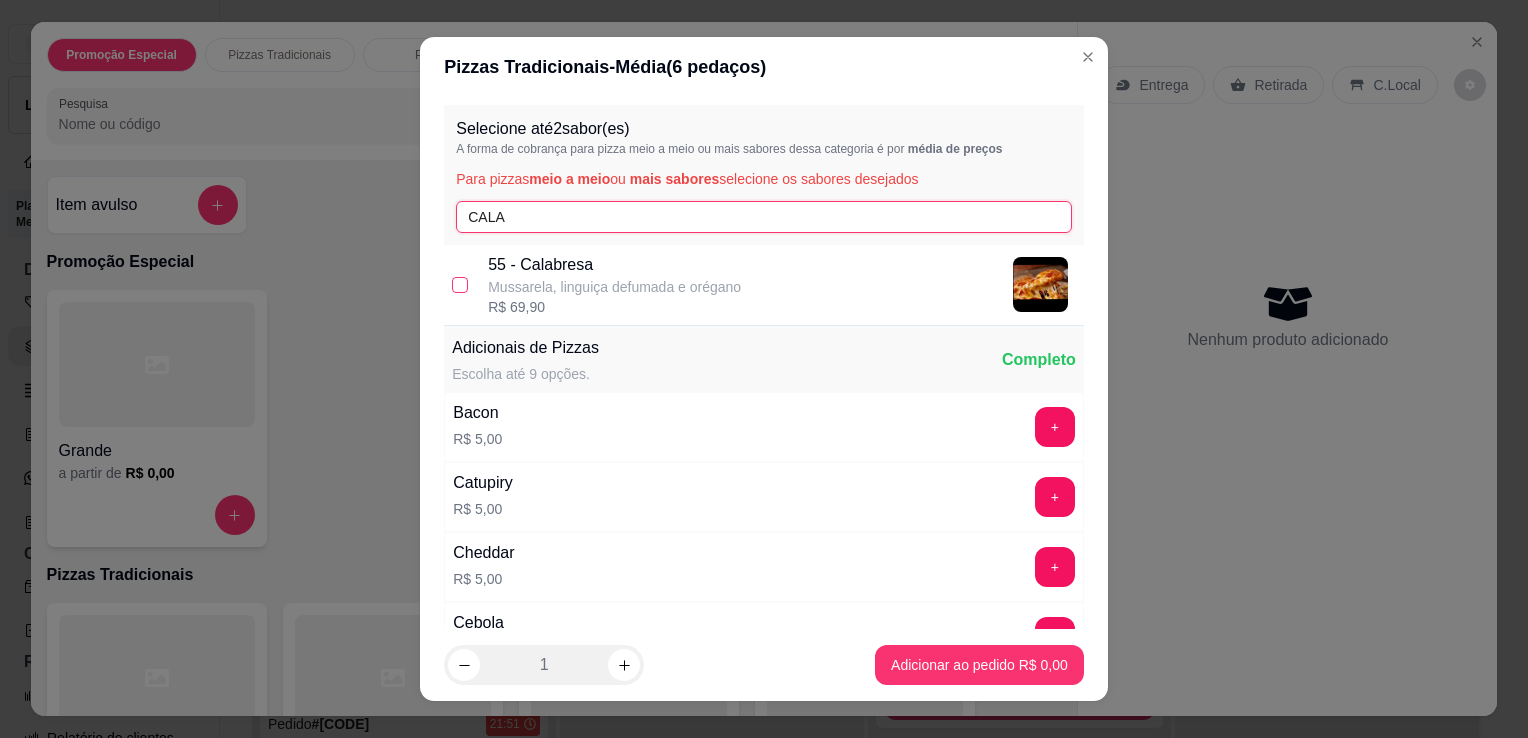 type on "CALA" 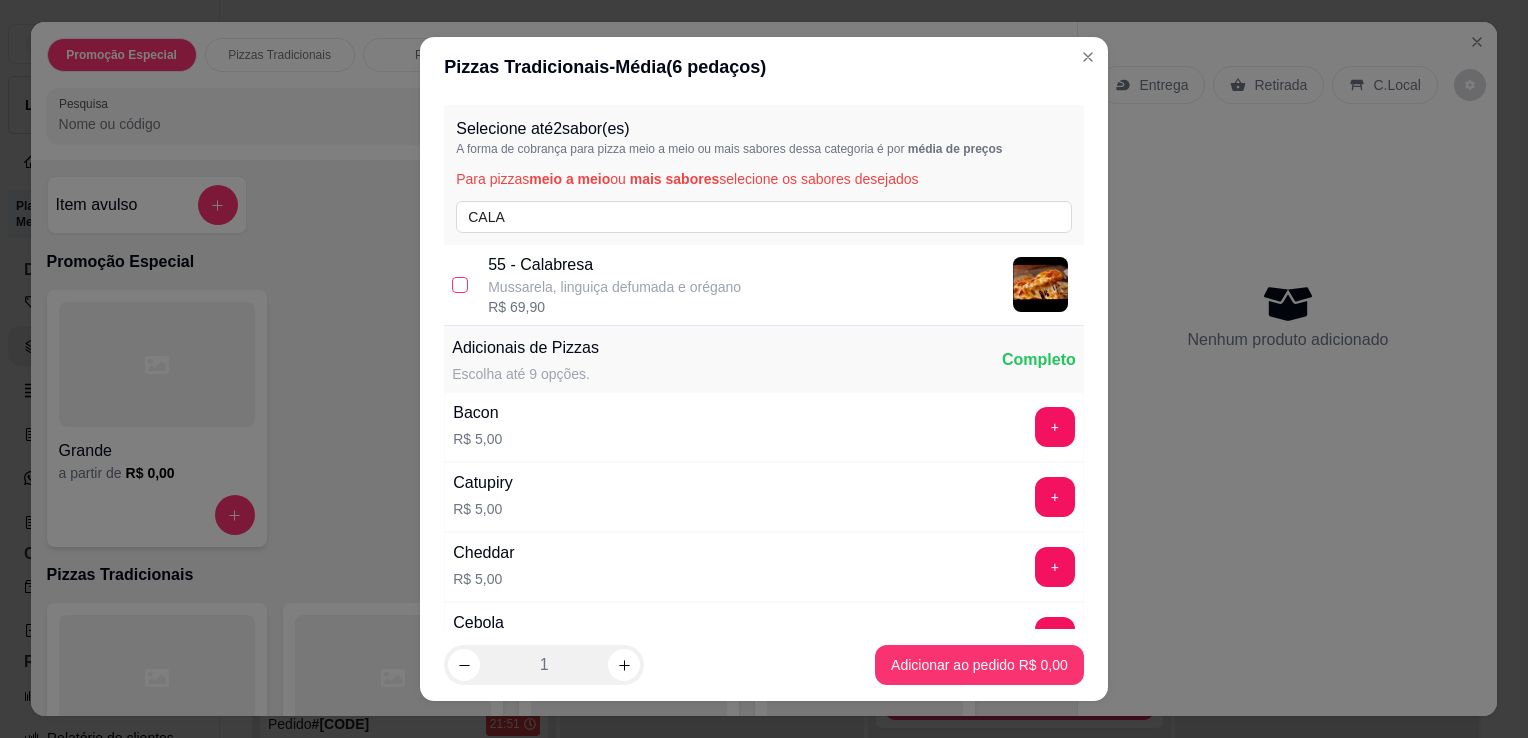 click at bounding box center [460, 285] 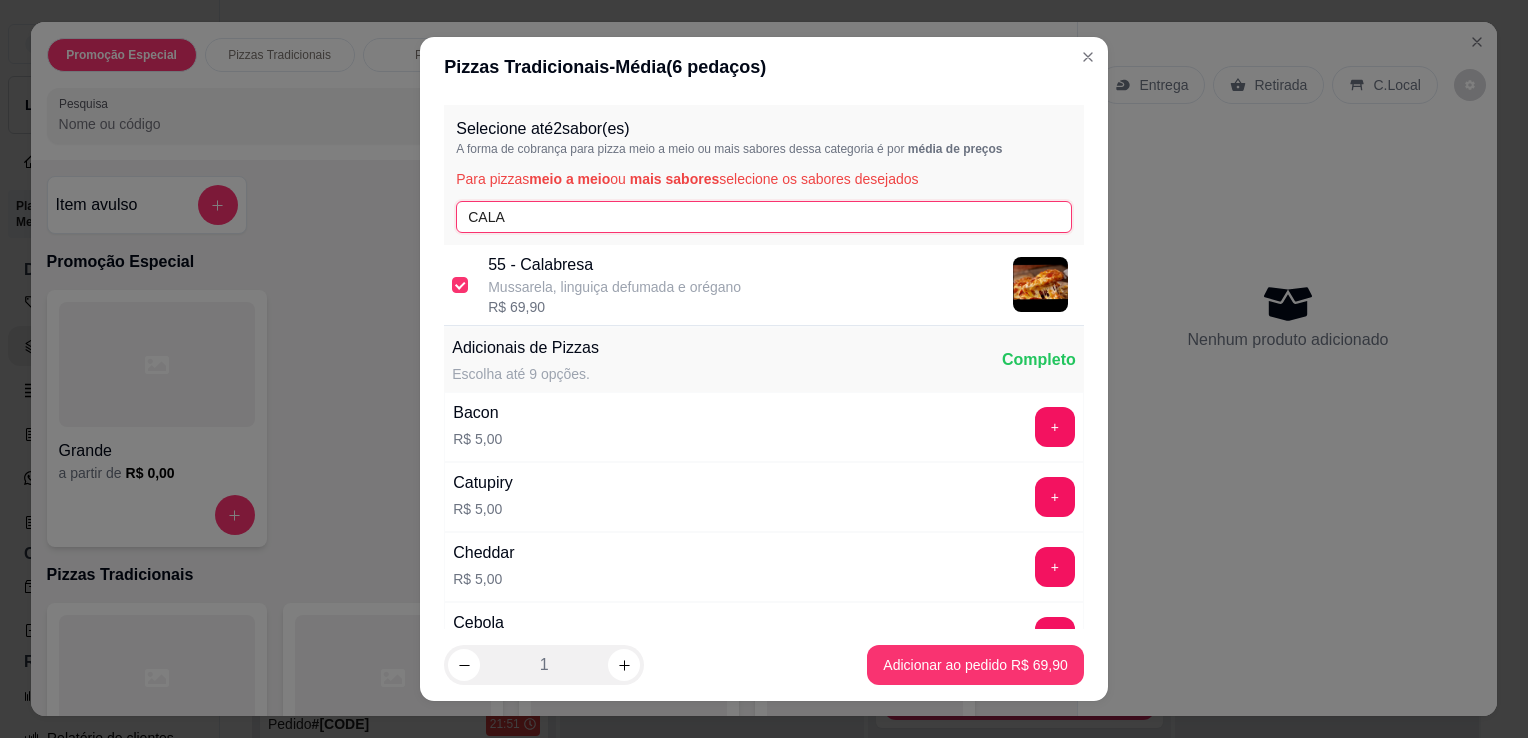 click on "CALA" at bounding box center (764, 217) 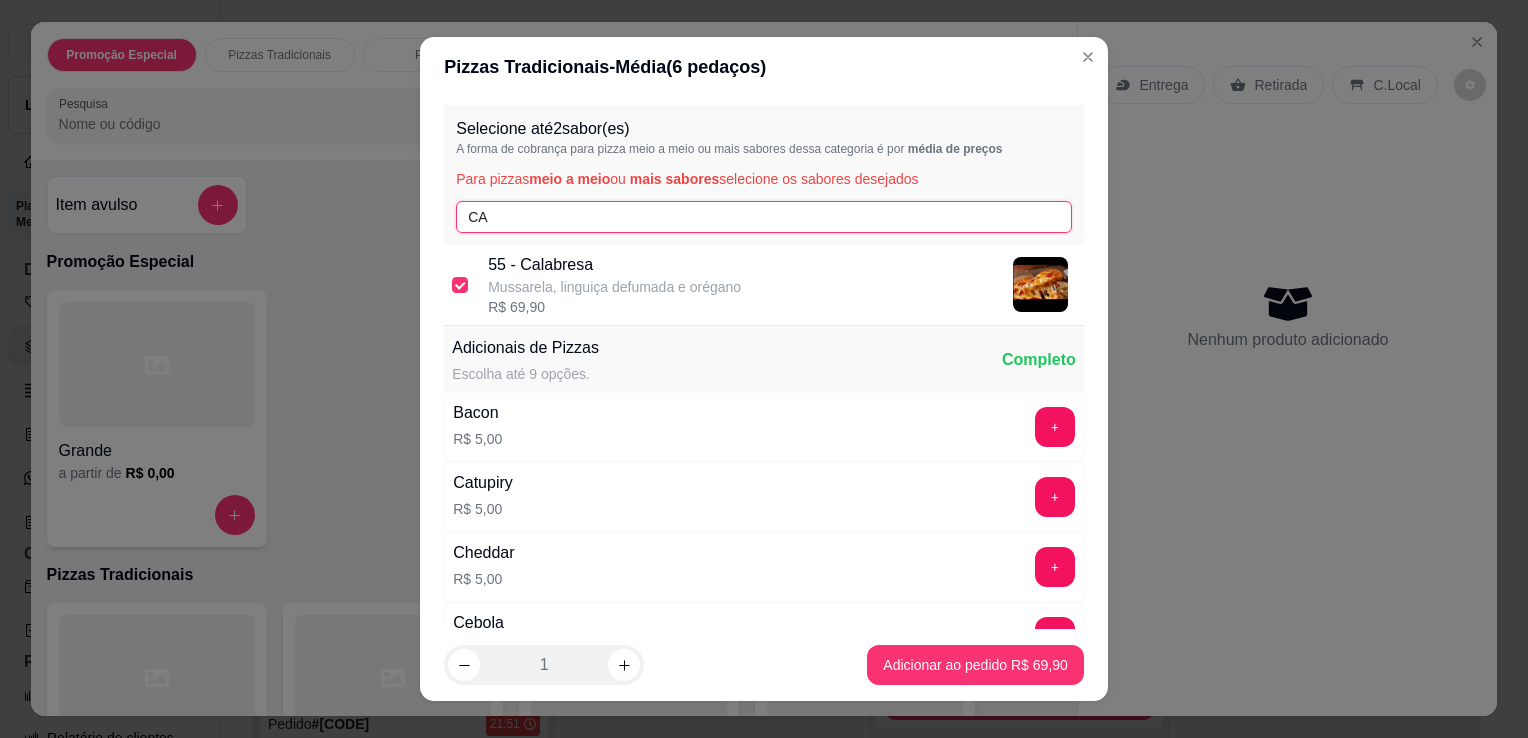type on "C" 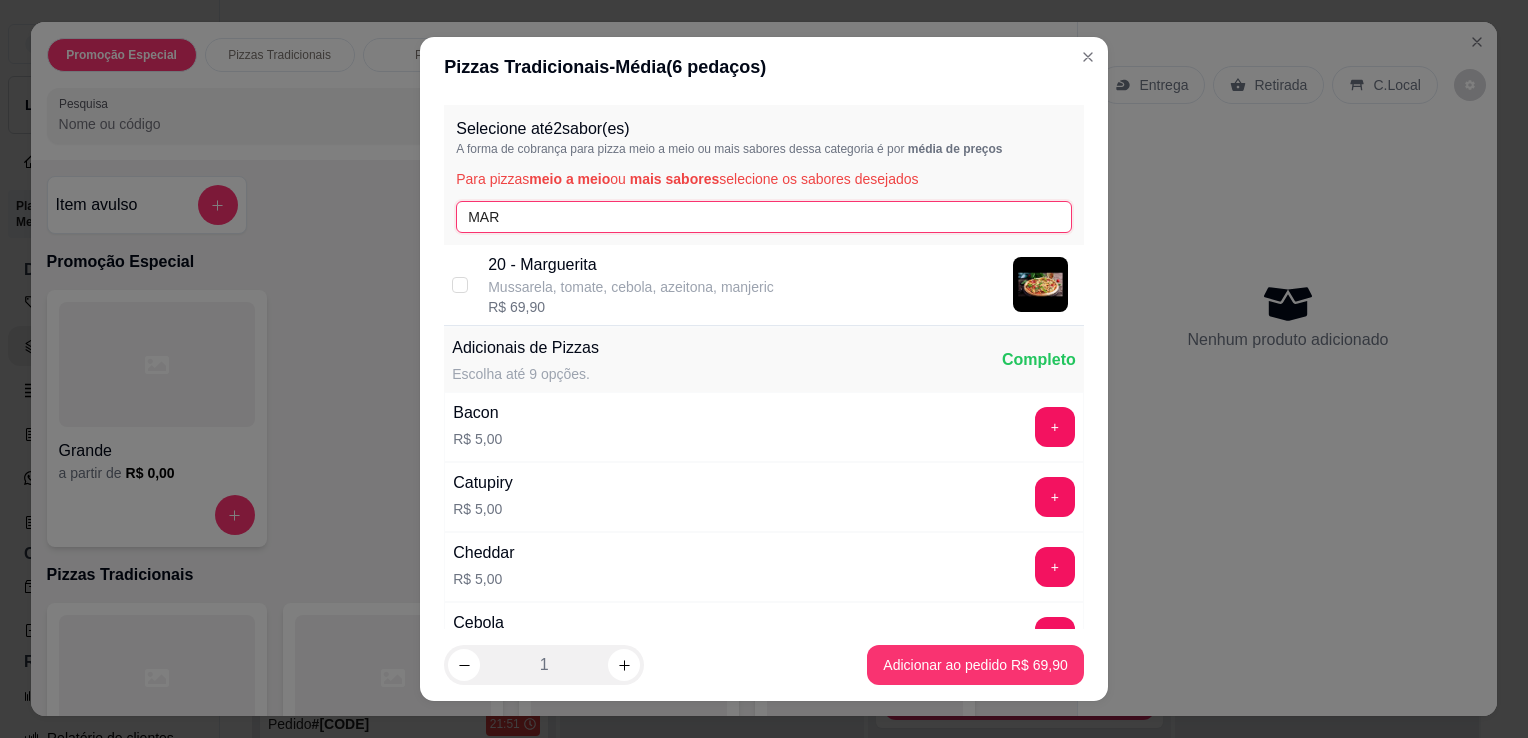 type on "MAR" 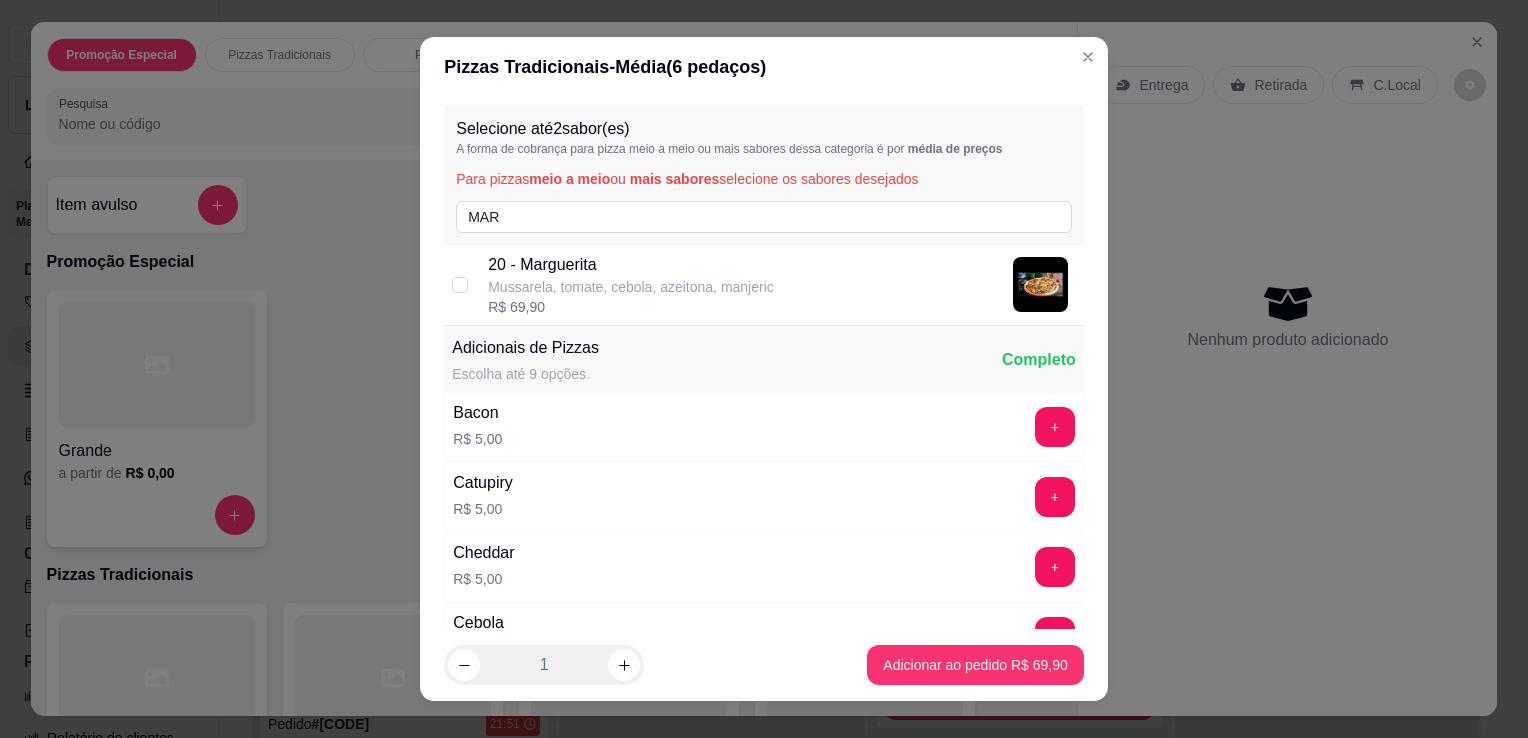 click on "Mussarela, tomate, cebola, azeitona, manjeric" at bounding box center [631, 287] 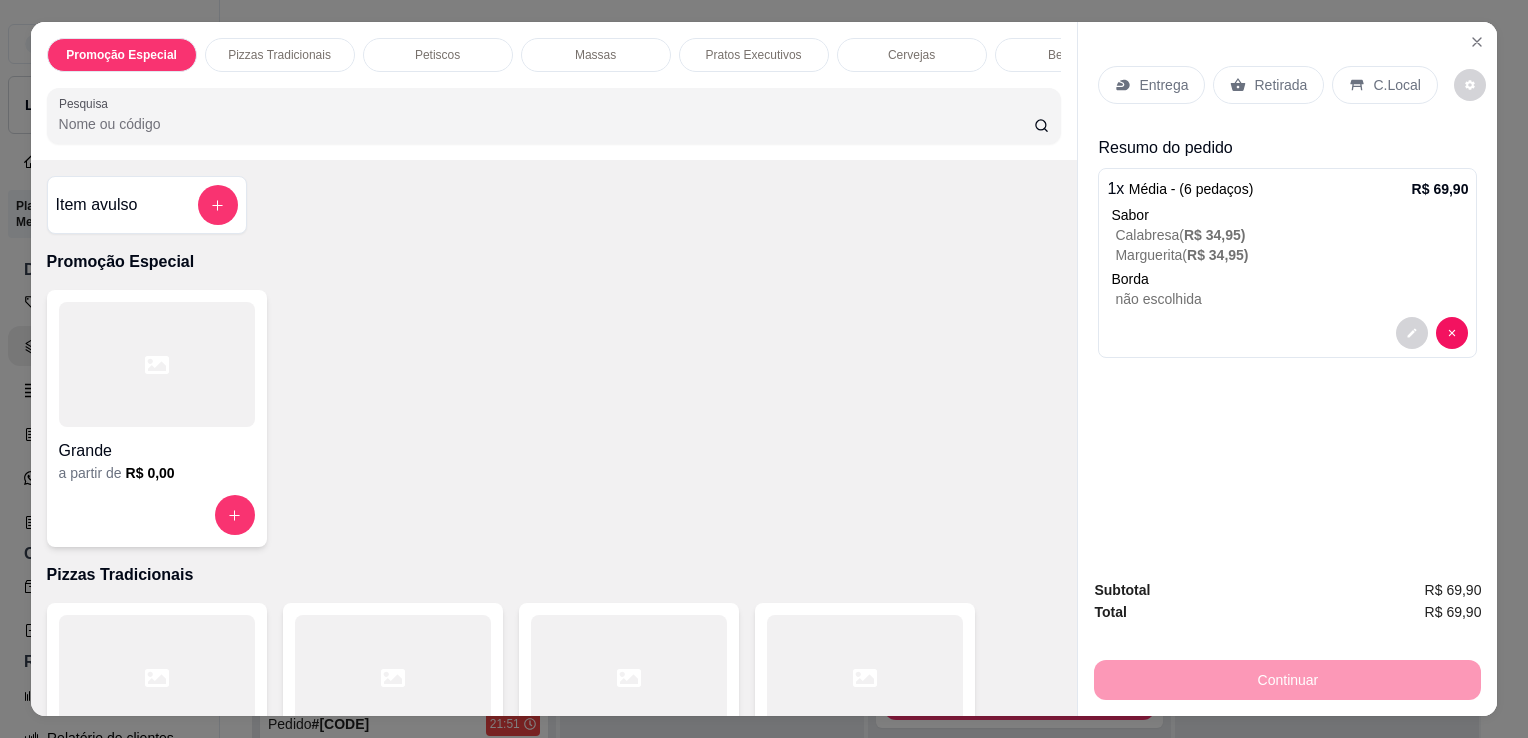 click on "Entrega" at bounding box center [1163, 85] 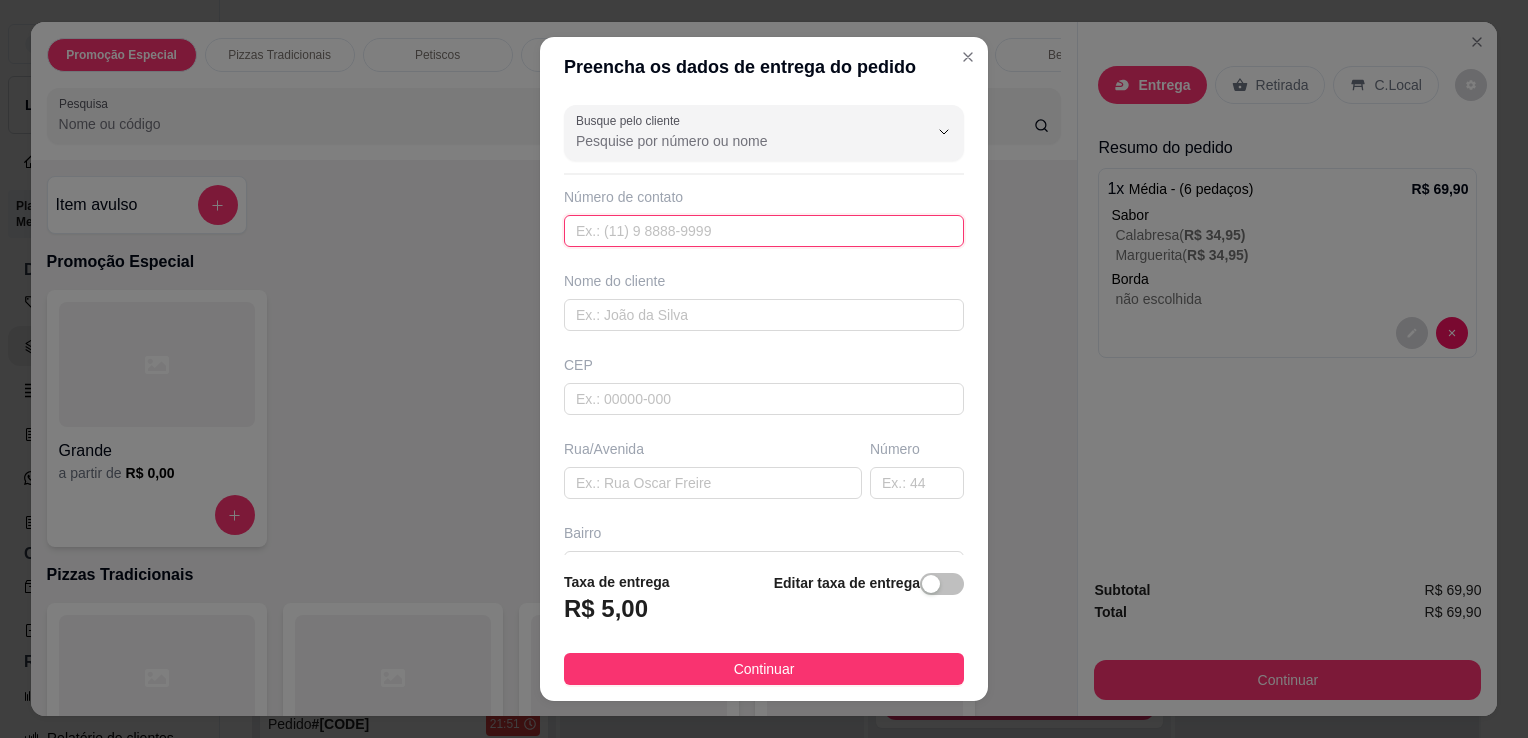 click at bounding box center (764, 231) 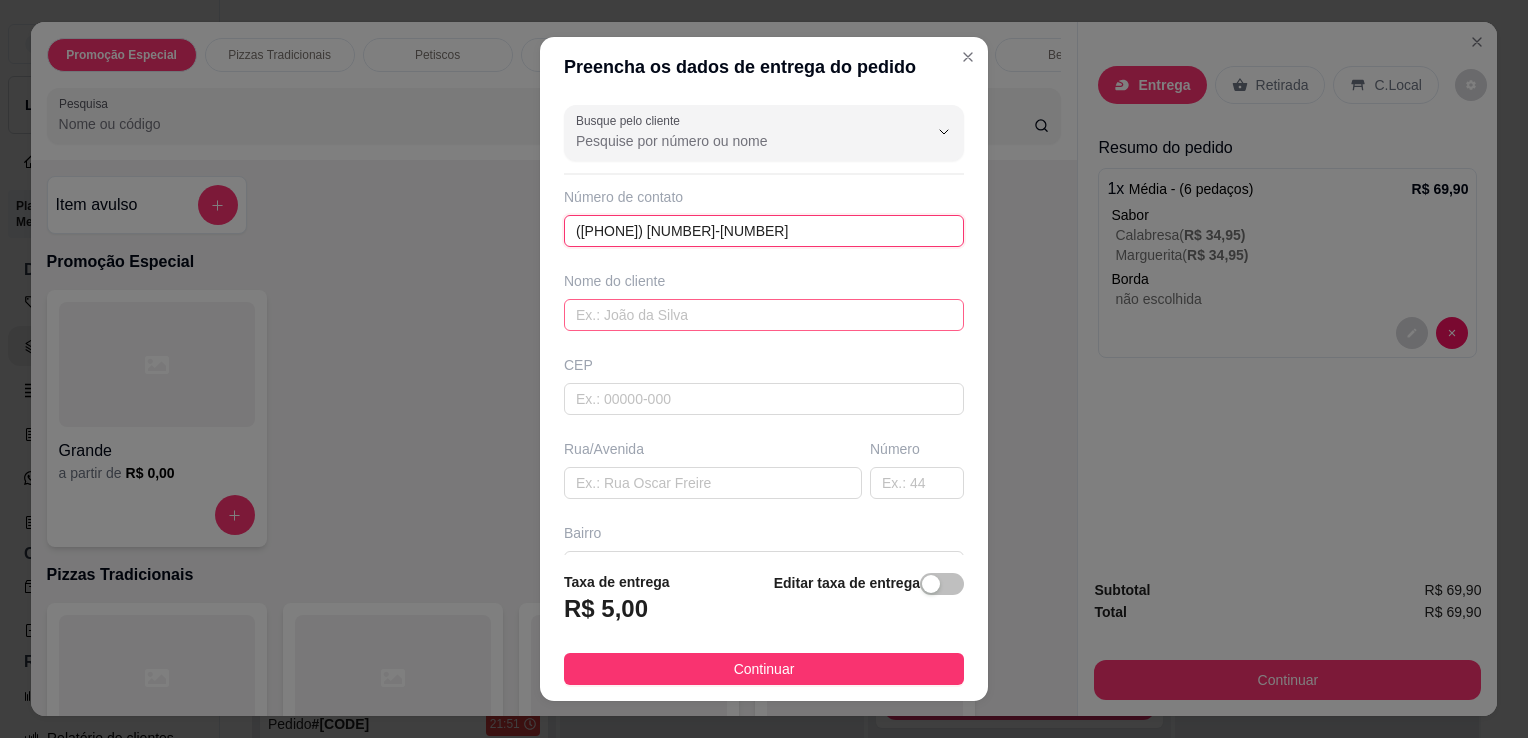 type on "([PHONE]) [NUMBER]-[NUMBER]" 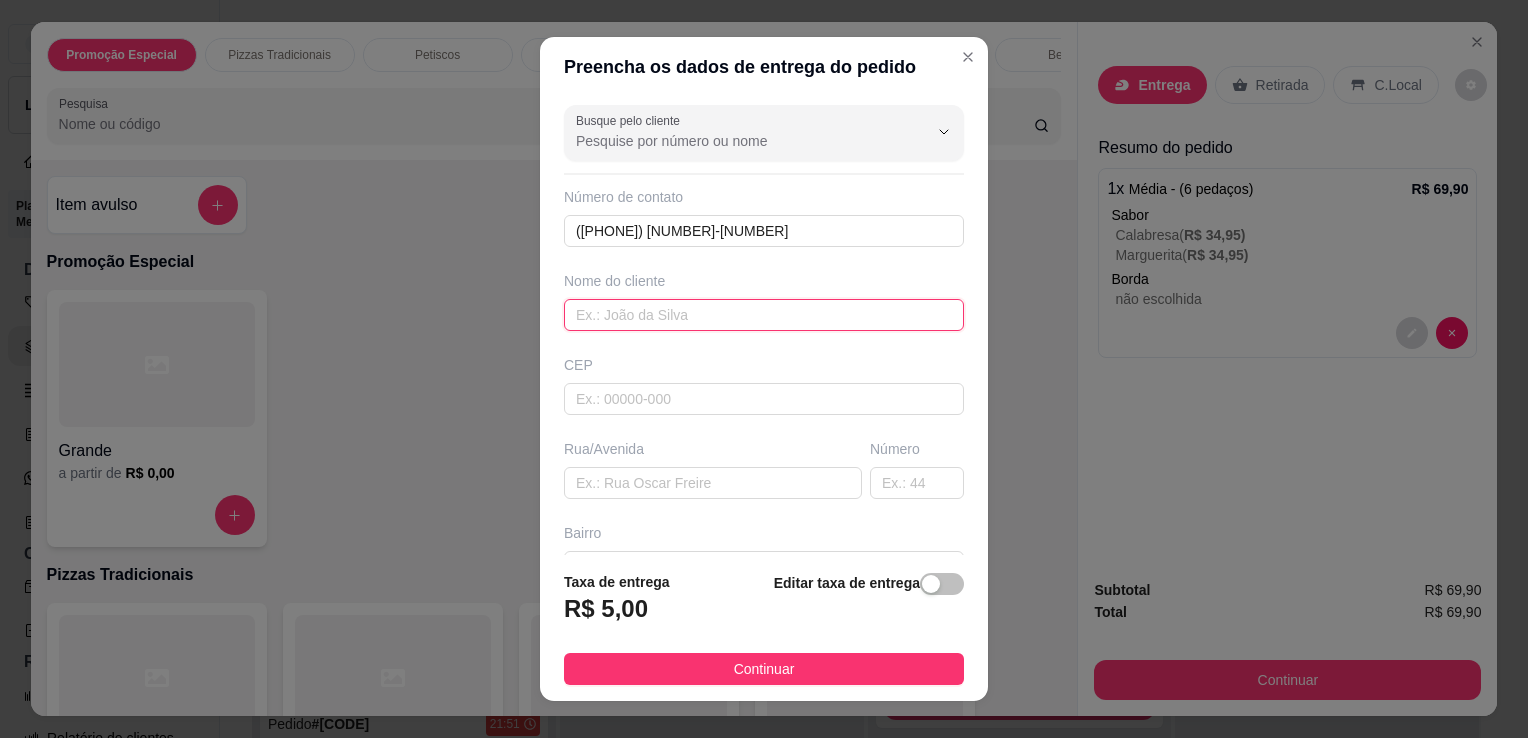 click at bounding box center (764, 315) 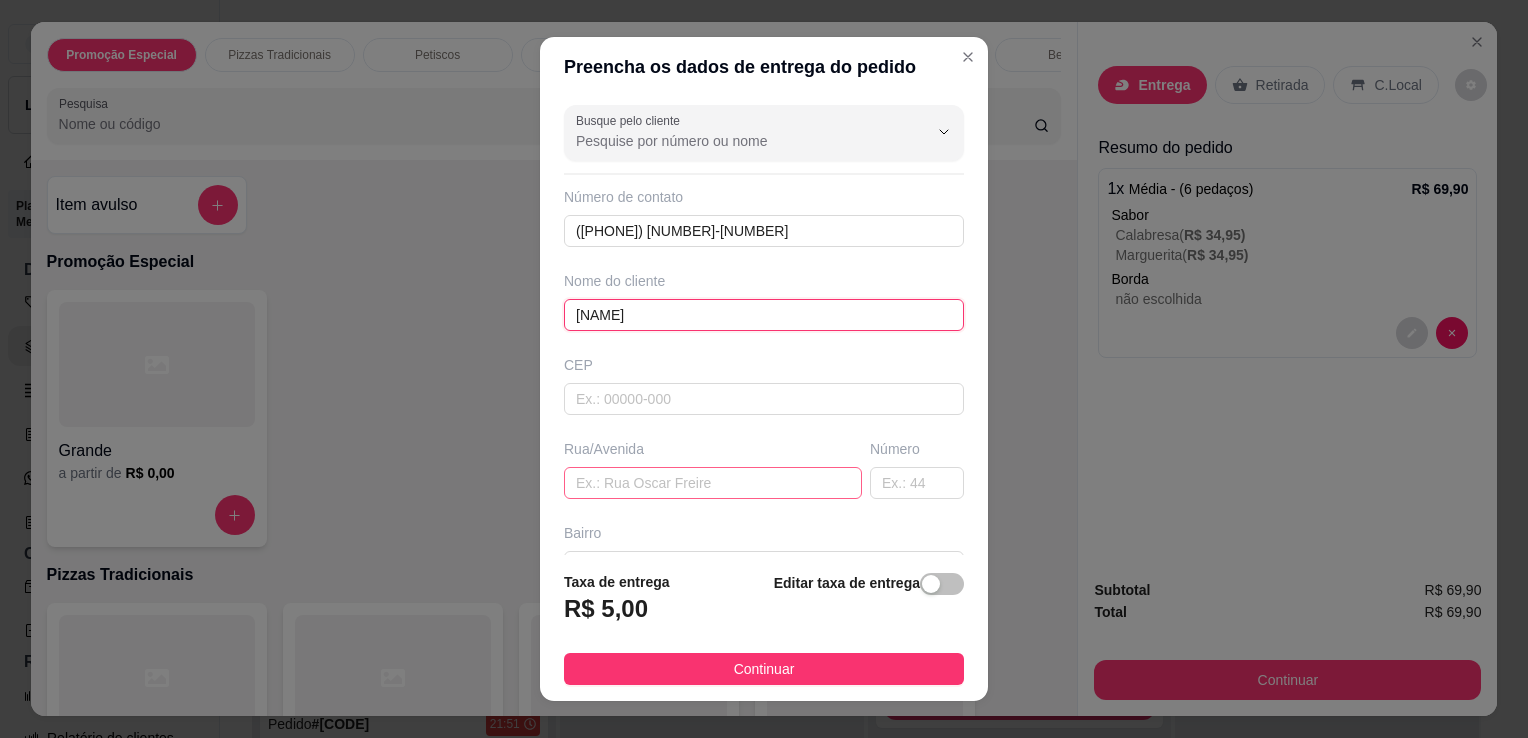 type on "[NAME]" 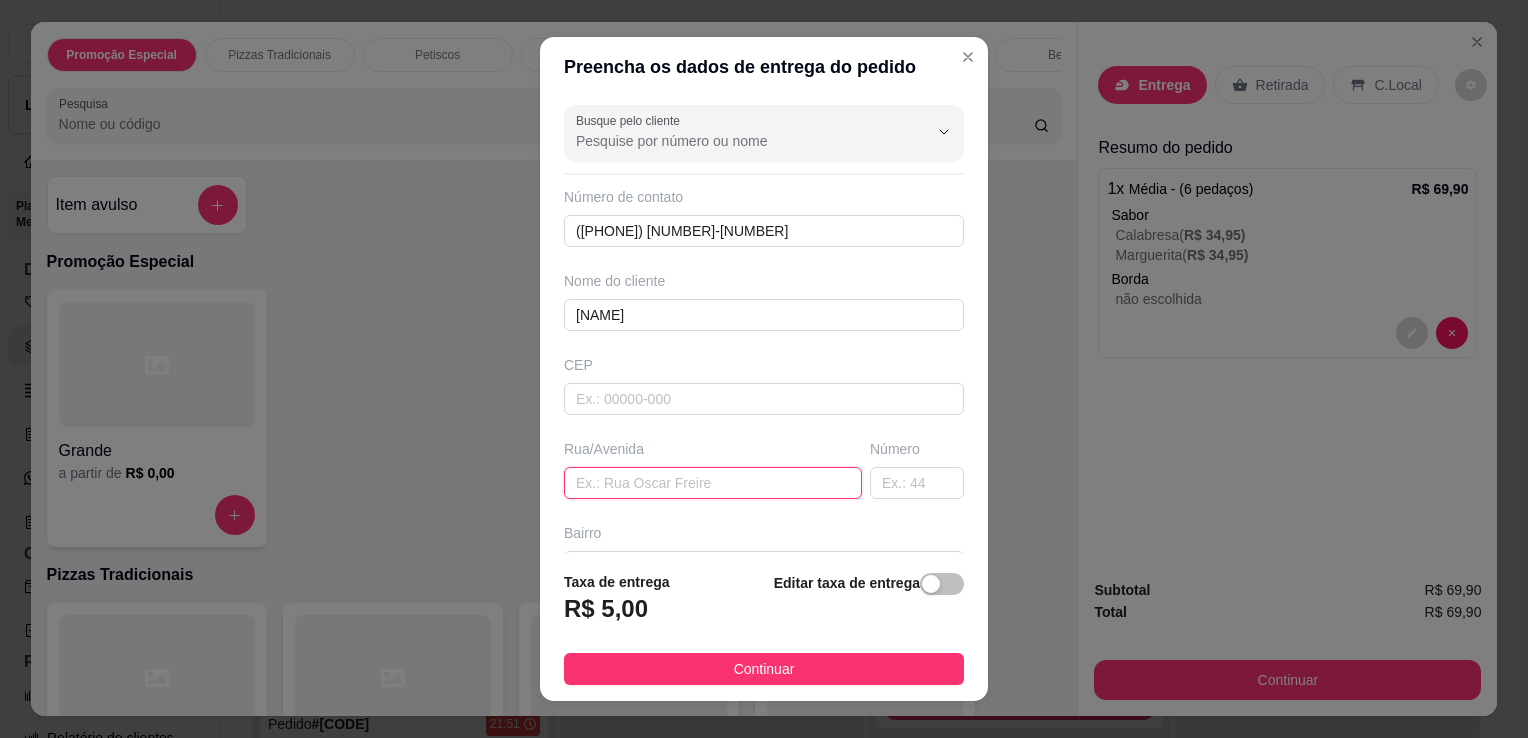 click at bounding box center [713, 483] 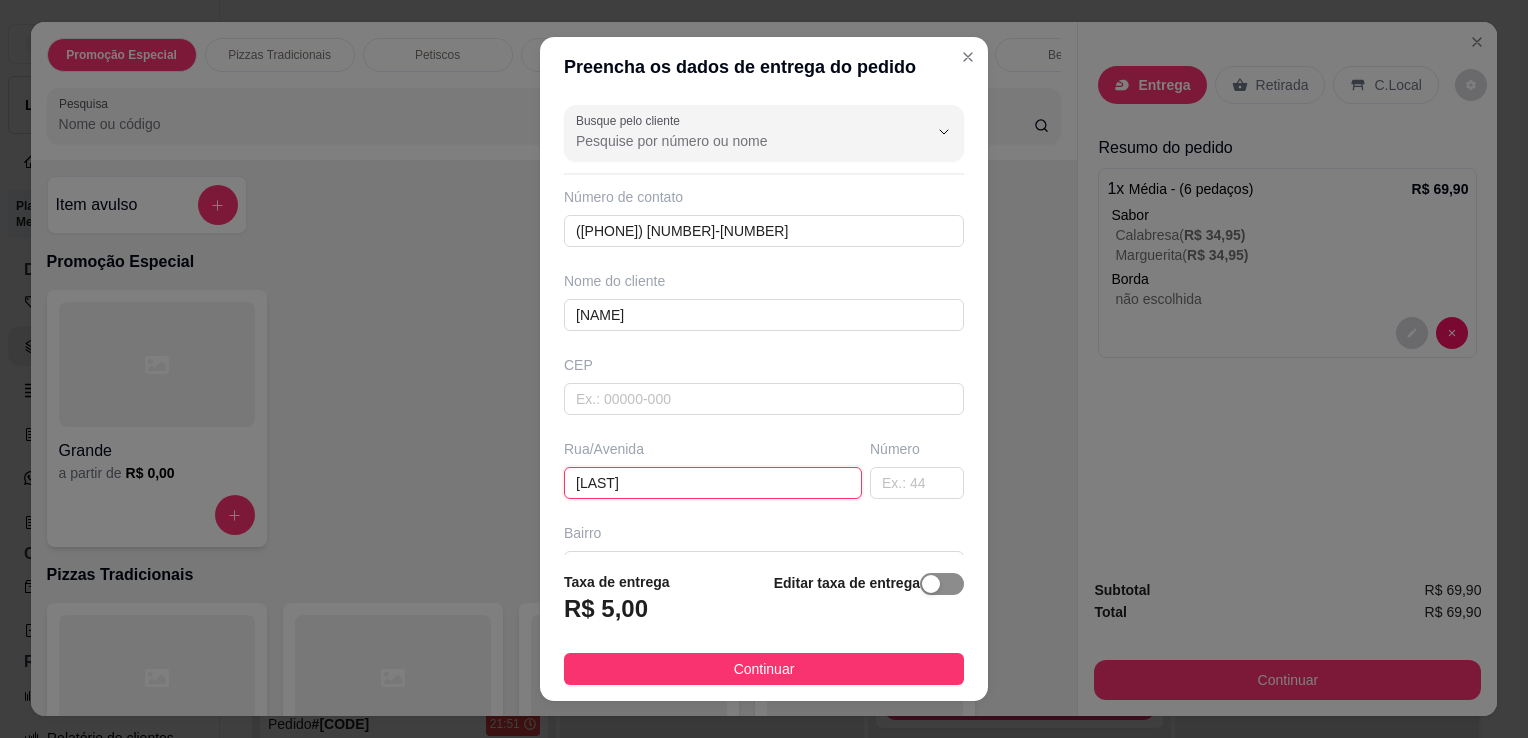 type on "[LAST]" 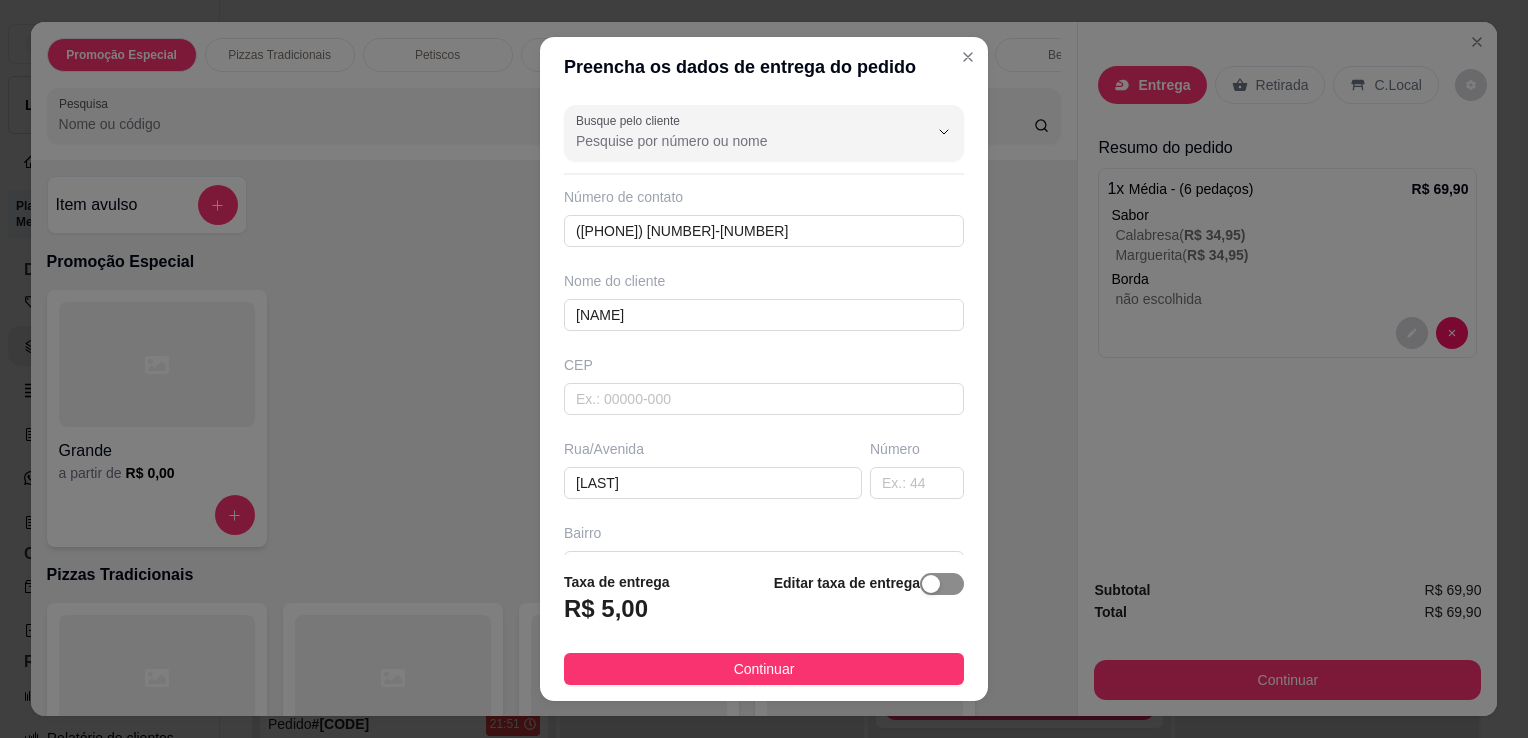click at bounding box center (942, 584) 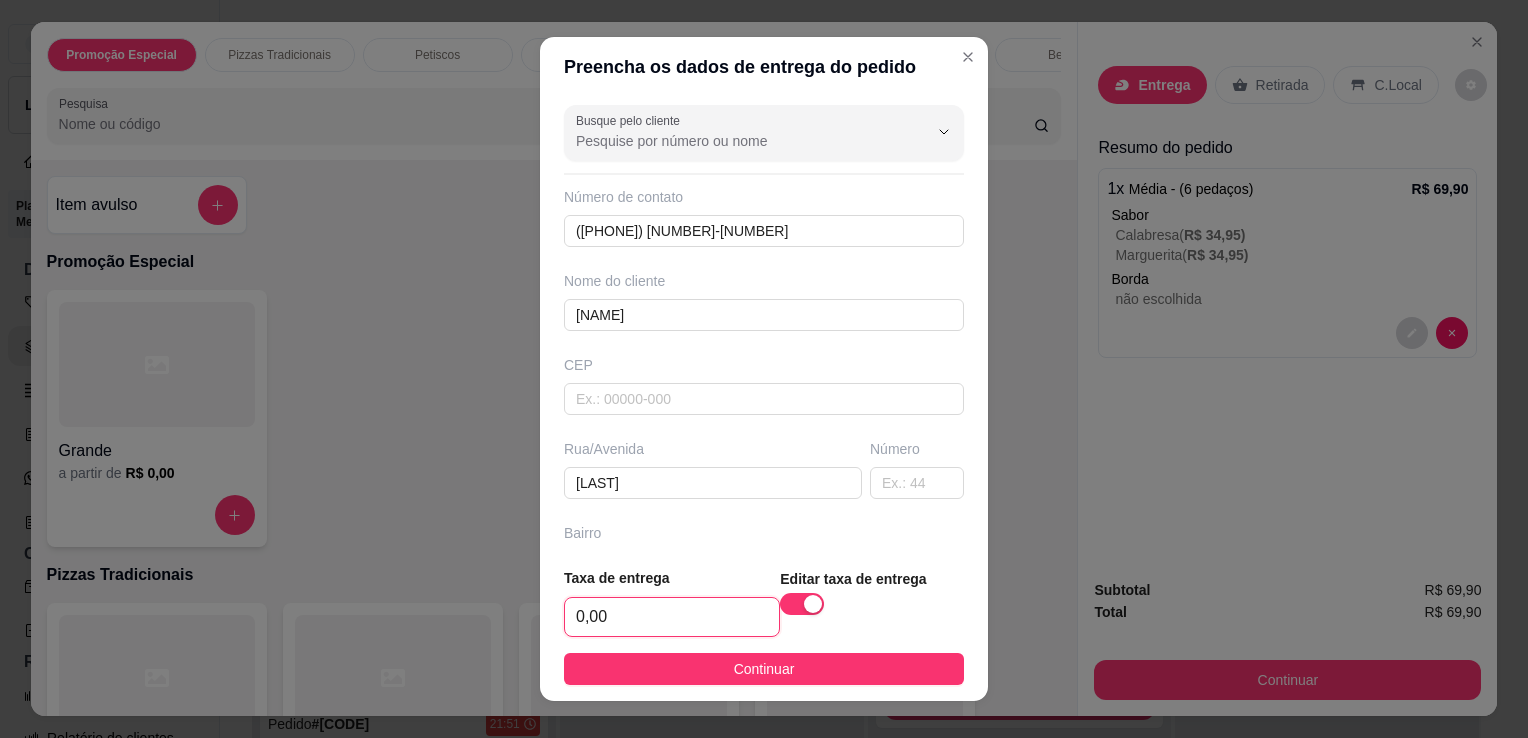 click on "0,00" at bounding box center (672, 617) 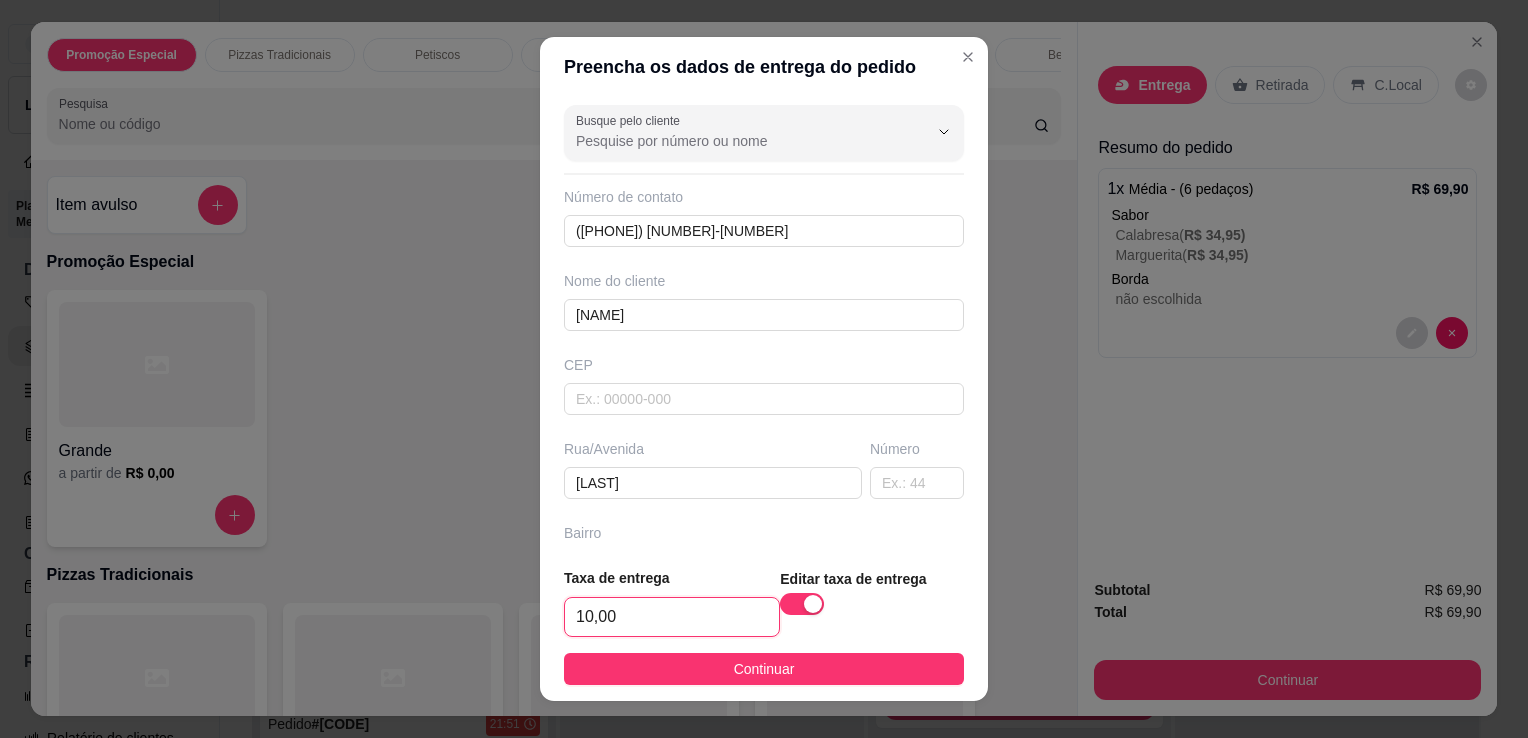 type on "10,00" 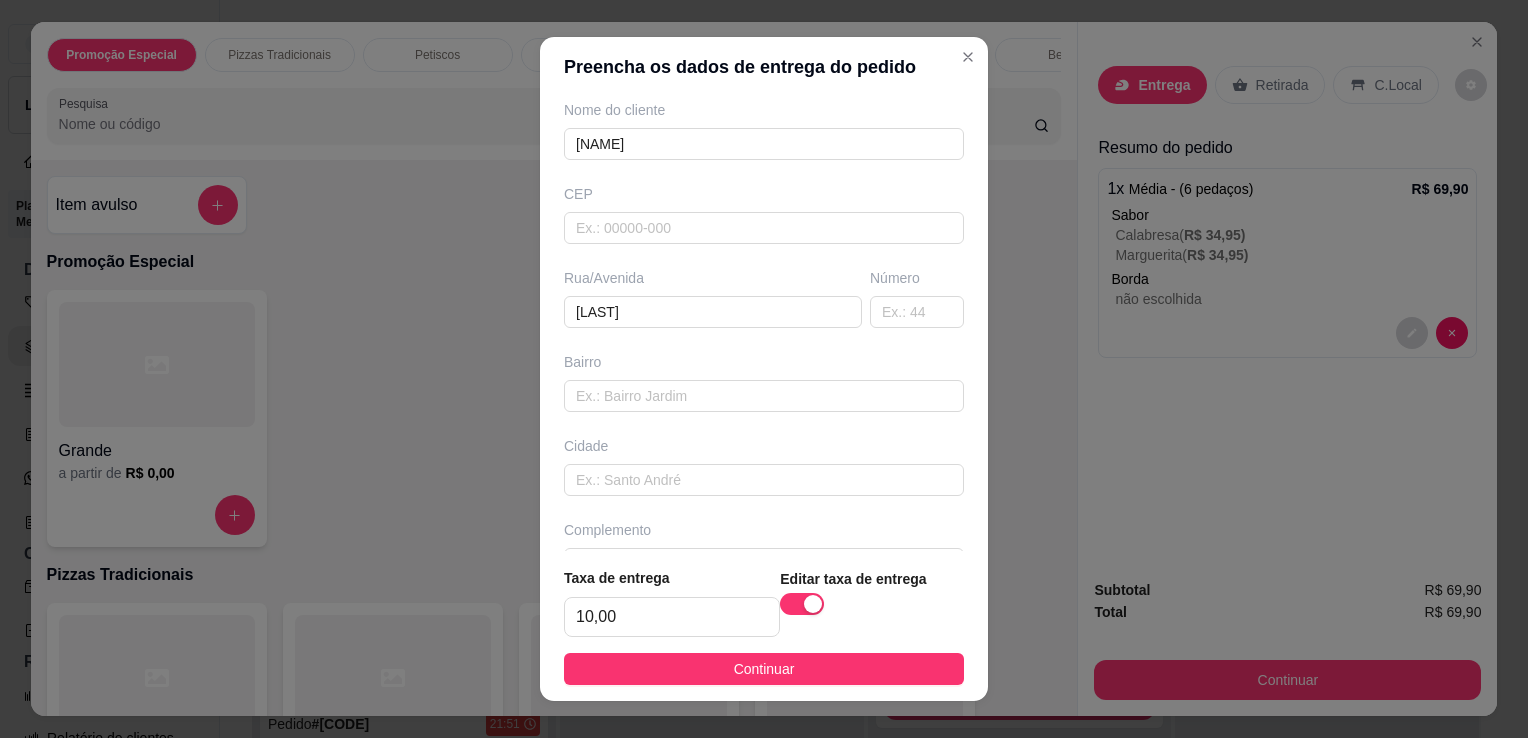 scroll, scrollTop: 216, scrollLeft: 0, axis: vertical 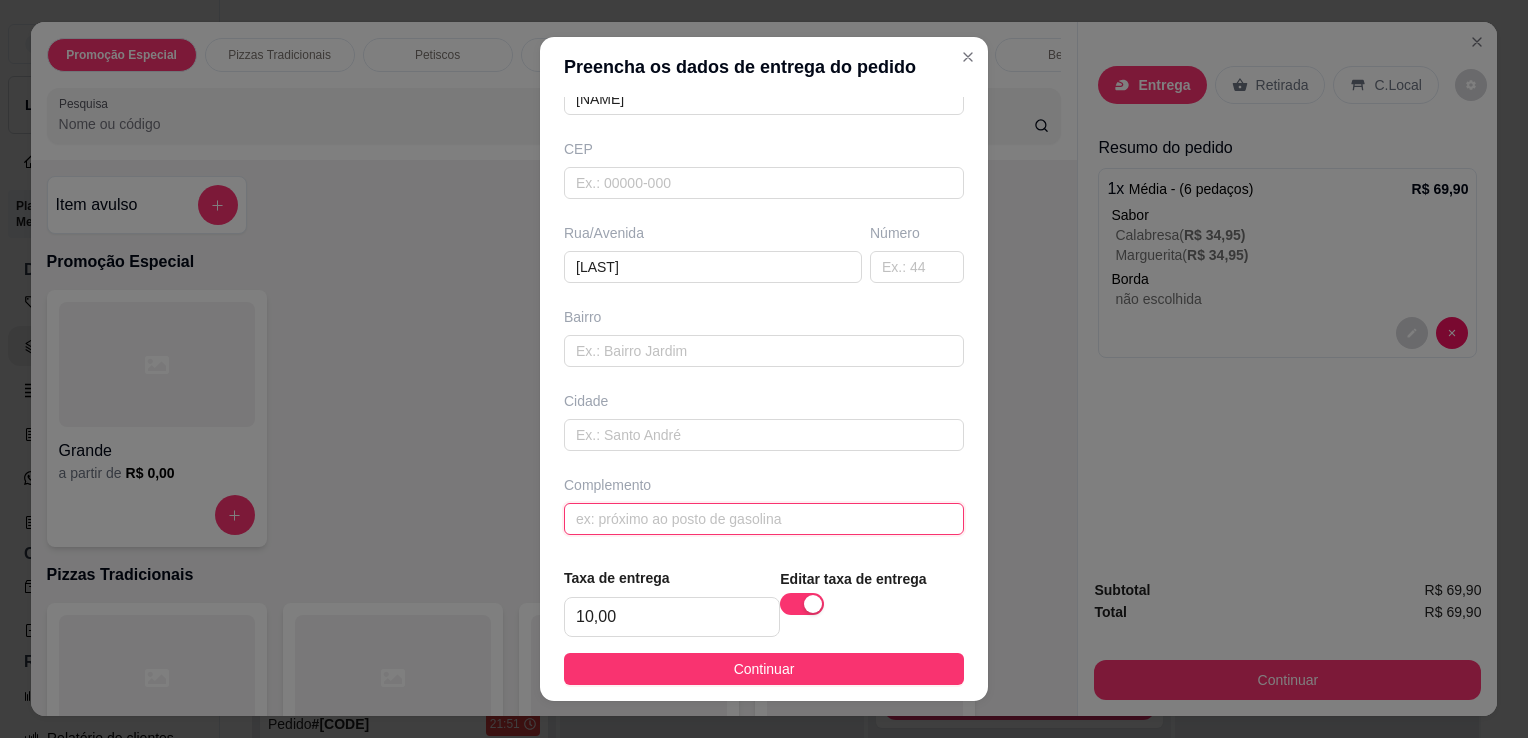 click at bounding box center (764, 519) 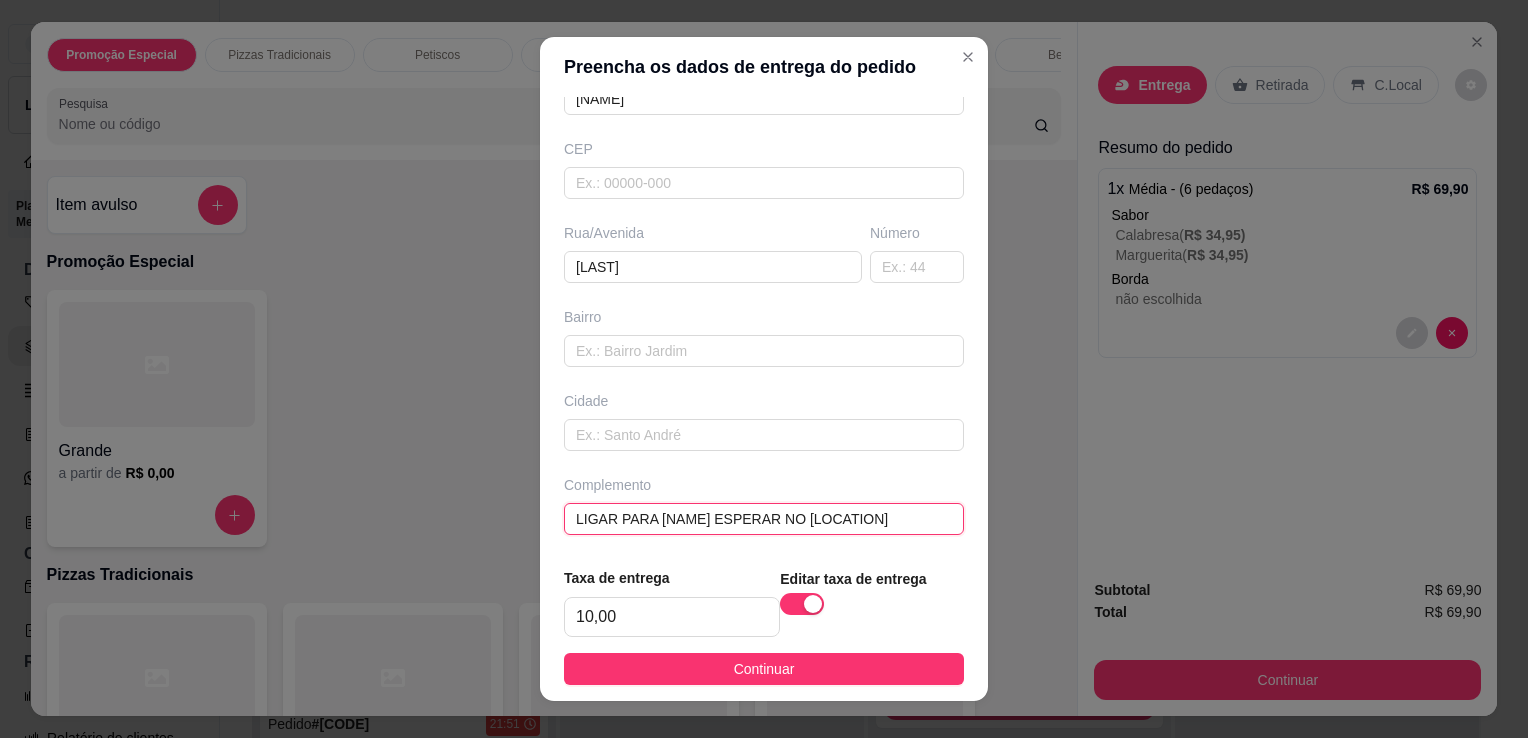 type on "LIGAR PARA [NAME] ESPERAR NO [LOCATION]" 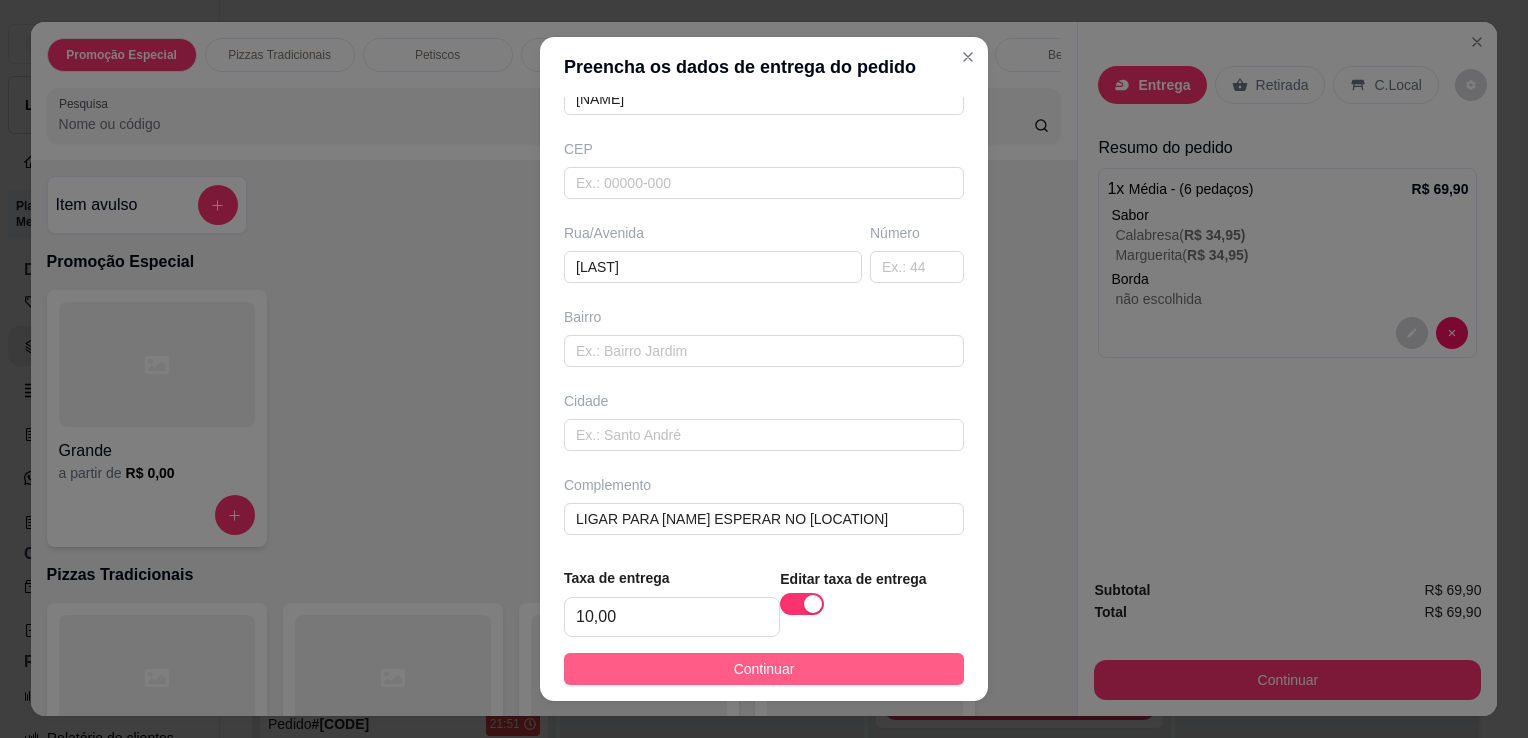 click on "Continuar" at bounding box center [764, 669] 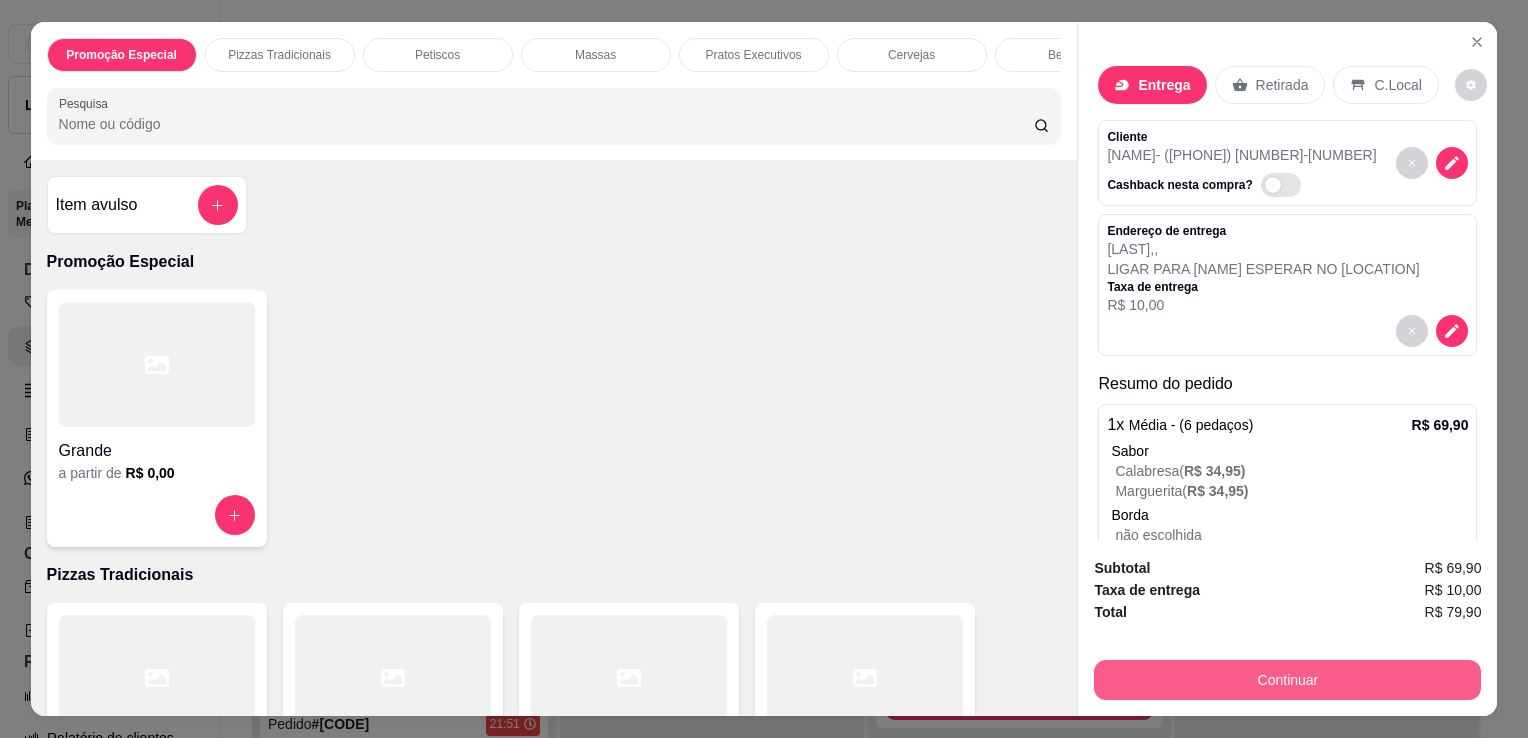 click on "Continuar" at bounding box center (1287, 680) 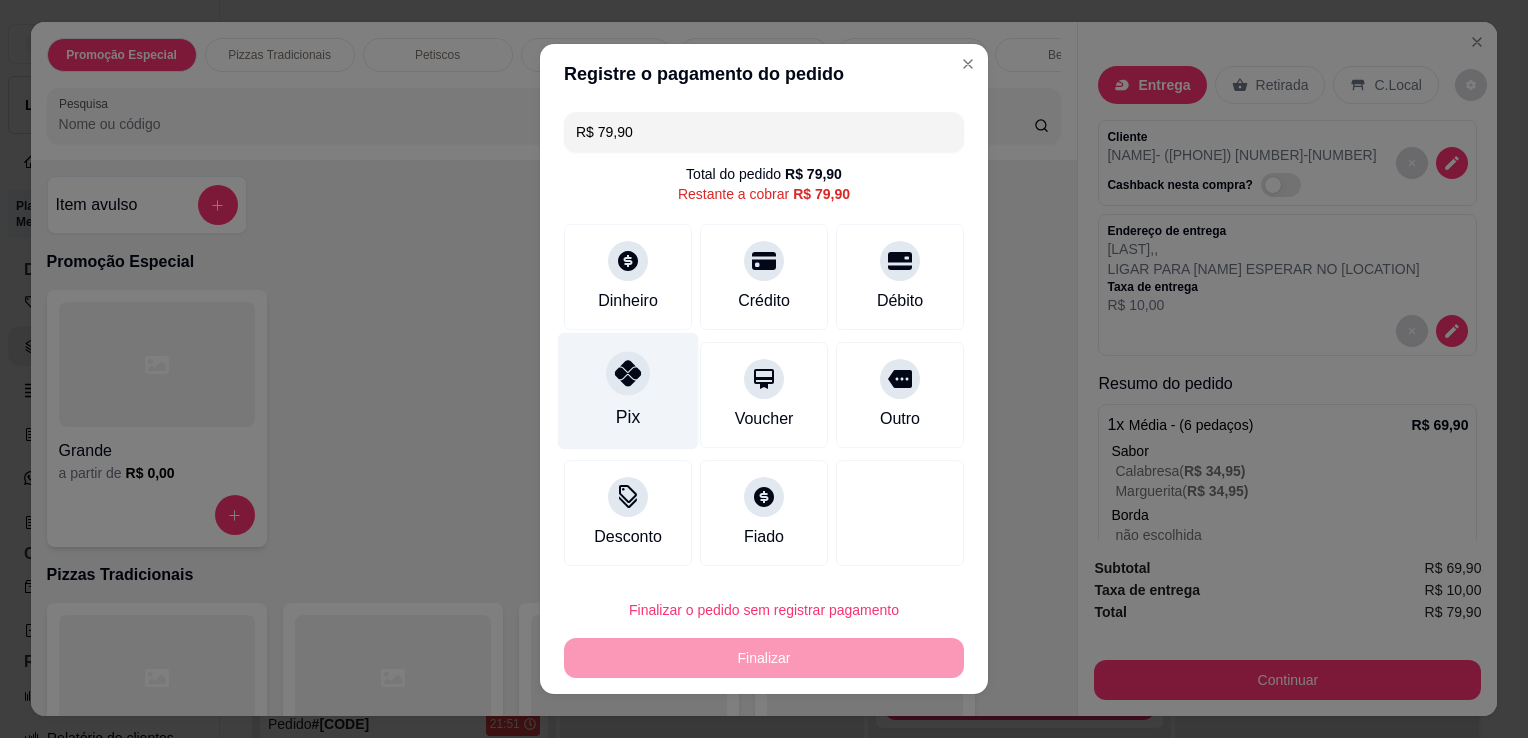 click 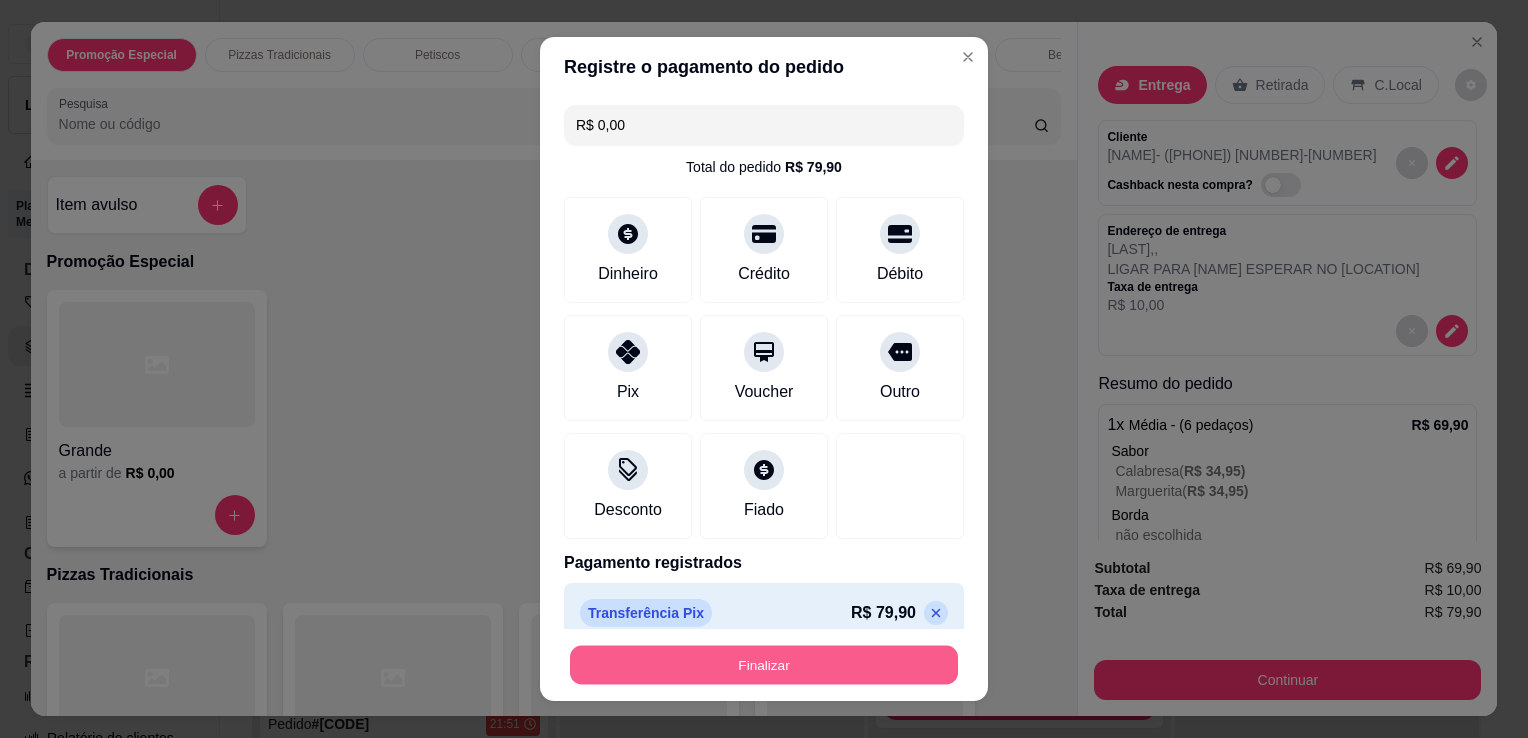 click on "Finalizar" at bounding box center [764, 665] 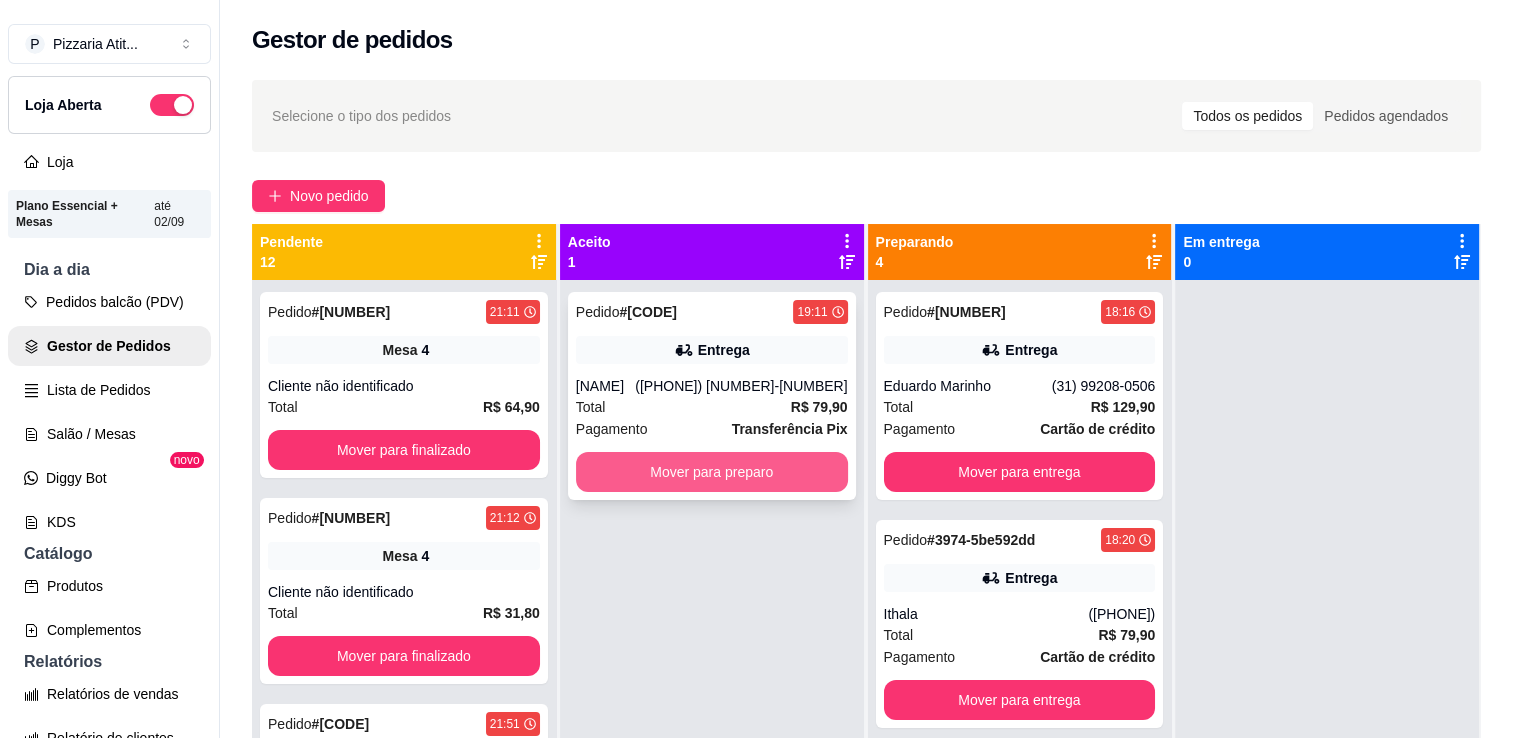 click on "Mover para preparo" at bounding box center (712, 472) 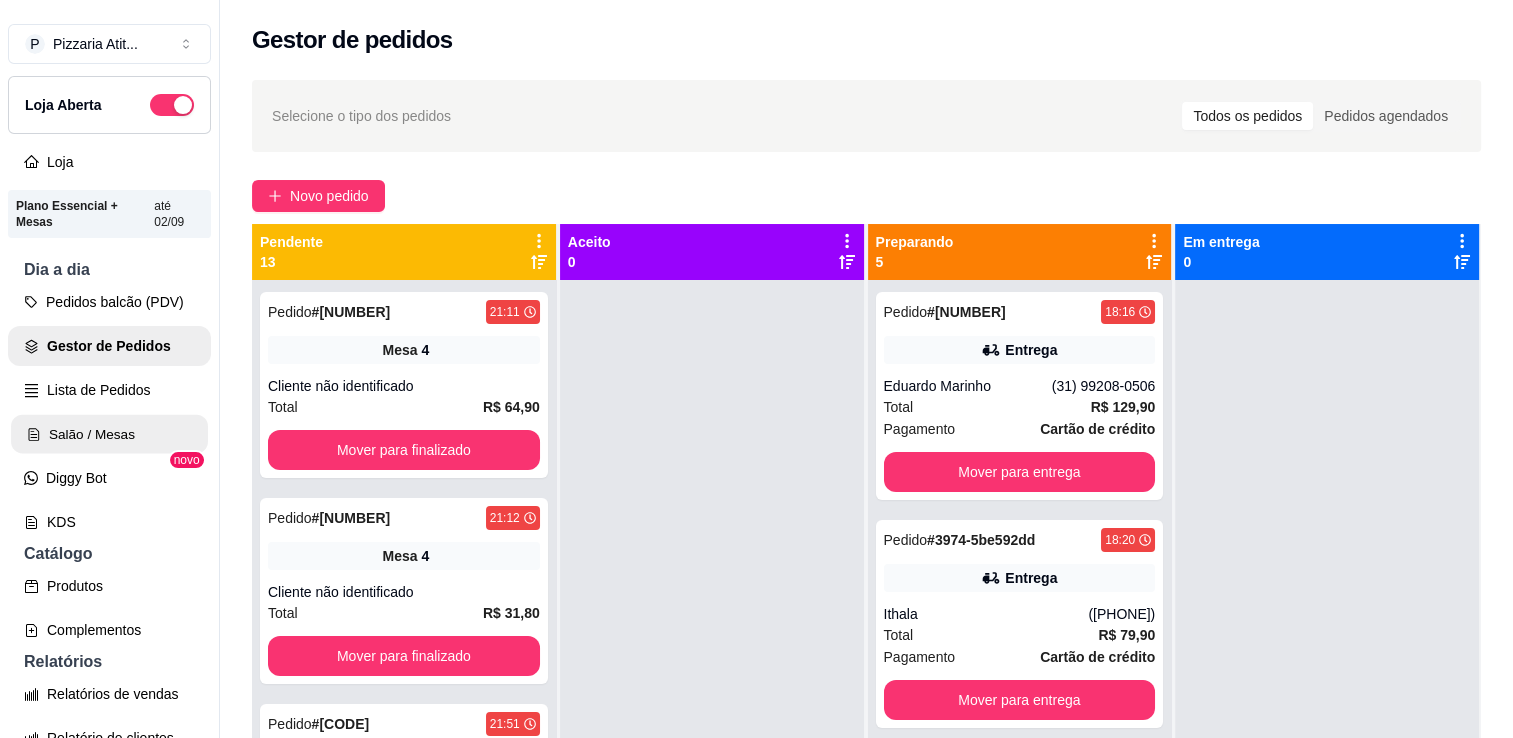 click on "Salão / Mesas" at bounding box center (109, 434) 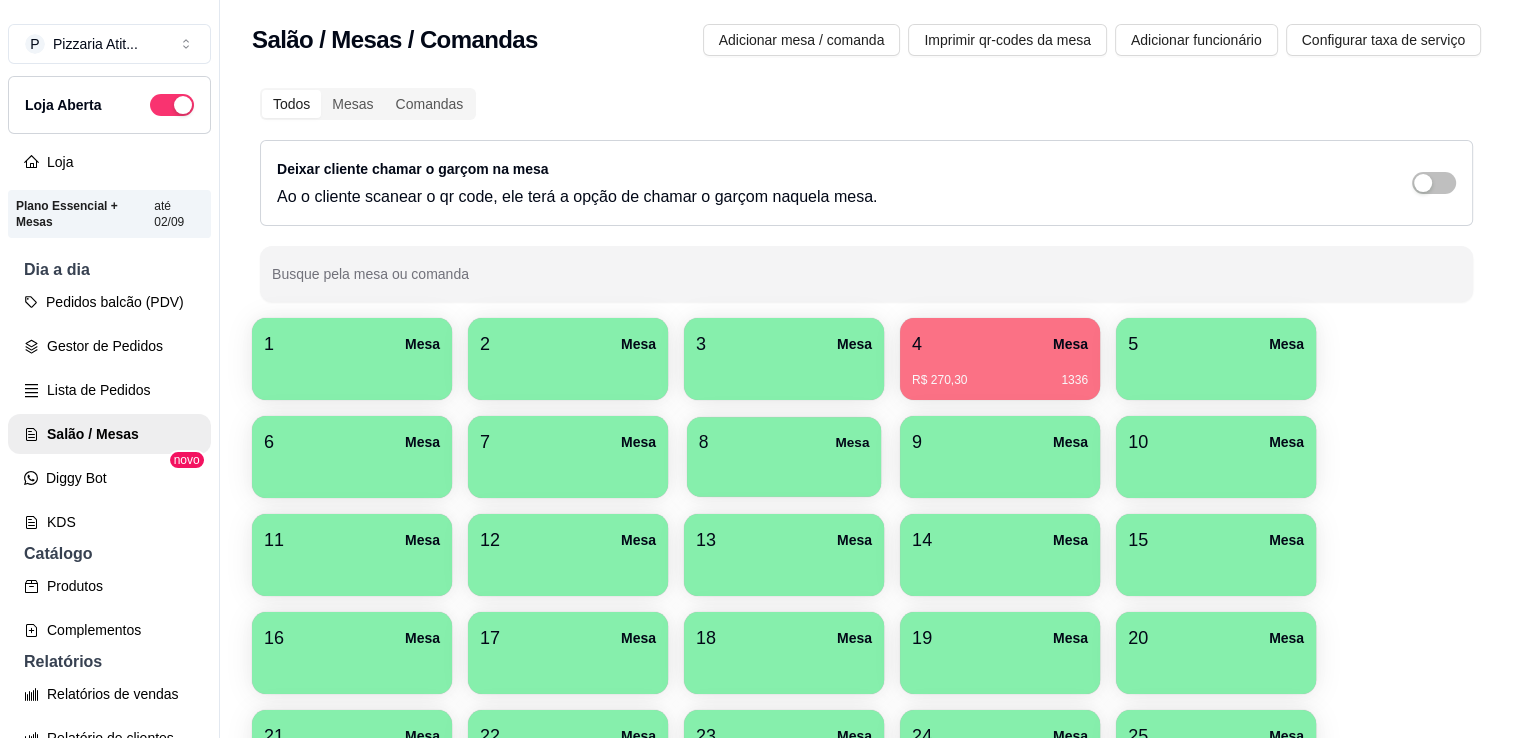 click at bounding box center [784, 470] 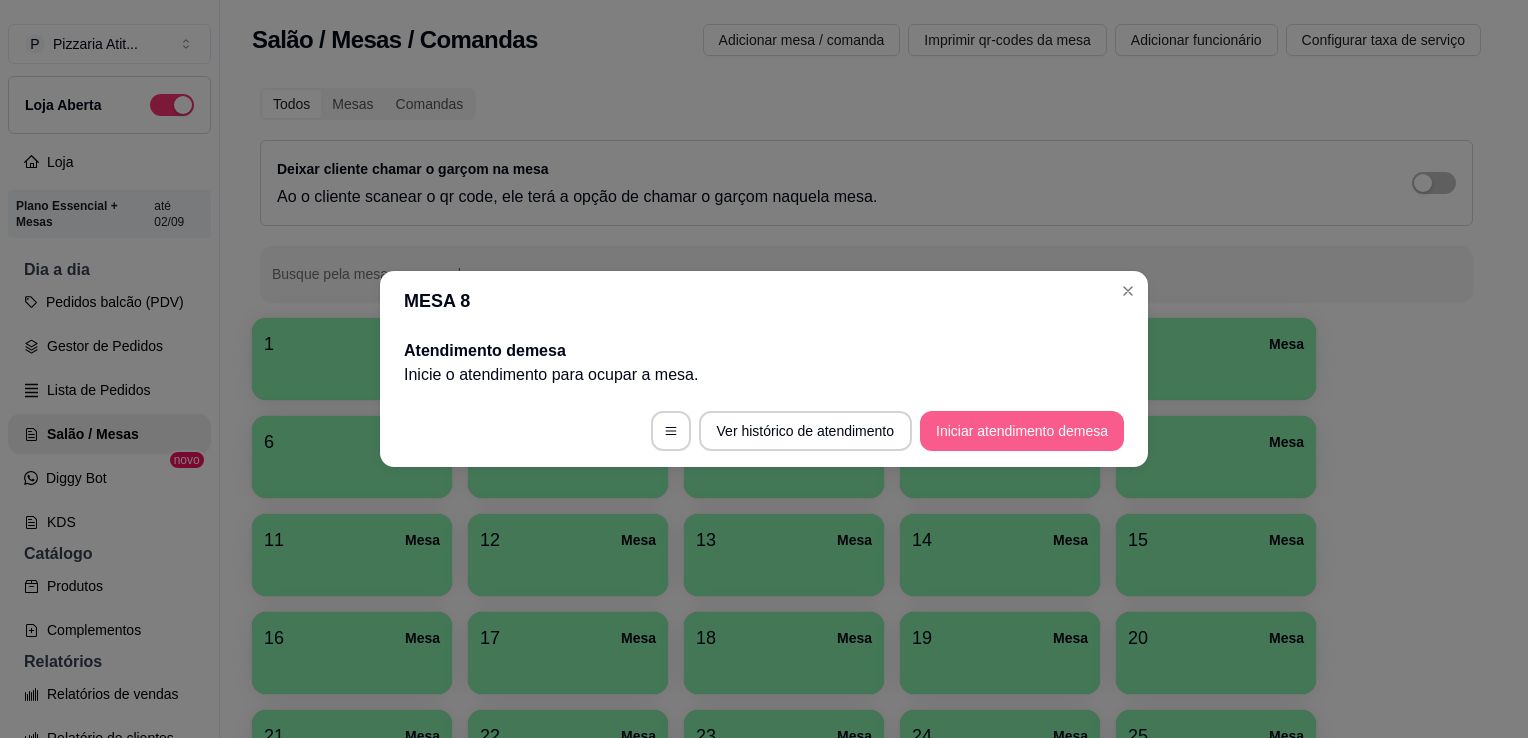 click on "Iniciar atendimento de  mesa" at bounding box center (1022, 431) 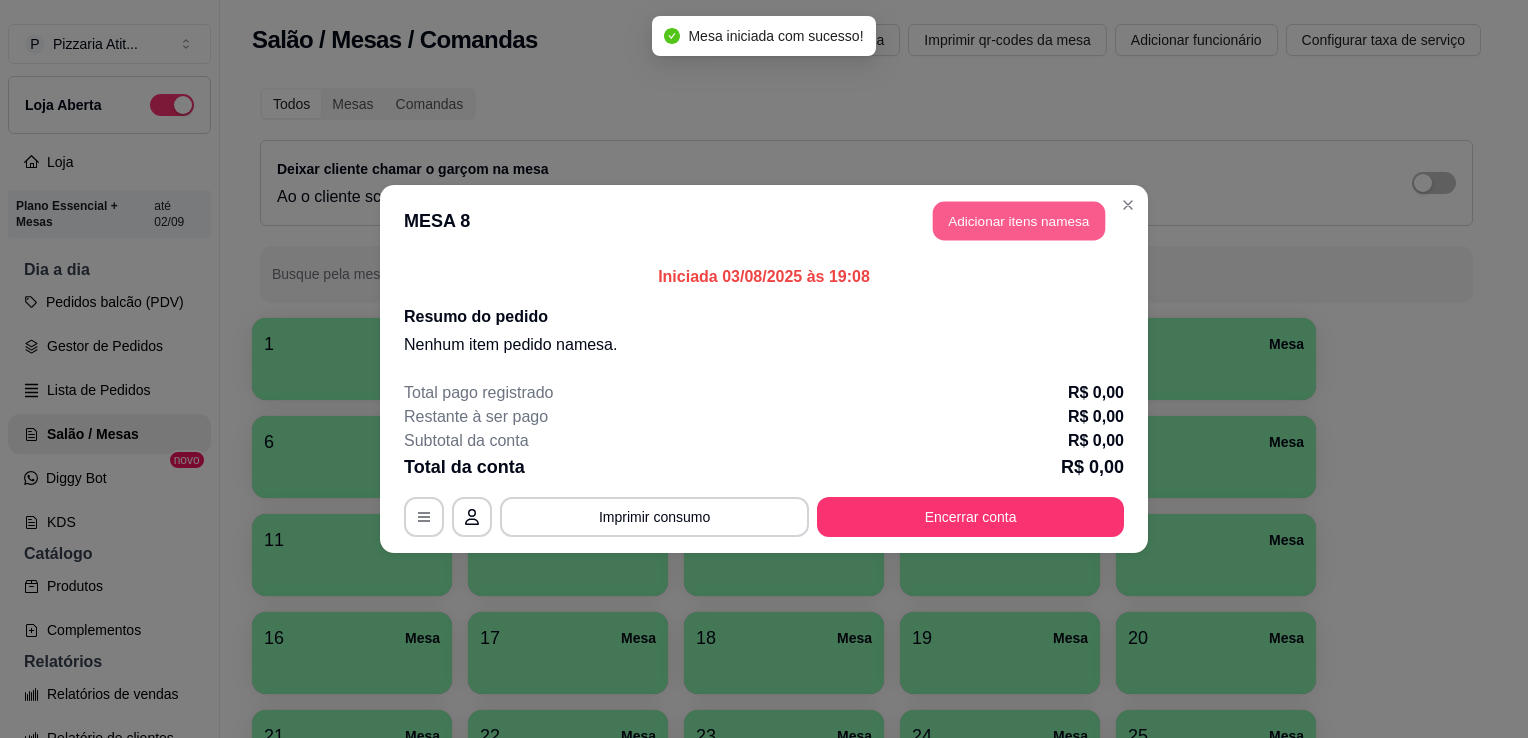 click on "Adicionar itens na  mesa" at bounding box center (1019, 221) 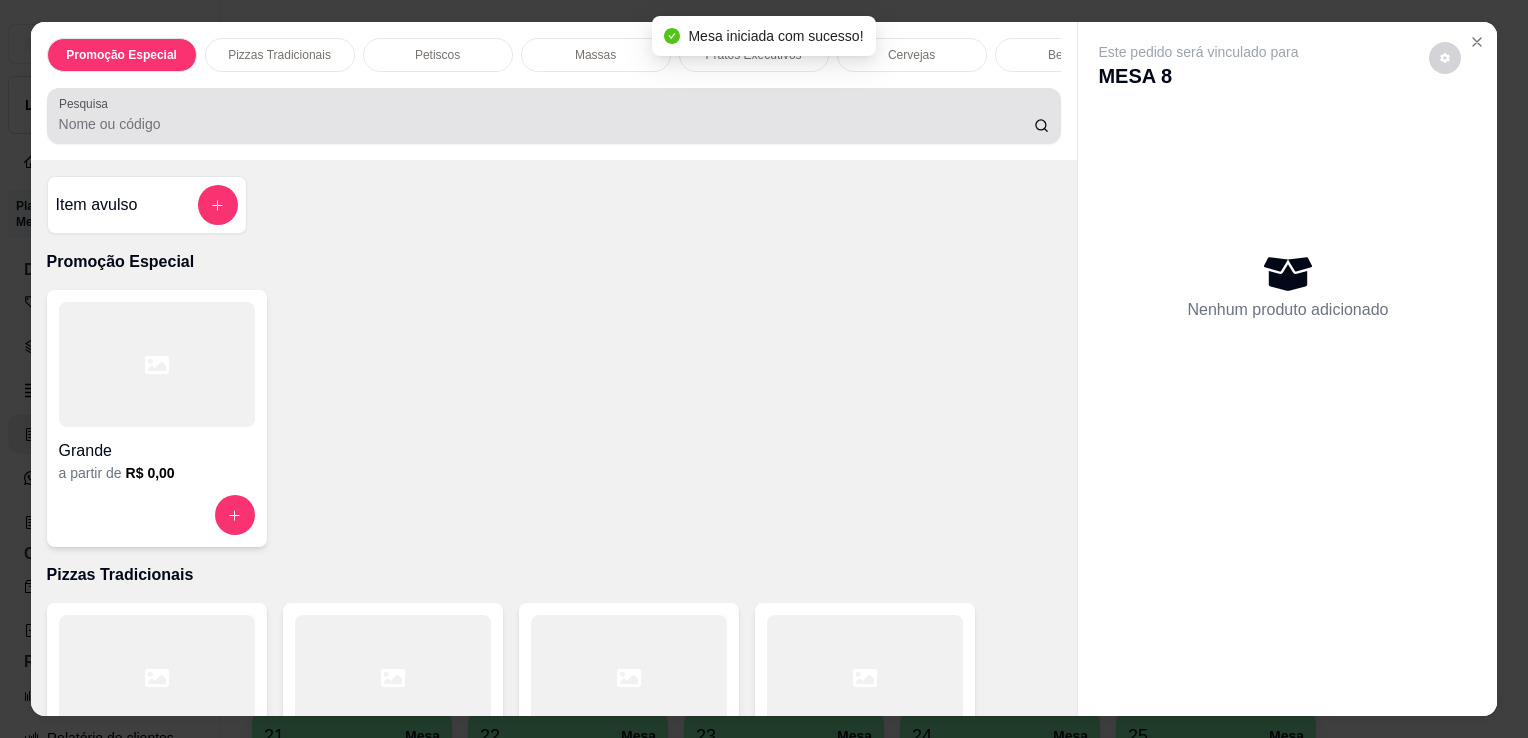 click on "Pesquisa" at bounding box center [546, 124] 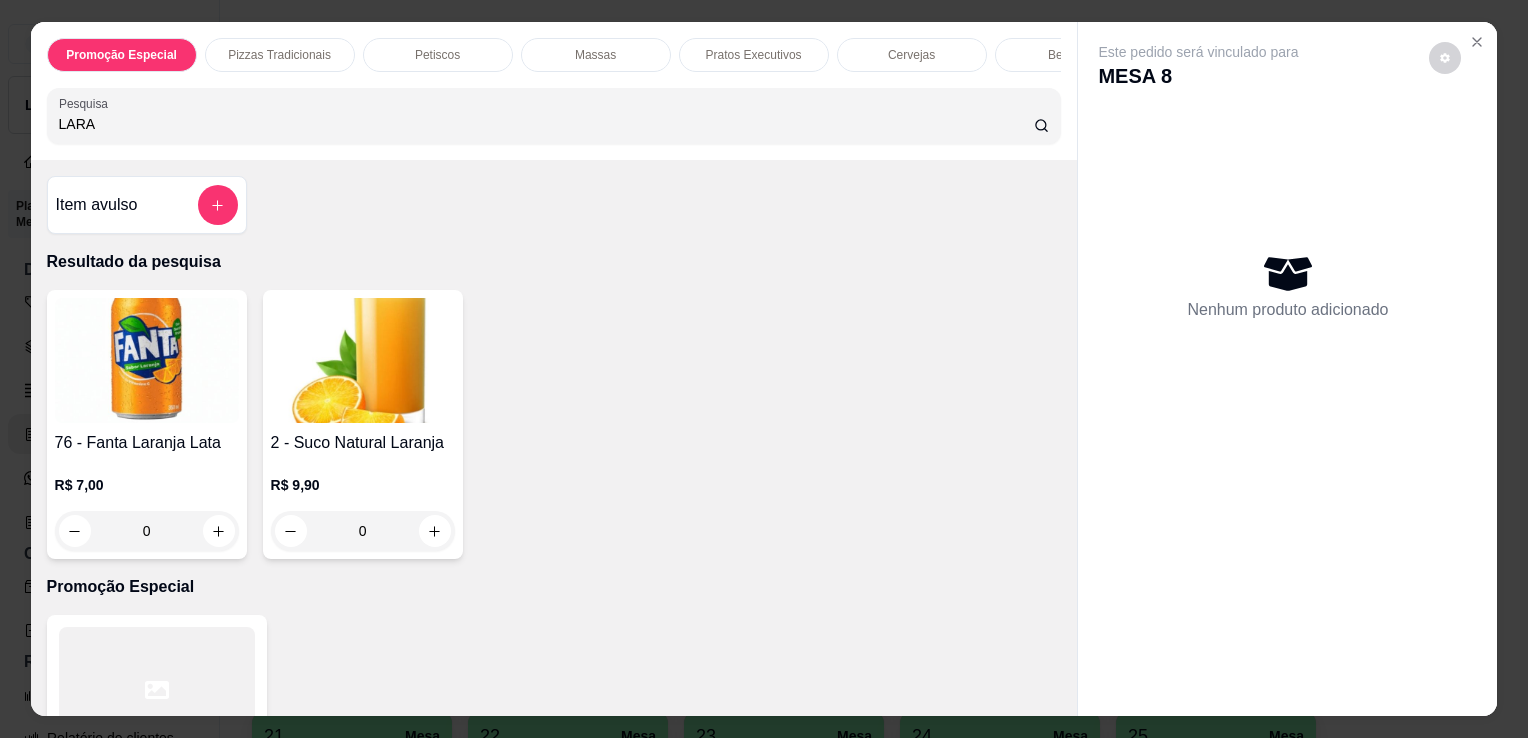 type on "LARA" 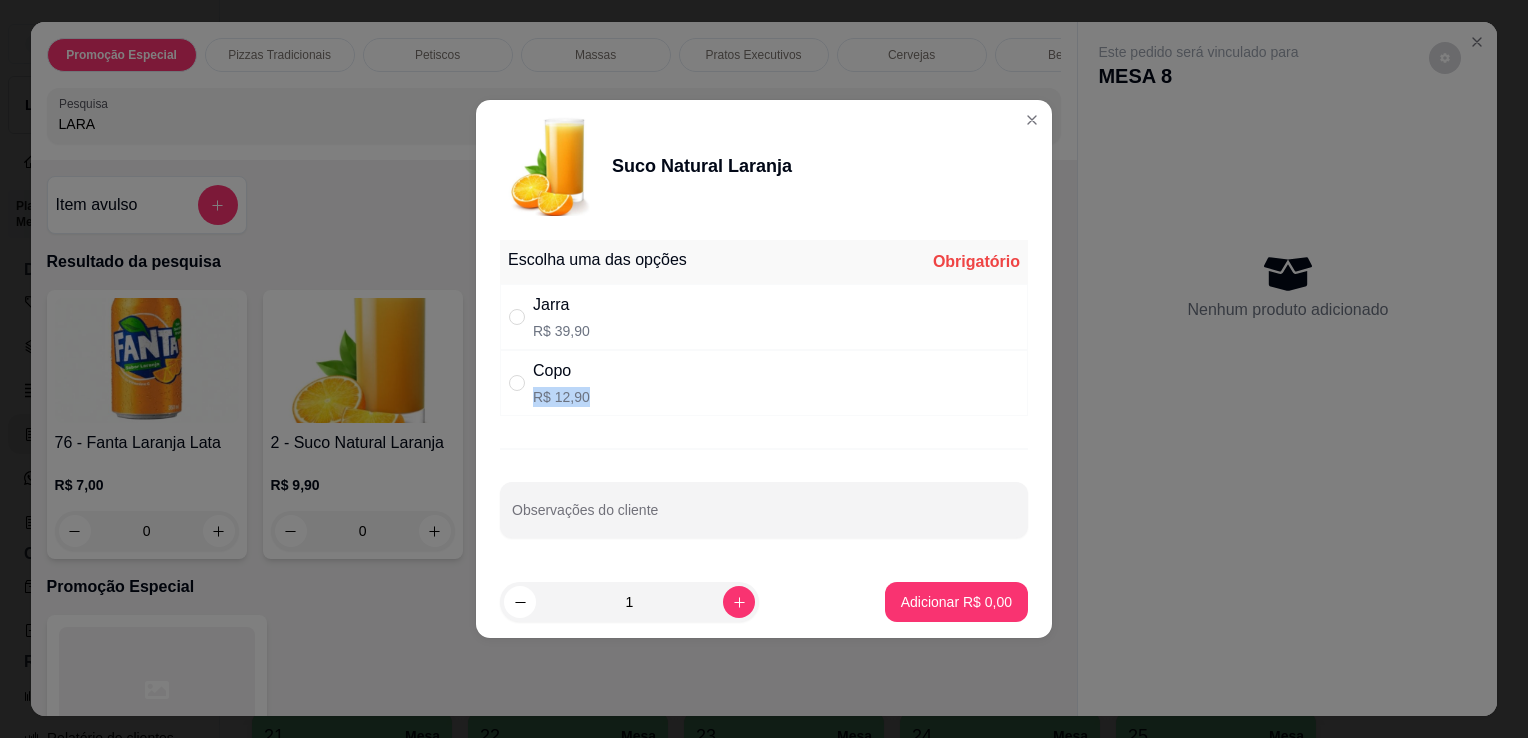 drag, startPoint x: 784, startPoint y: 388, endPoint x: 627, endPoint y: 371, distance: 157.9177 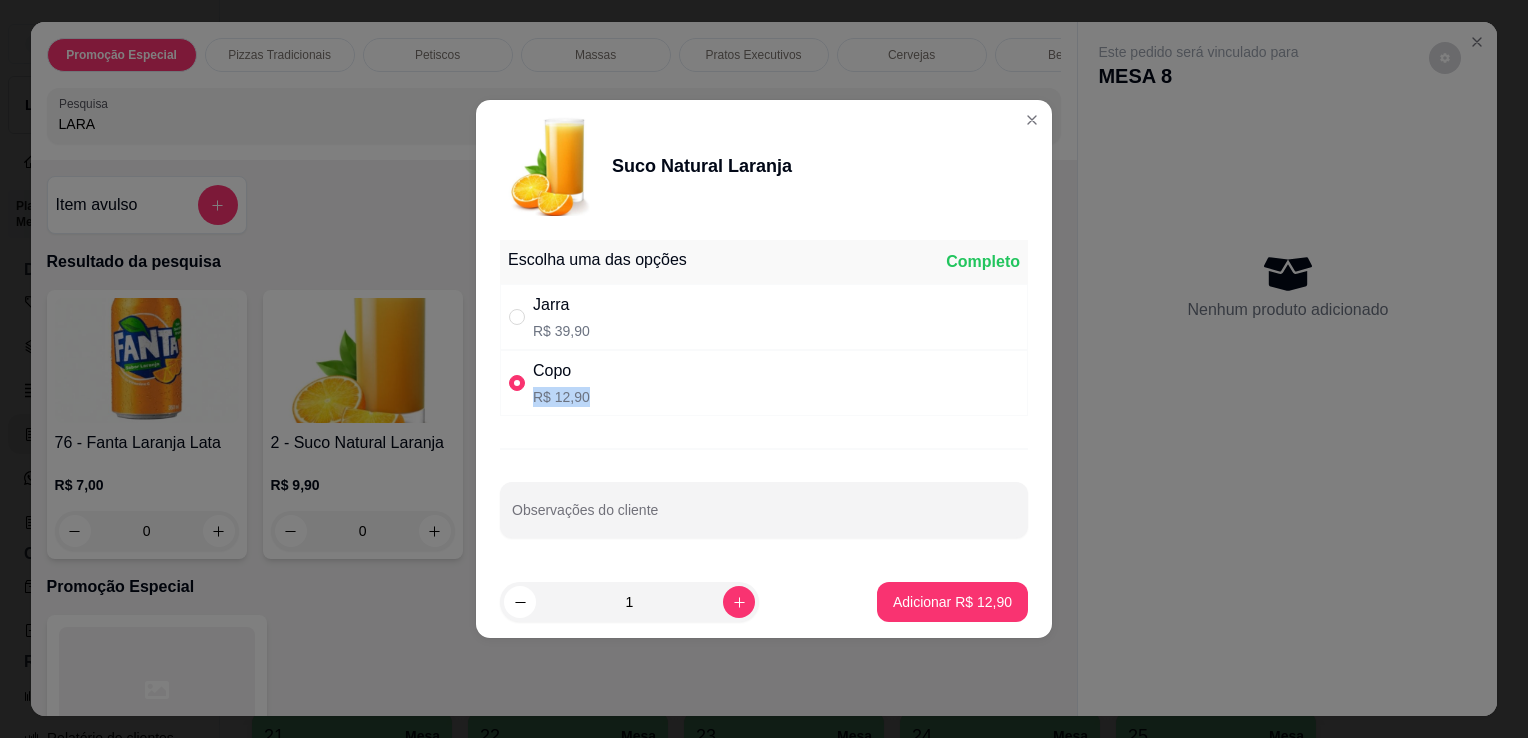 click on "Copo R$ 12,90" at bounding box center [764, 383] 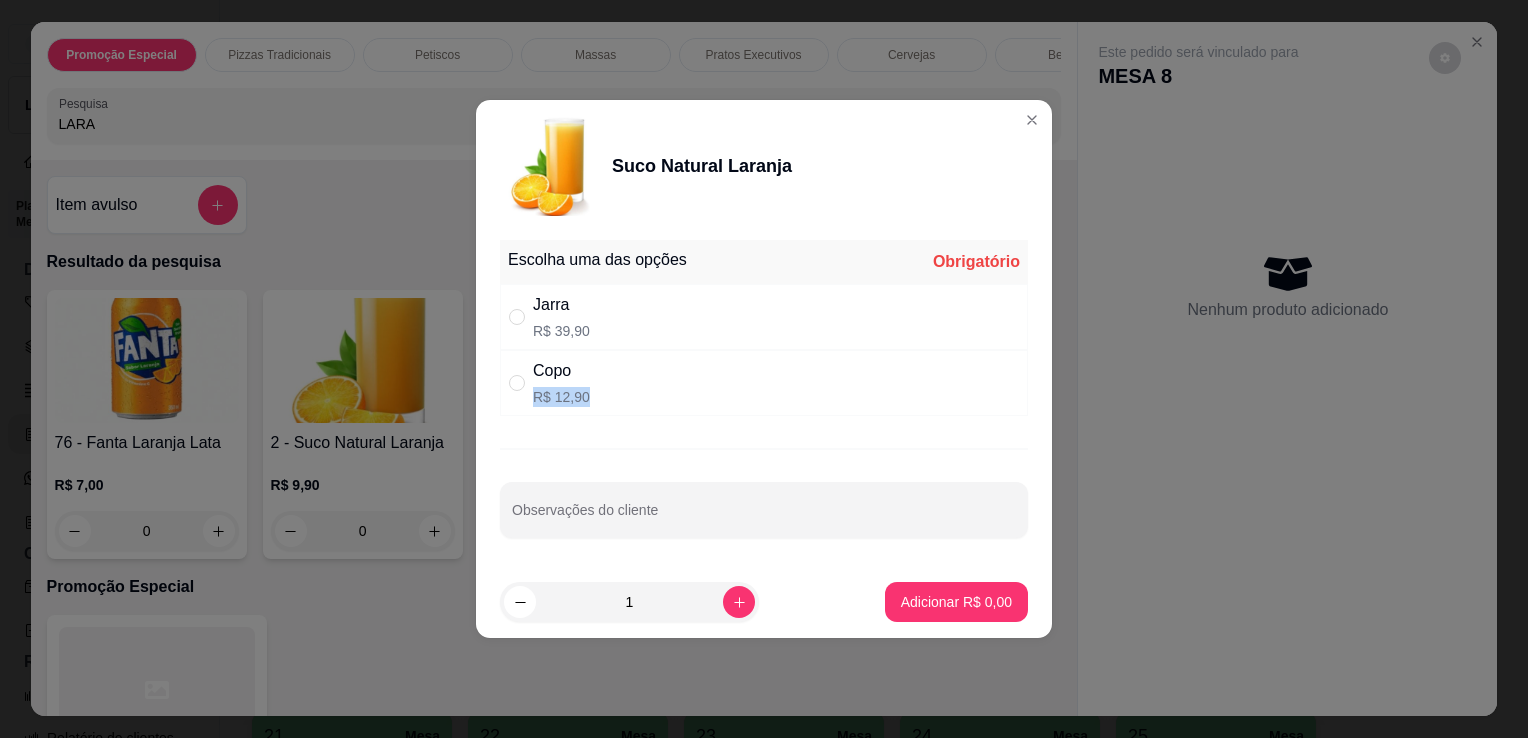 click on "Copo R$ 12,90" at bounding box center [764, 383] 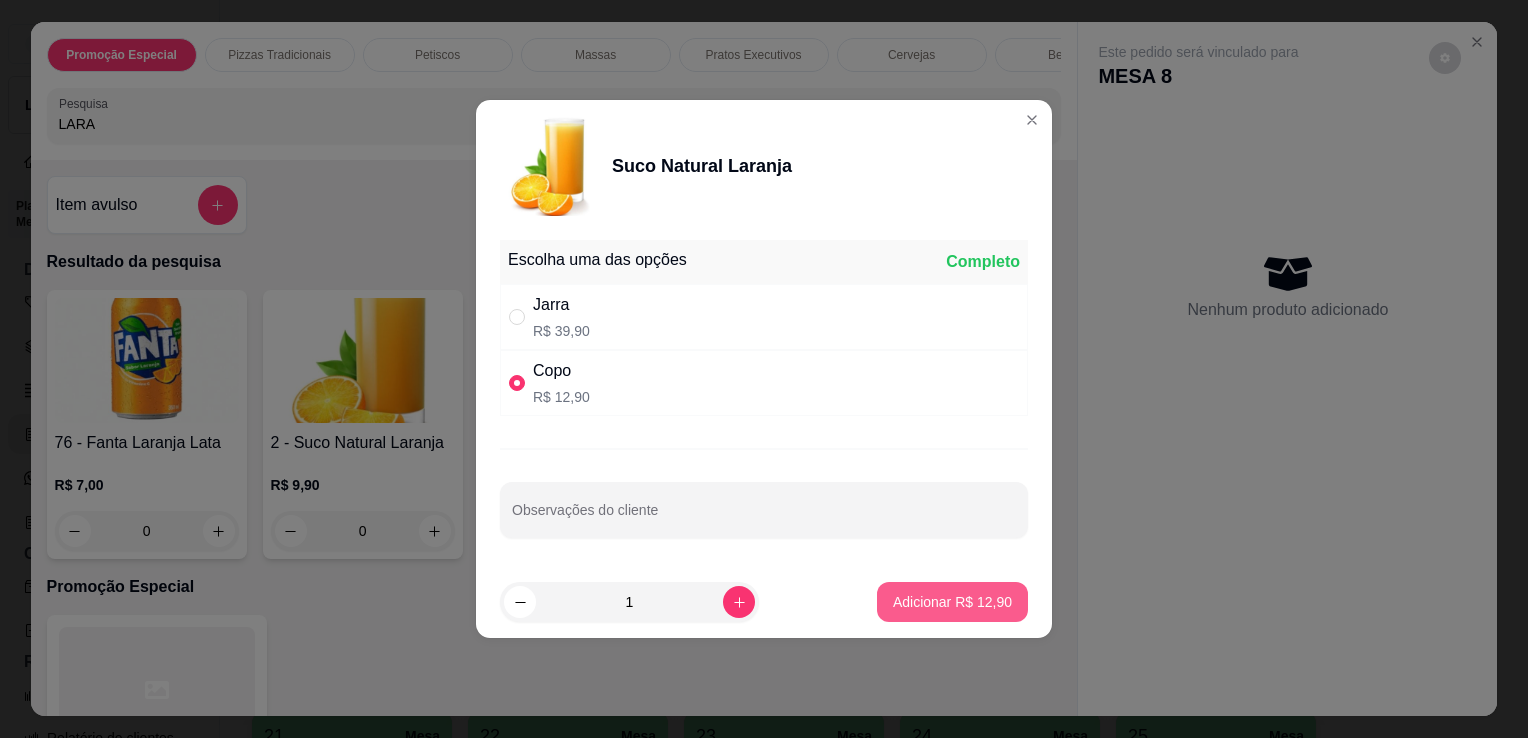click on "Adicionar   R$ 12,90" at bounding box center (952, 602) 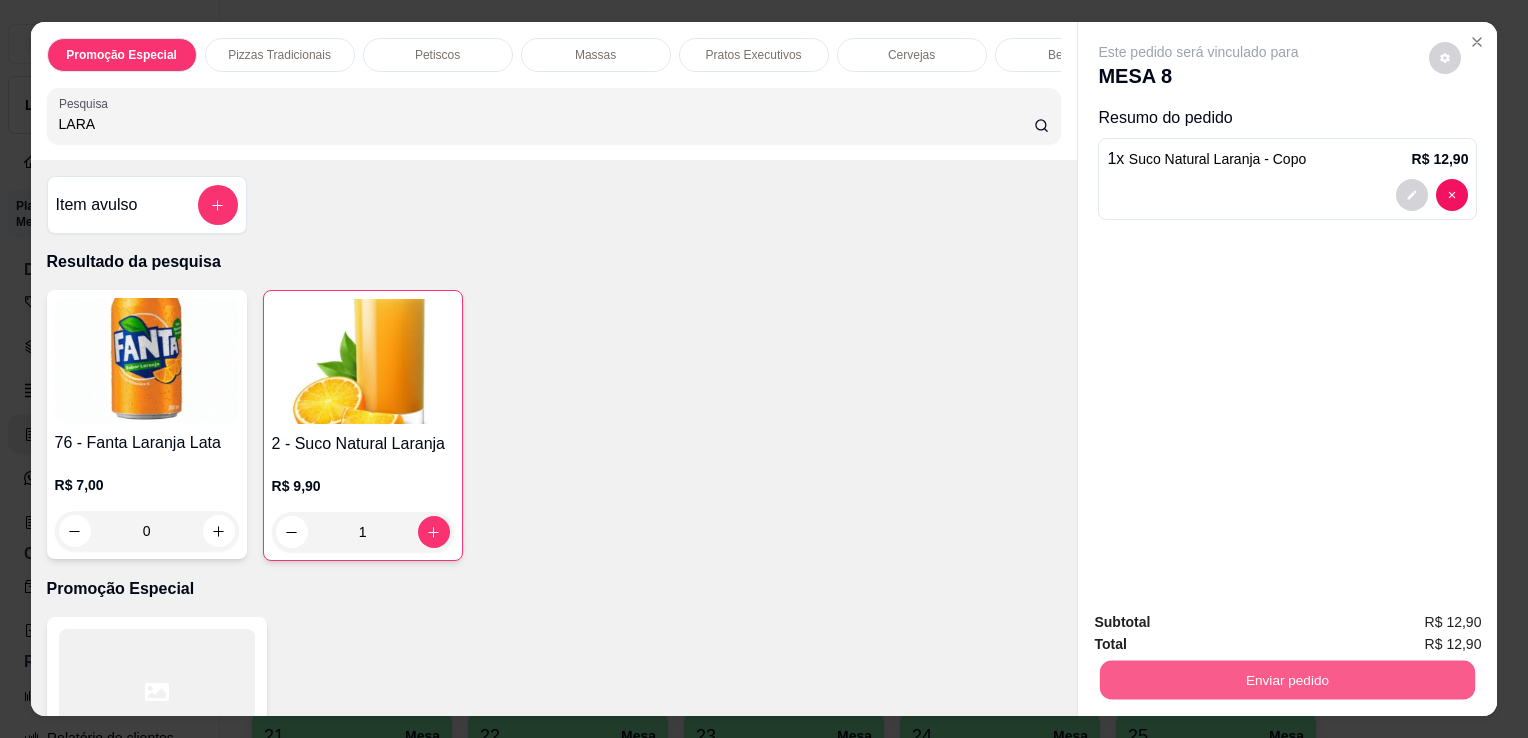 click on "Enviar pedido" at bounding box center [1287, 679] 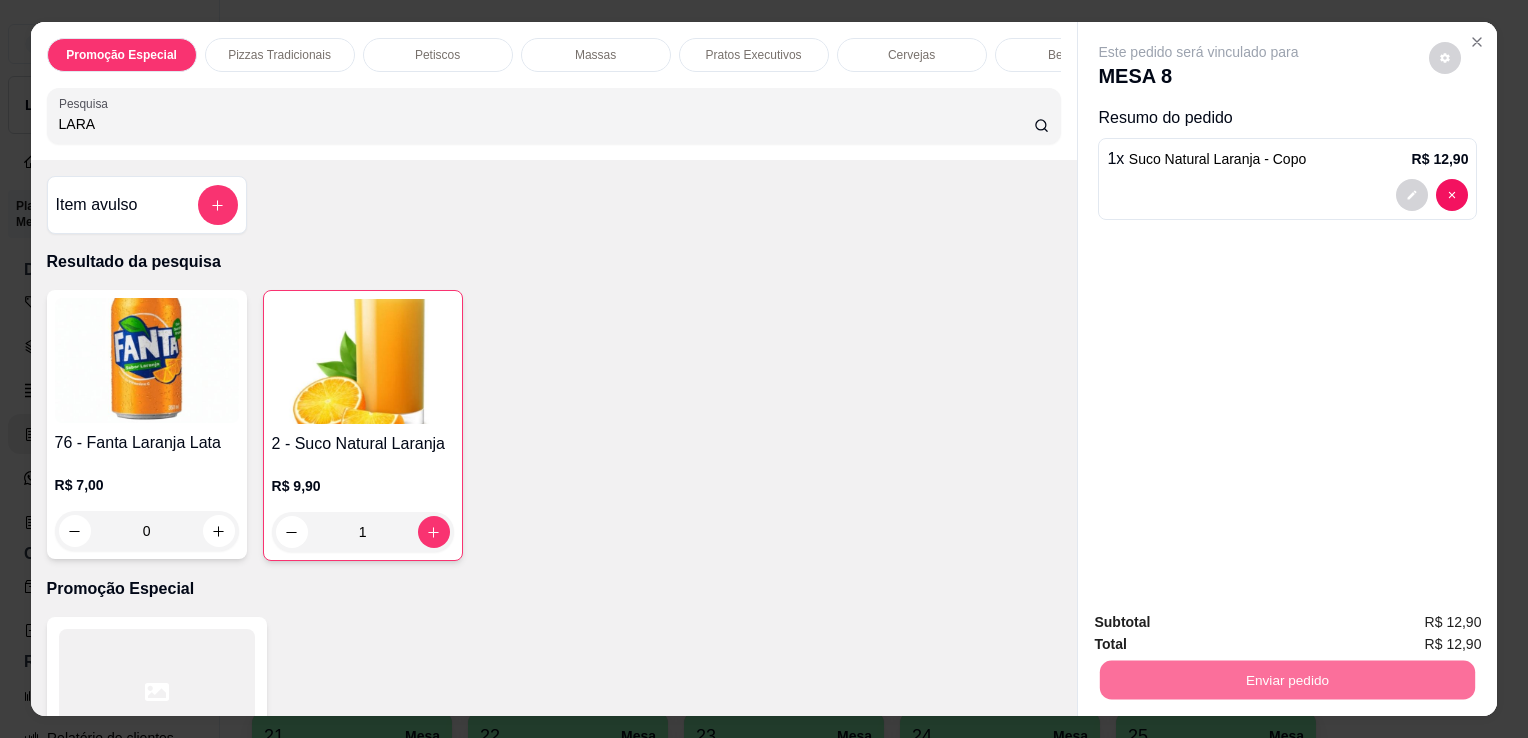 click on "Não registrar e enviar pedido" at bounding box center [1222, 623] 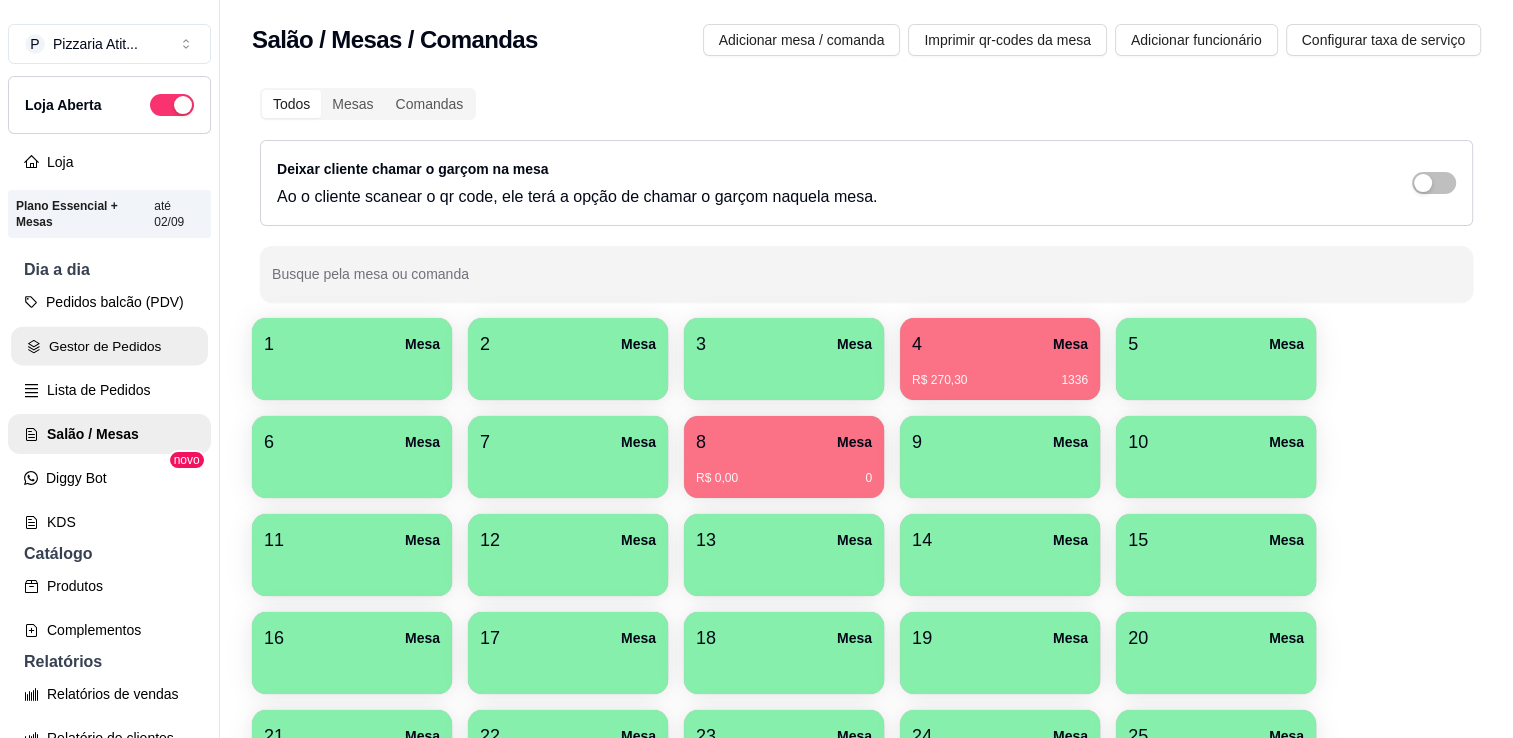 click on "Gestor de Pedidos" at bounding box center (109, 346) 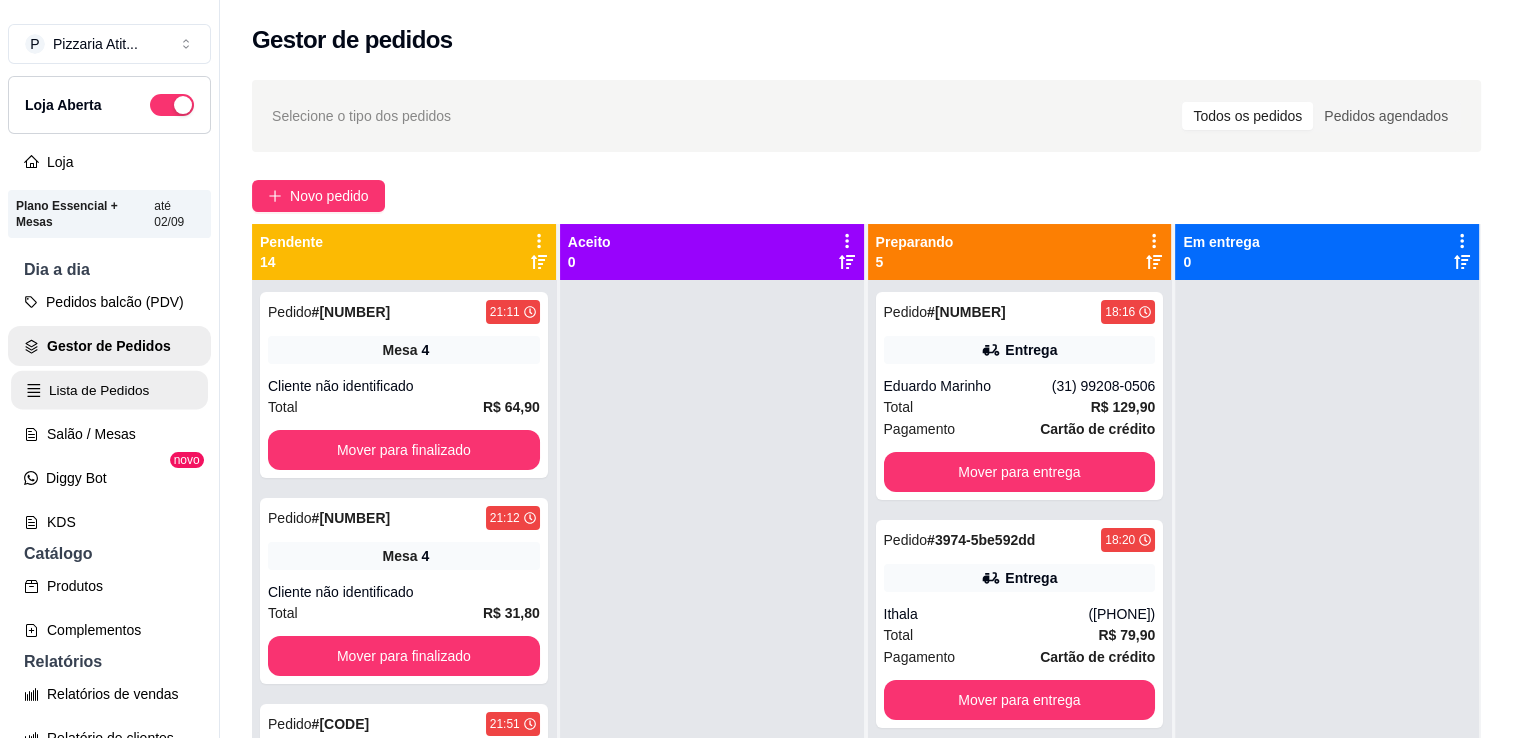 click on "Lista de Pedidos" at bounding box center (109, 390) 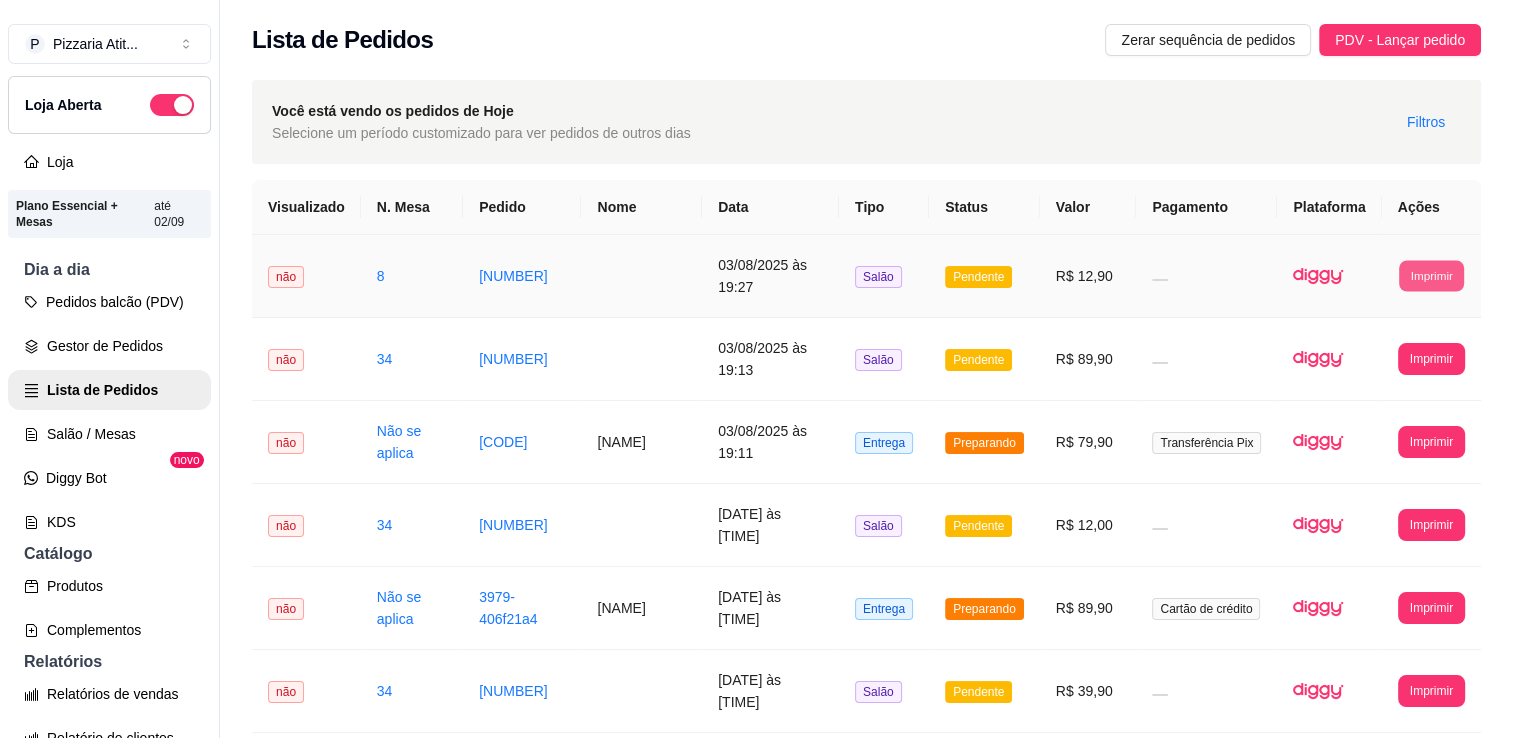 click on "Imprimir" at bounding box center [1431, 275] 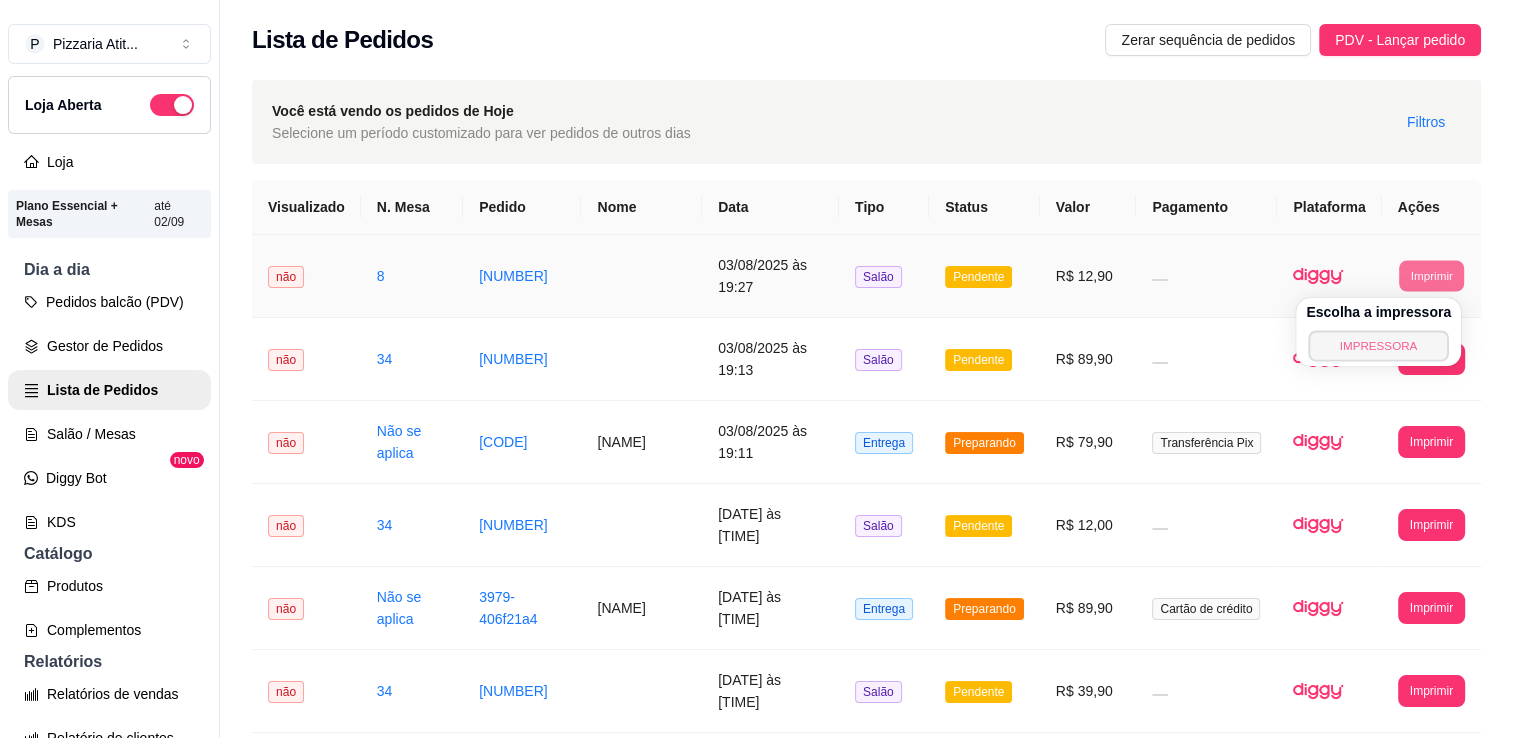 click on "IMPRESSORA" at bounding box center [1378, 345] 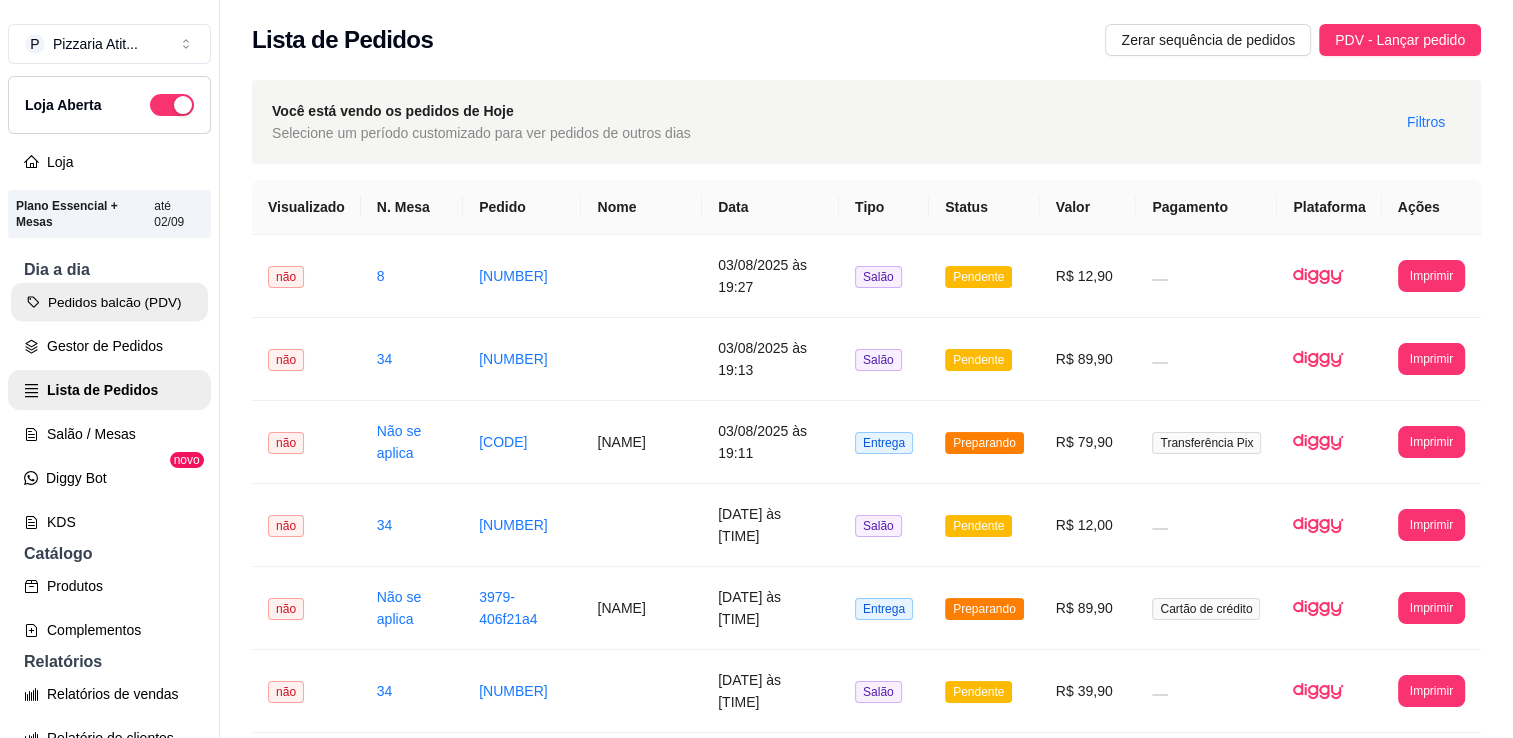 click on "Pedidos balcão (PDV)" at bounding box center [109, 302] 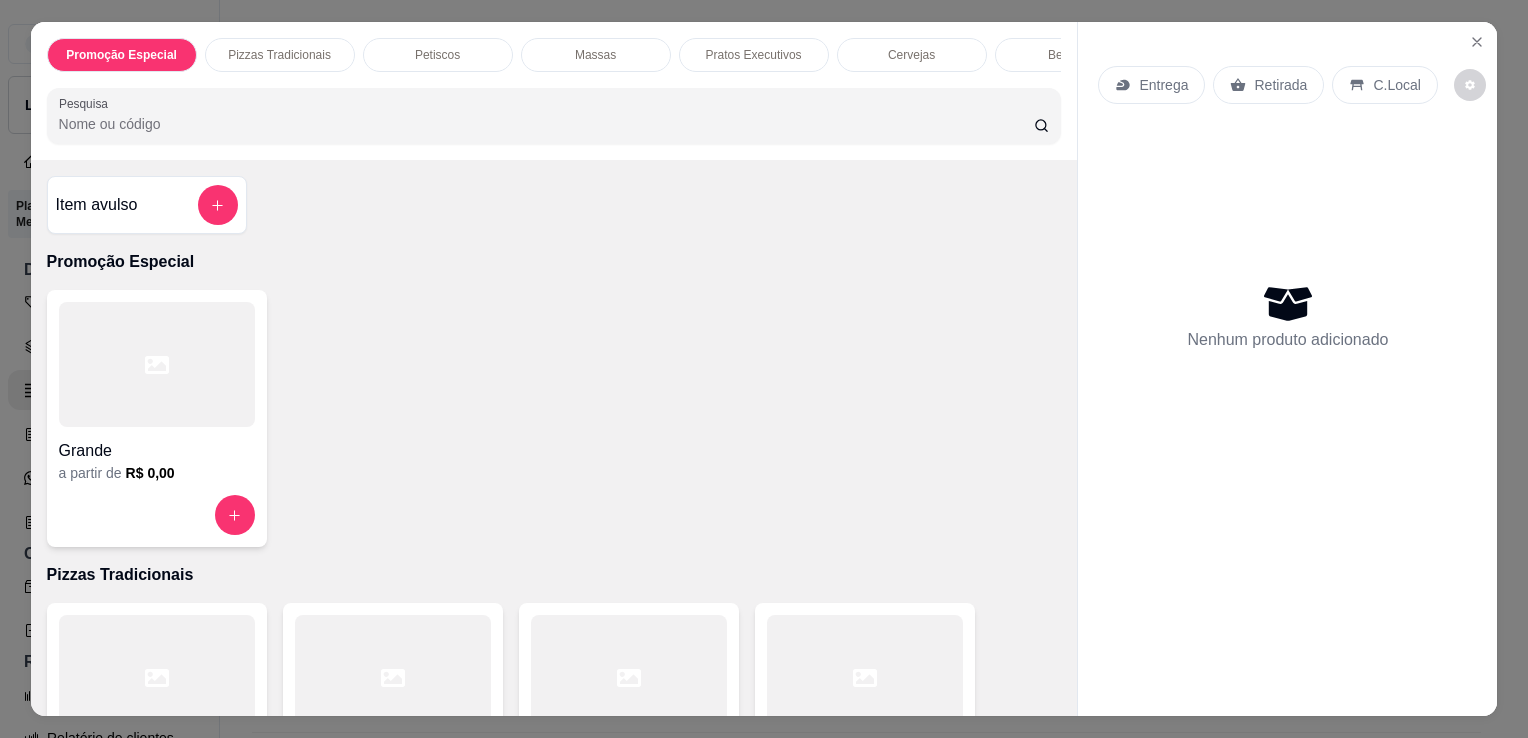 click at bounding box center [629, 677] 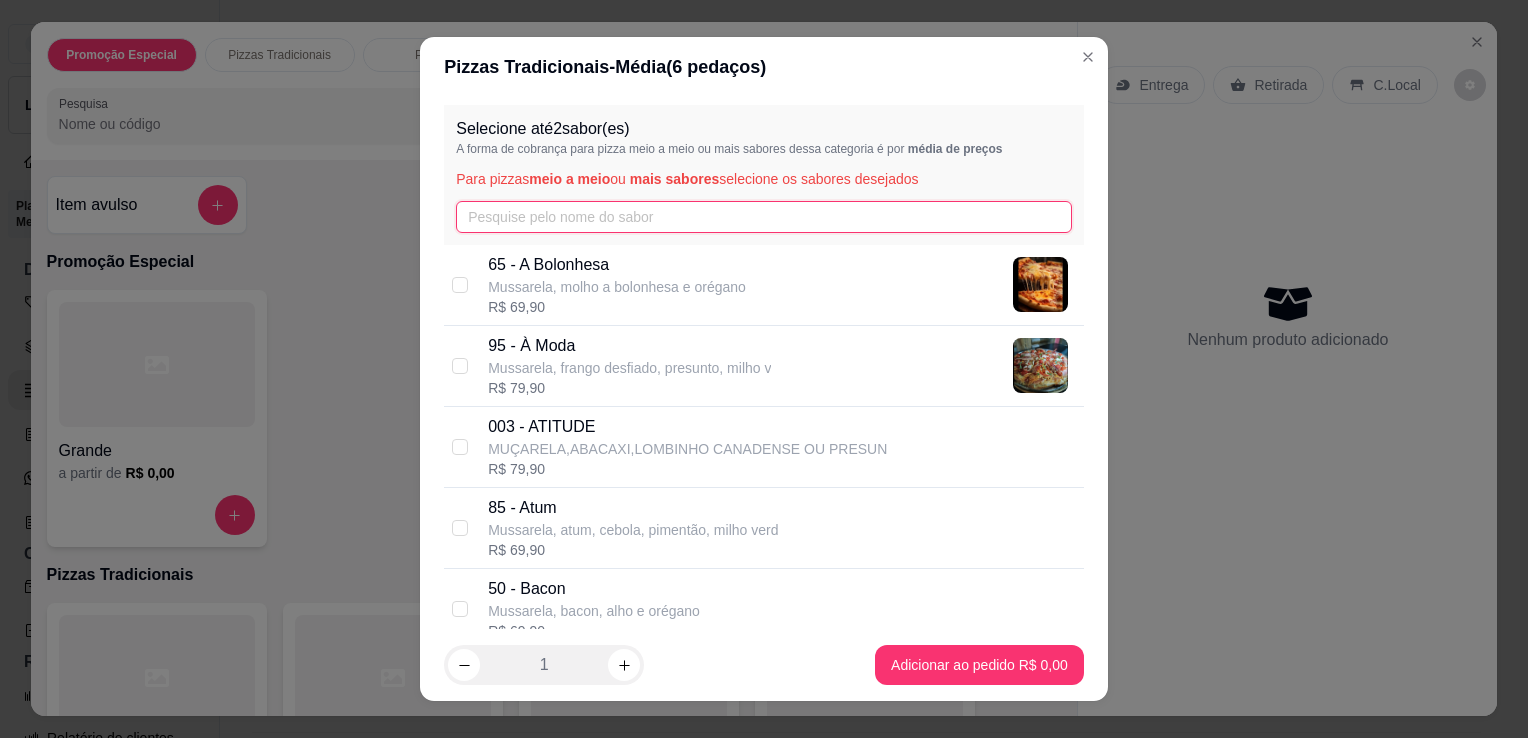 click at bounding box center (764, 217) 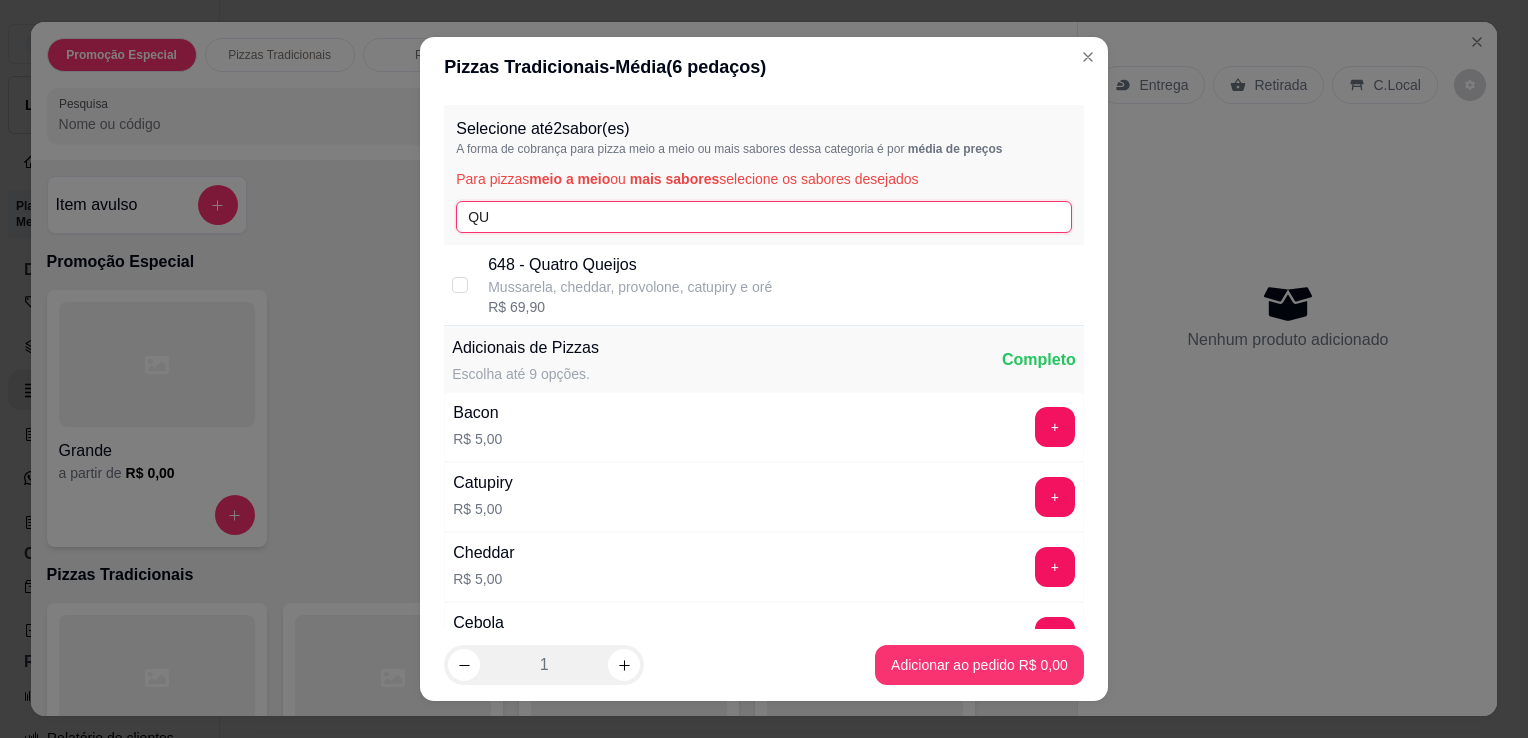 type on "QU" 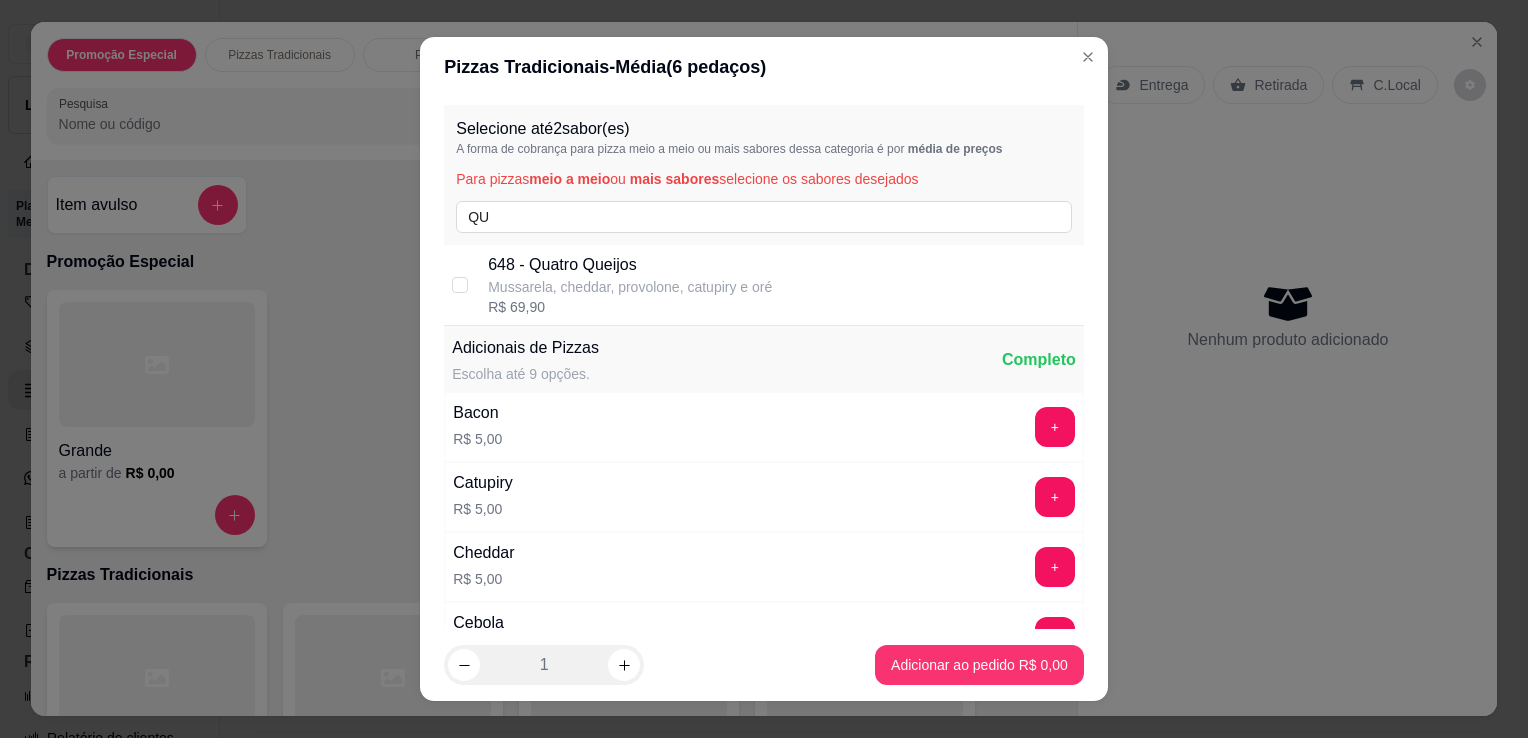 click on "648 - Quatro Queijos" at bounding box center (630, 265) 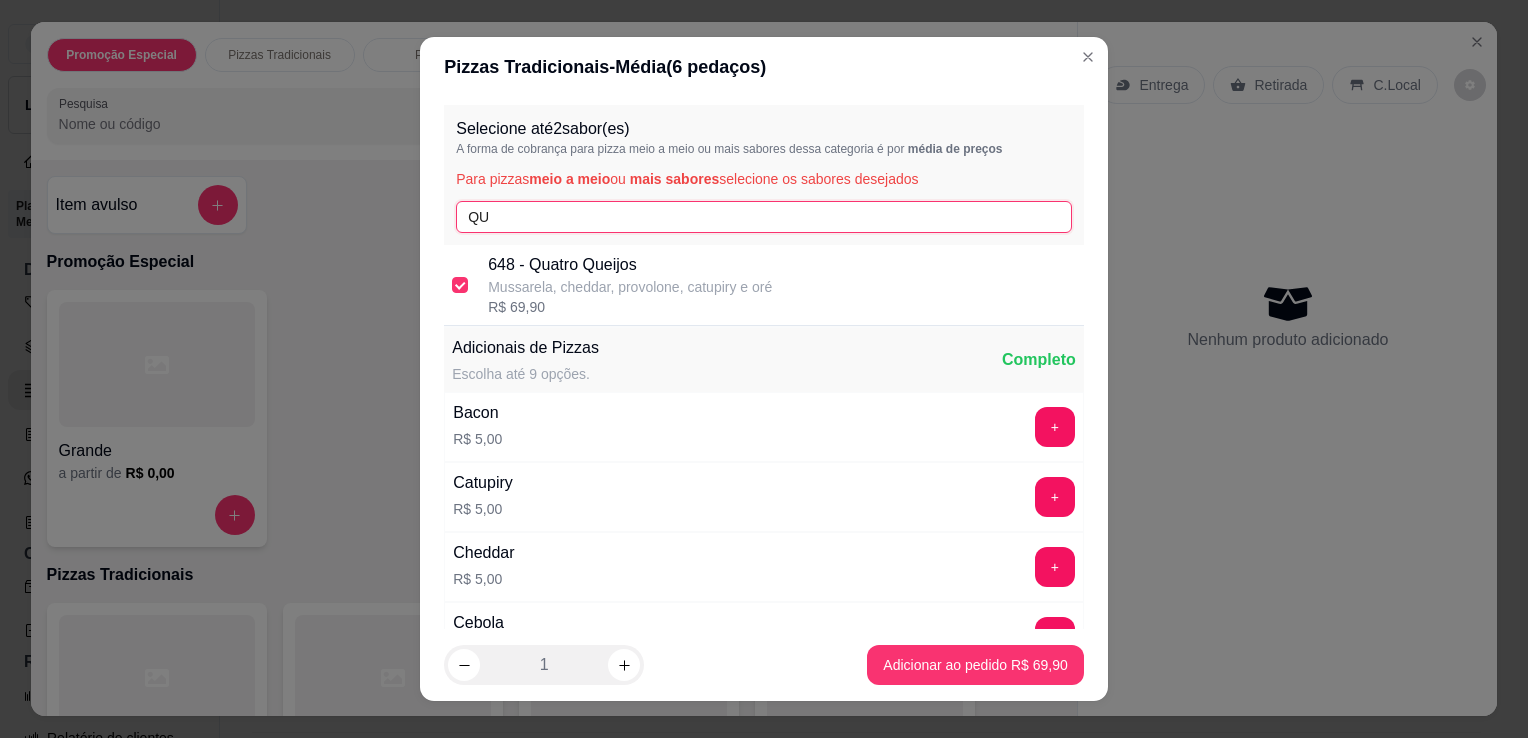 click on "QU" at bounding box center (764, 217) 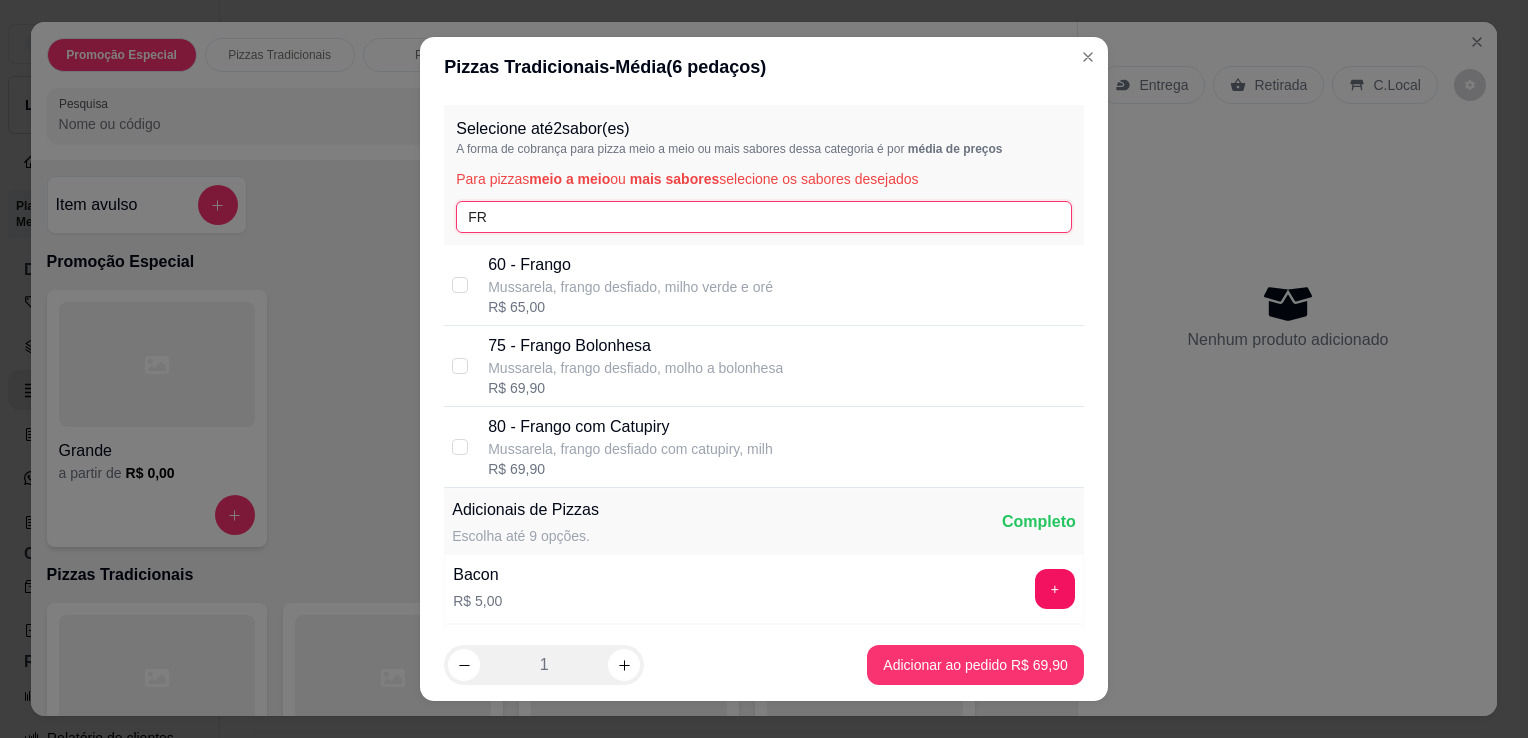 type on "FR" 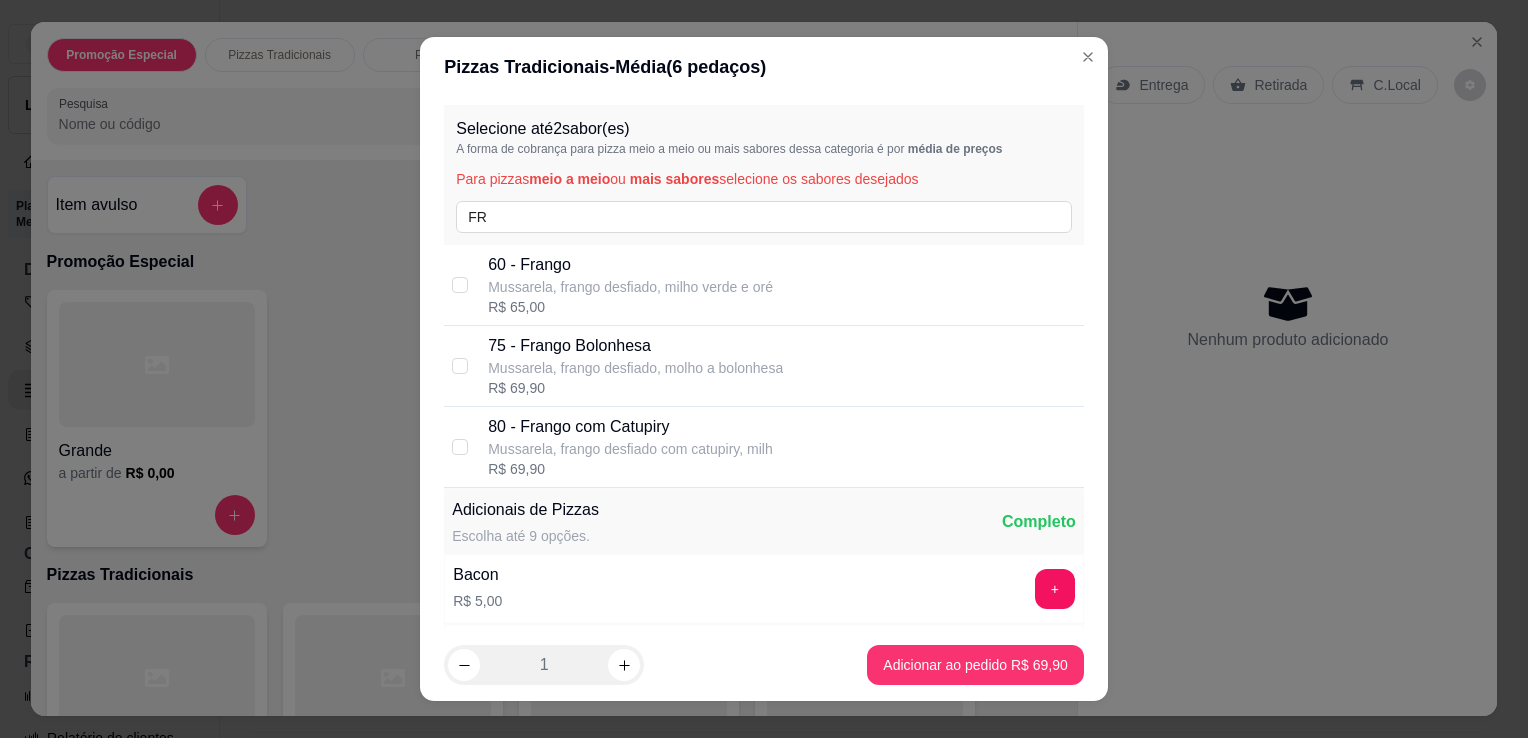 click on "Mussarela, frango desfiado com catupiry, milh" at bounding box center (630, 449) 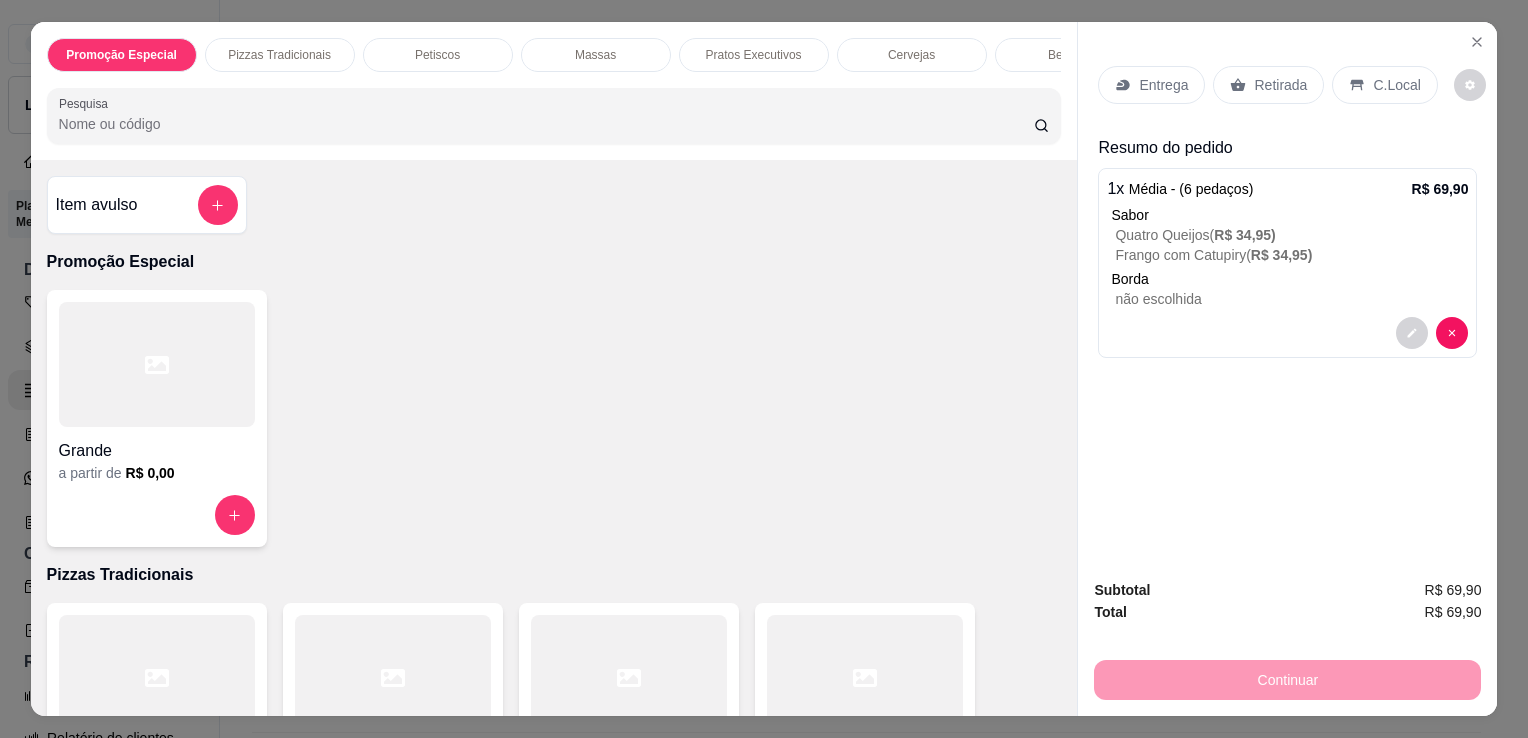 click on "C.Local" at bounding box center (1396, 85) 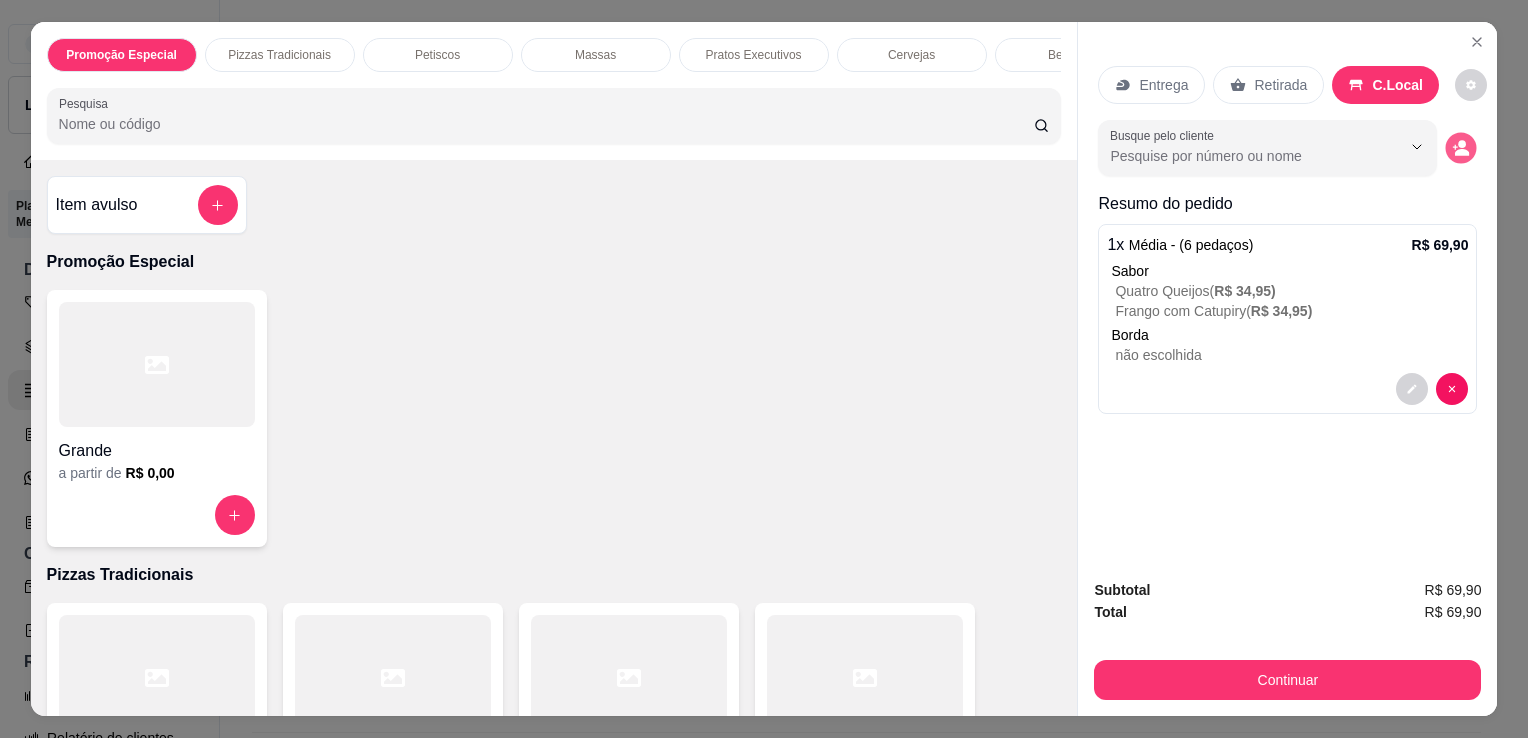 click at bounding box center [1461, 148] 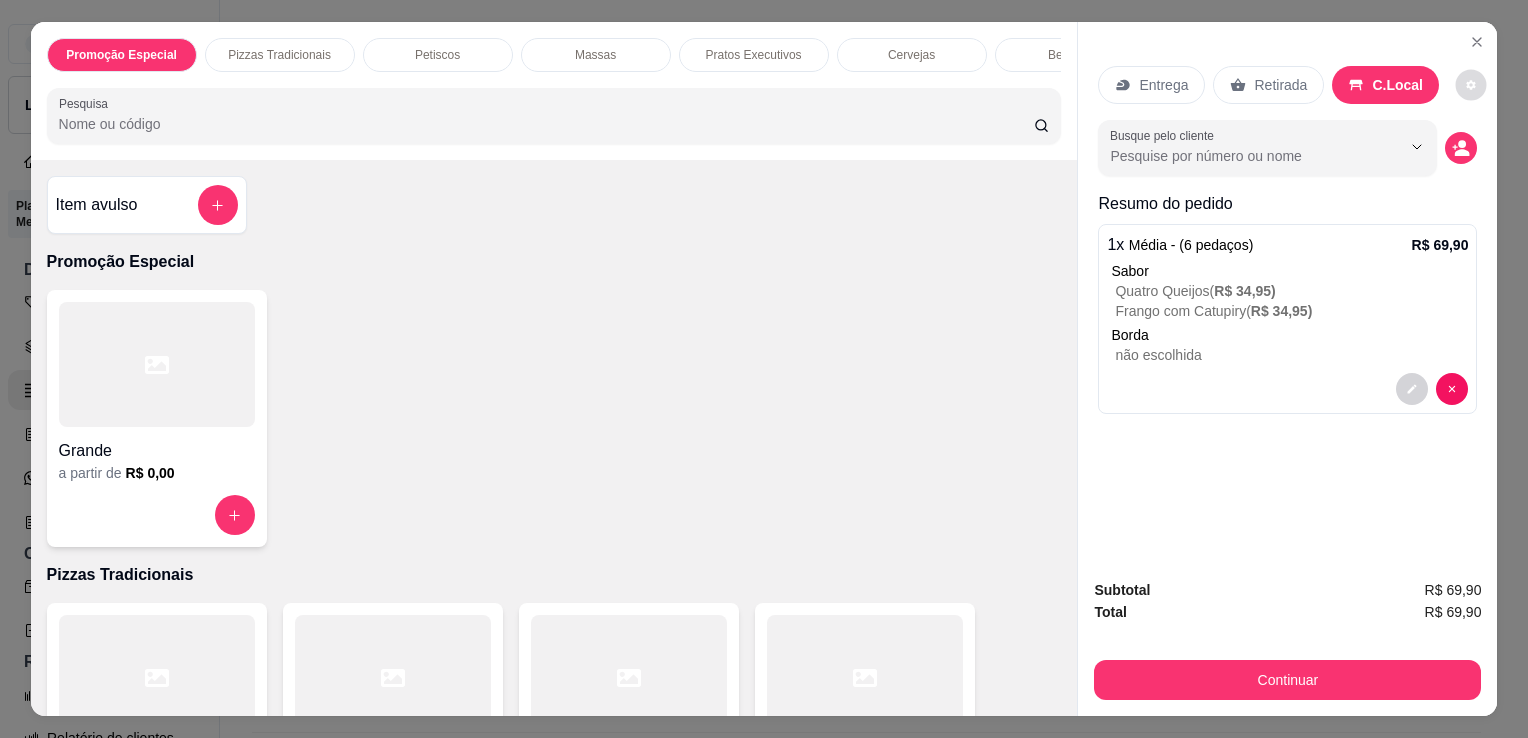 click at bounding box center (1470, 85) 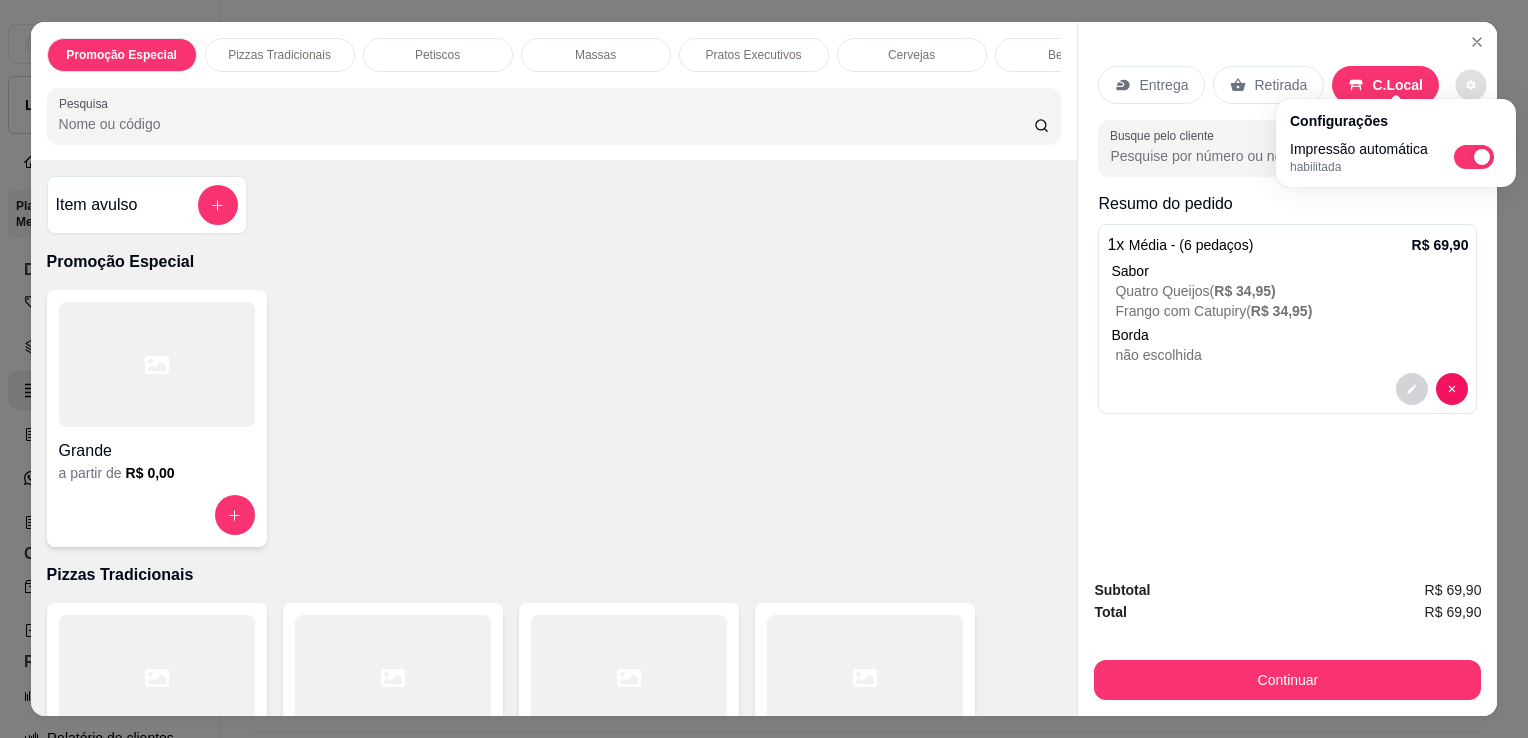 click on "Entrega Retirada C.Local Busque pelo cliente Resumo do pedido 1 x Média - (6 pedaços) R$ 69,90 Sabor Quatro Queijos ( R$ 34,95 ) Frango com Catupiry ( R$ 34,95 ) Borda não escolhida" at bounding box center [1287, 292] 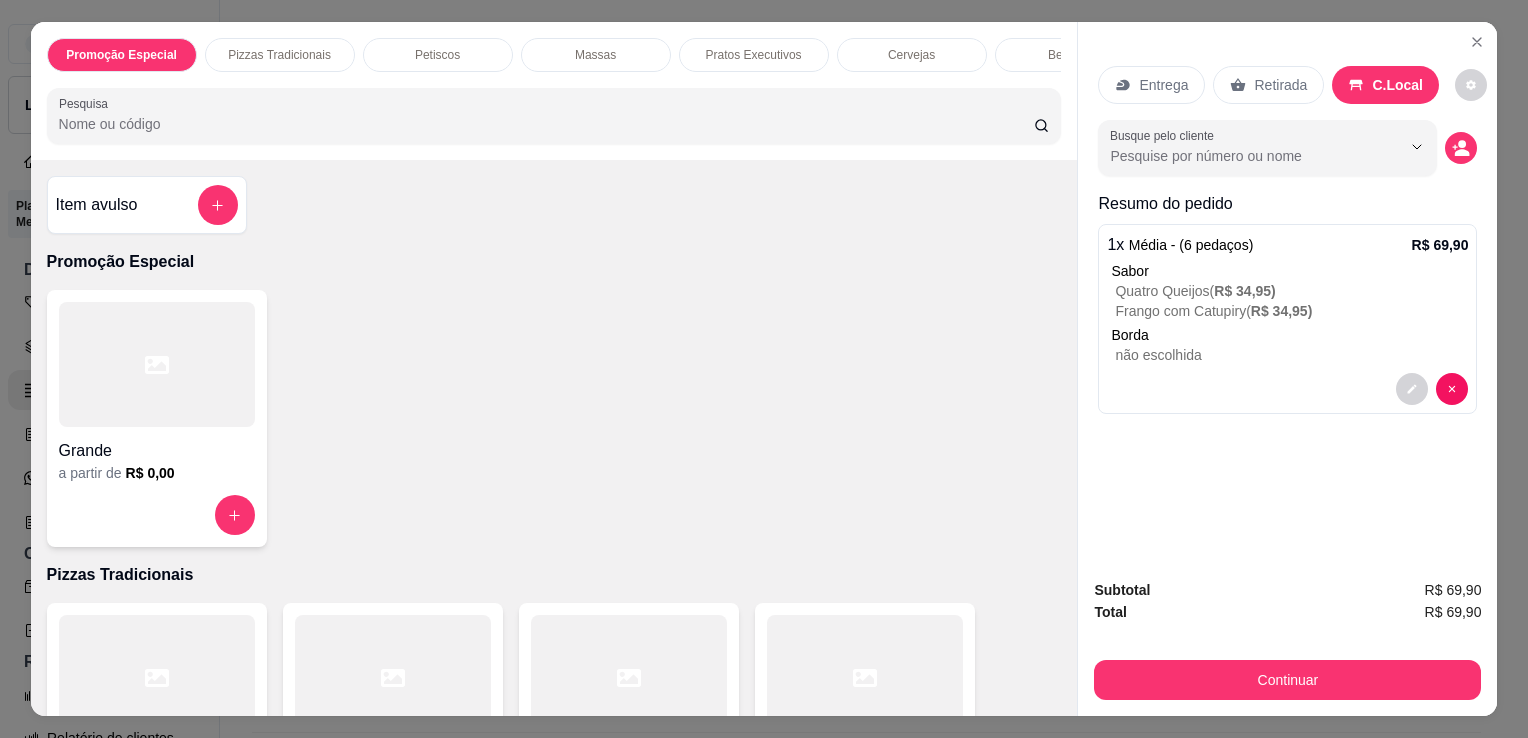 click on "Entrega Retirada C.Local Busque pelo cliente Resumo do pedido 1 x Média - (6 pedaços) R$ 69,90 Sabor Quatro Queijos ( R$ 34,95 ) Frango com Catupiry ( R$ 34,95 ) Borda não escolhida" at bounding box center [1287, 292] 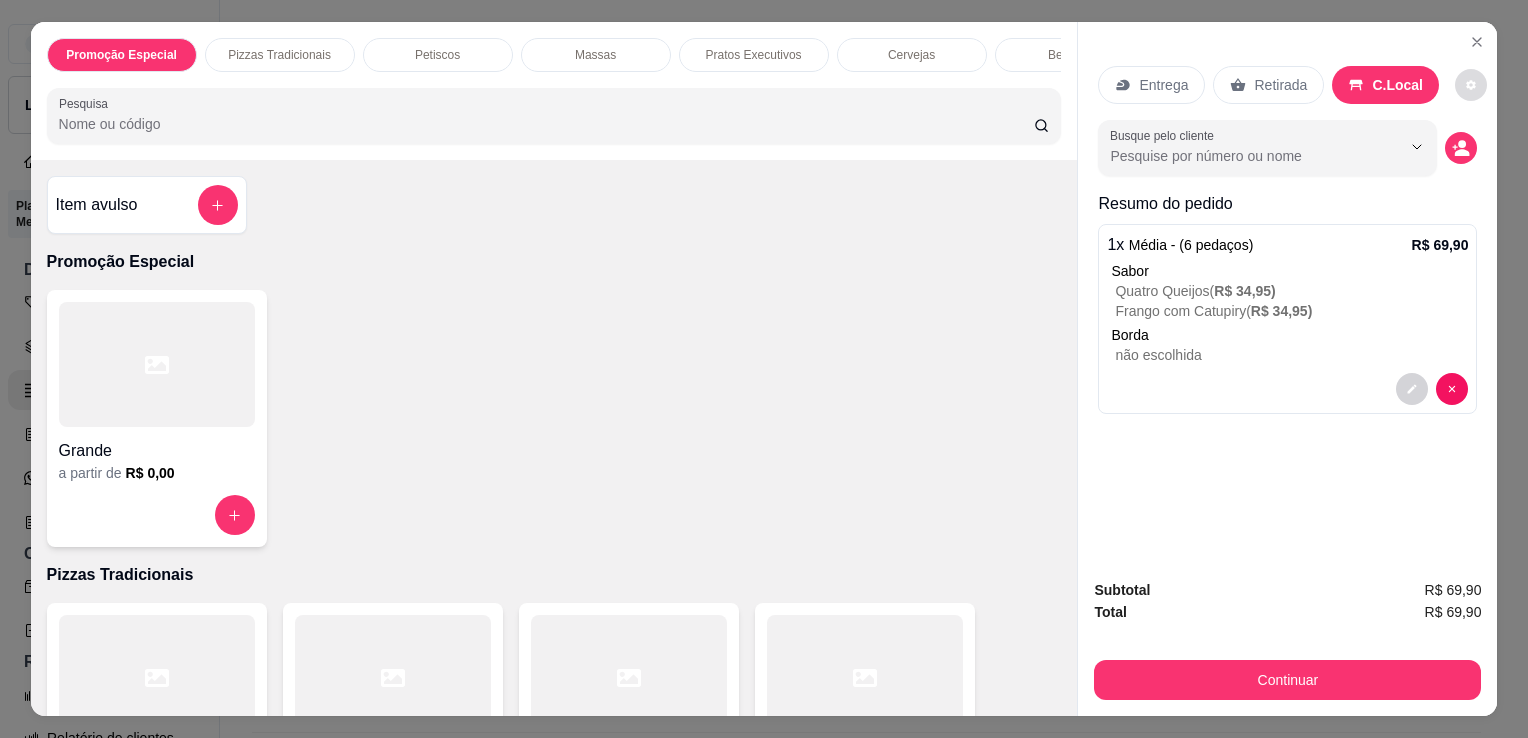 click 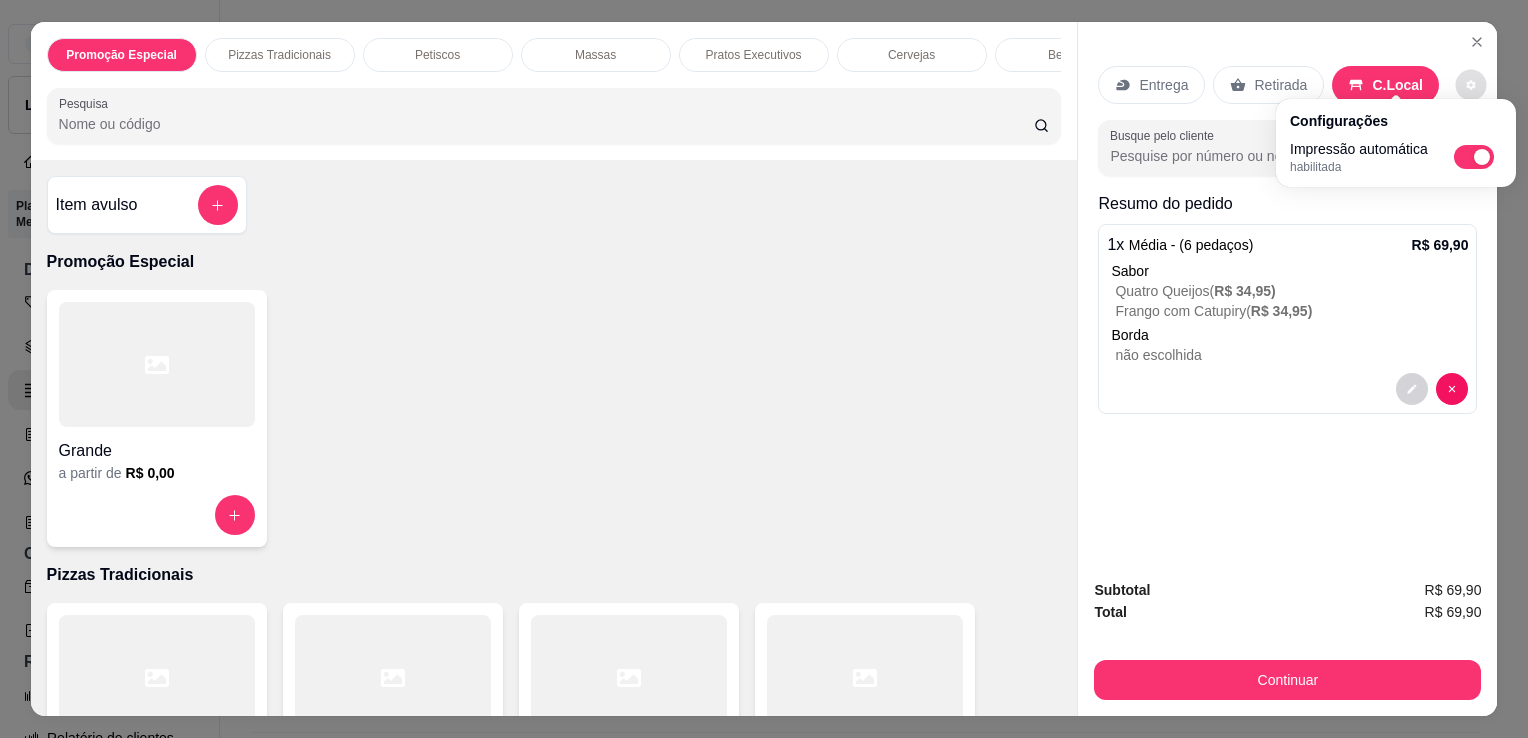 click on "Entrega Retirada C.Local Busque pelo cliente Resumo do pedido 1 x Média - (6 pedaços) R$ 69,90 Sabor Quatro Queijos ( R$ 34,95 ) Frango com Catupiry ( R$ 34,95 ) Borda não escolhida" at bounding box center (1287, 236) 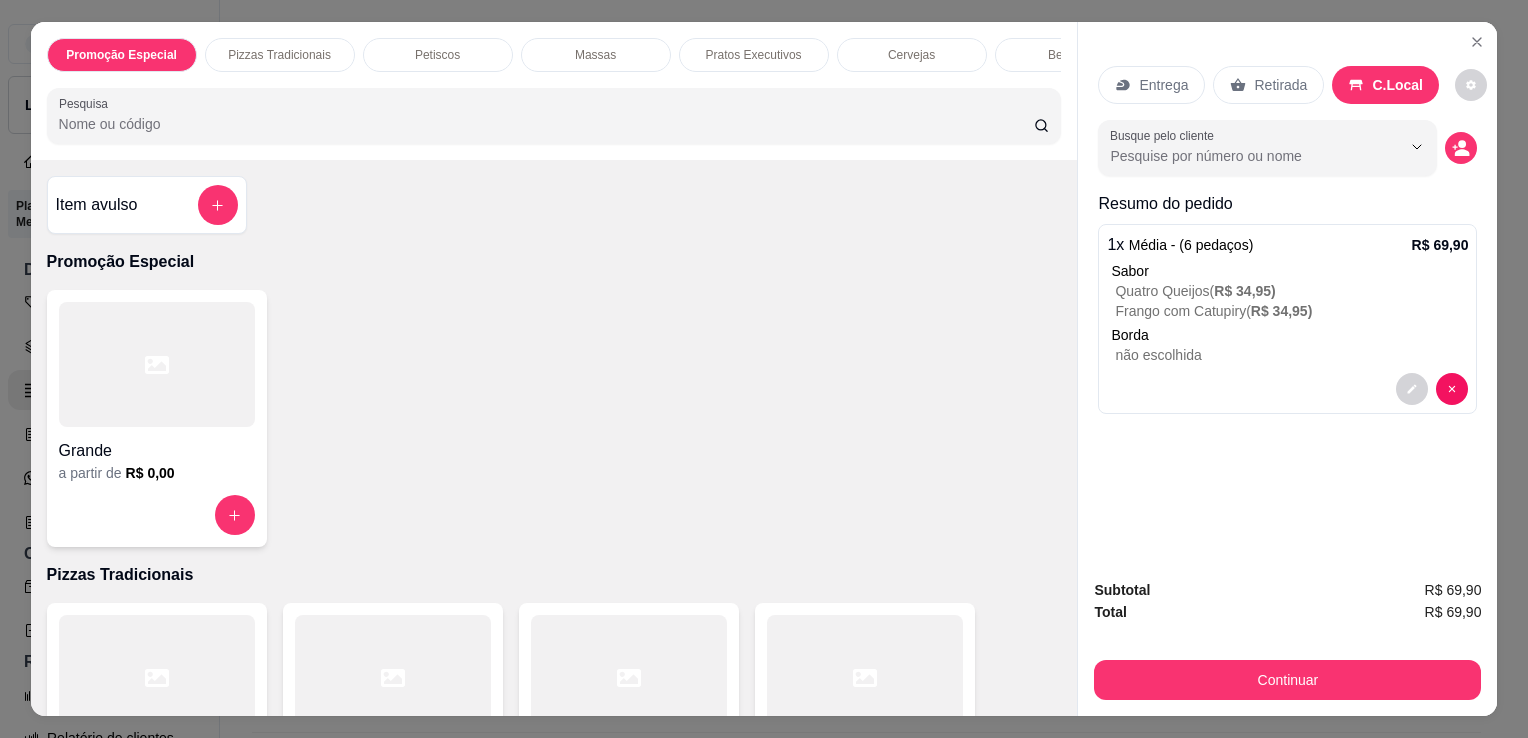 click on "C.Local" at bounding box center (1397, 85) 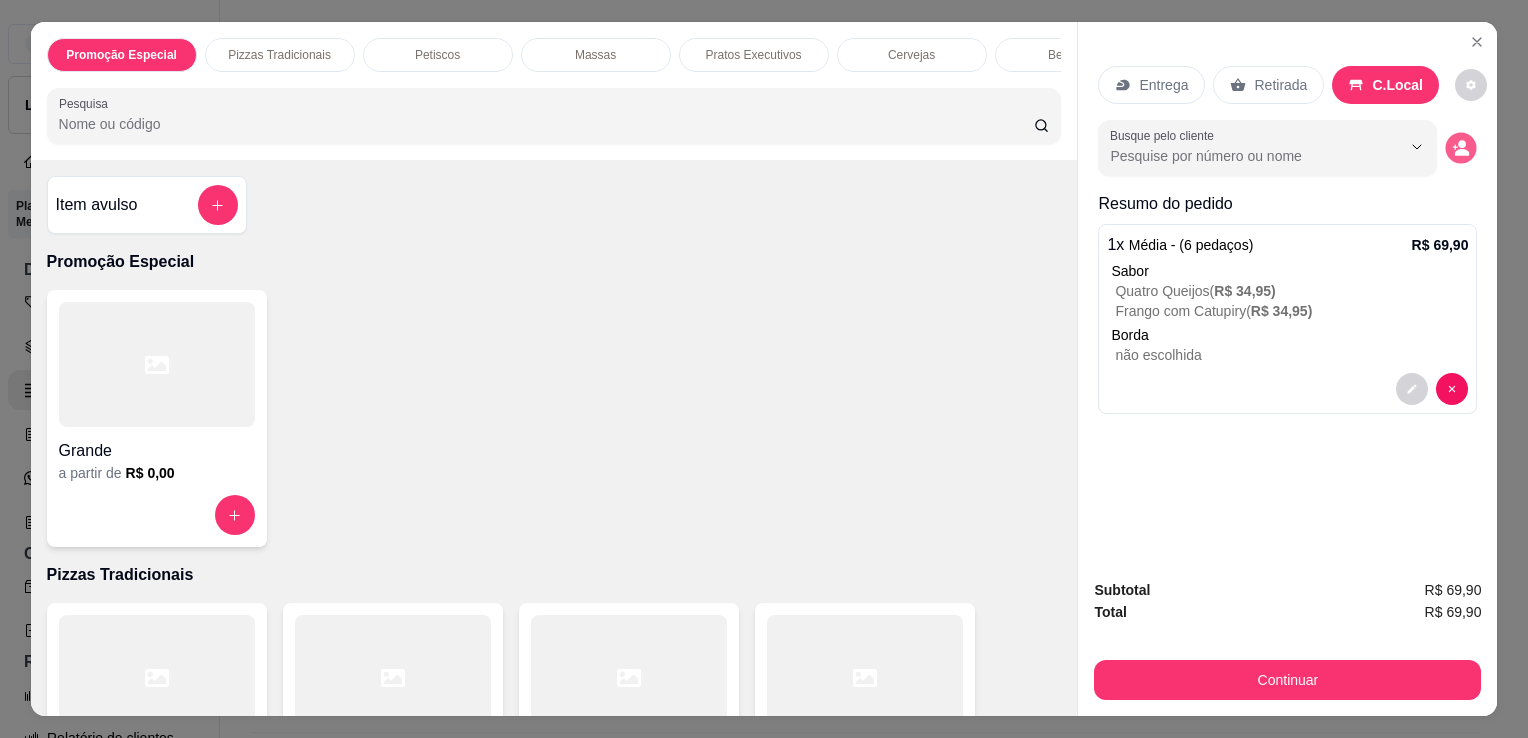 click at bounding box center (1461, 148) 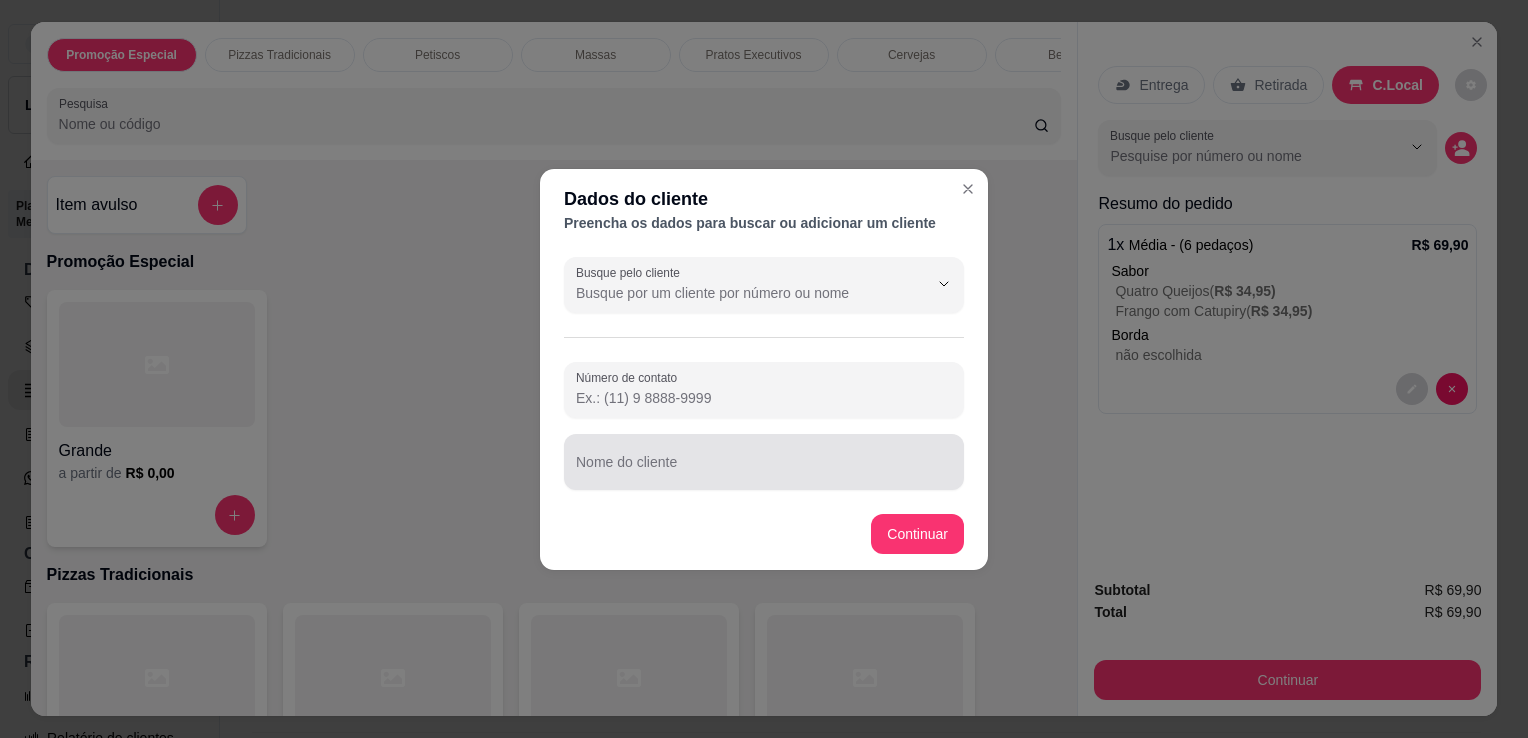 click on "Nome do cliente" at bounding box center [764, 462] 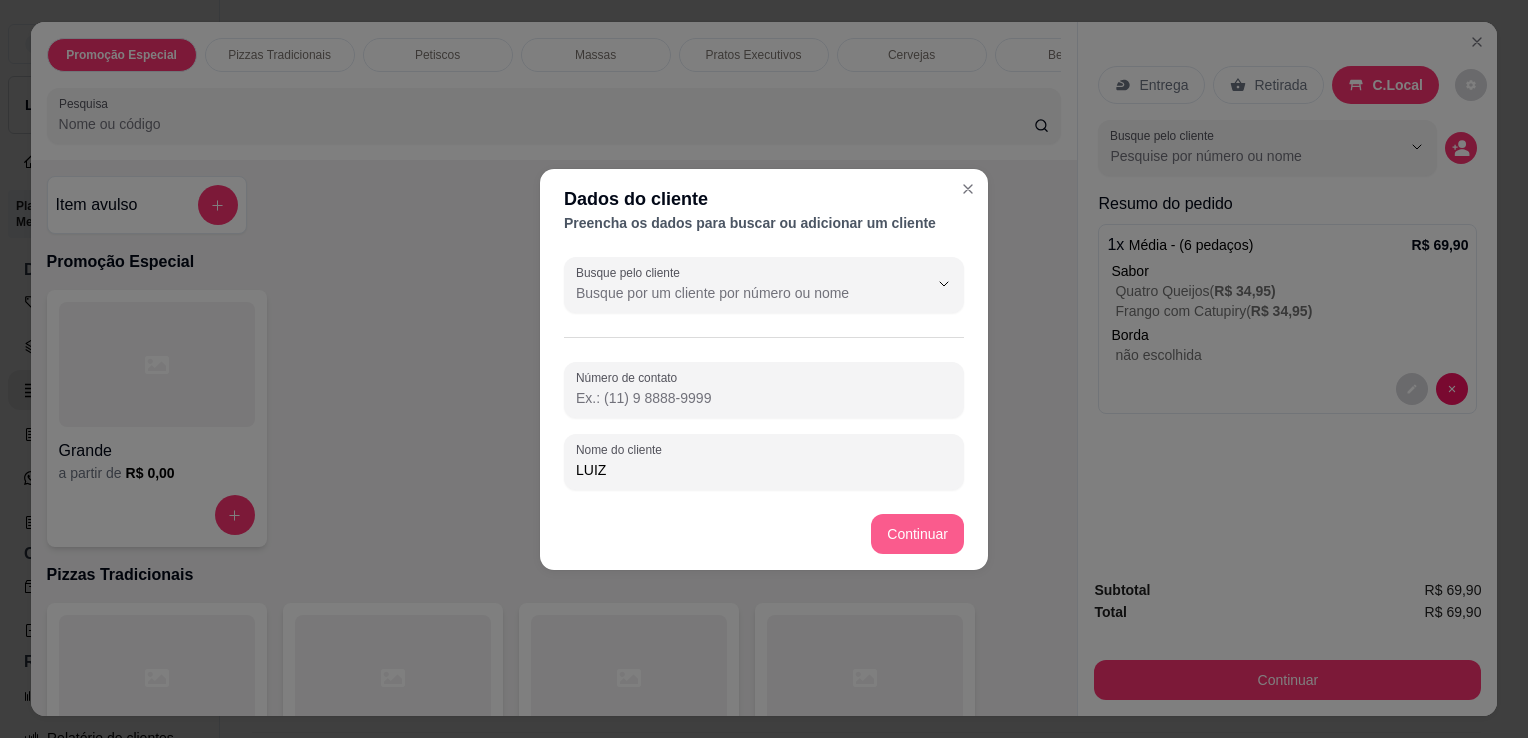 type on "LUIZ" 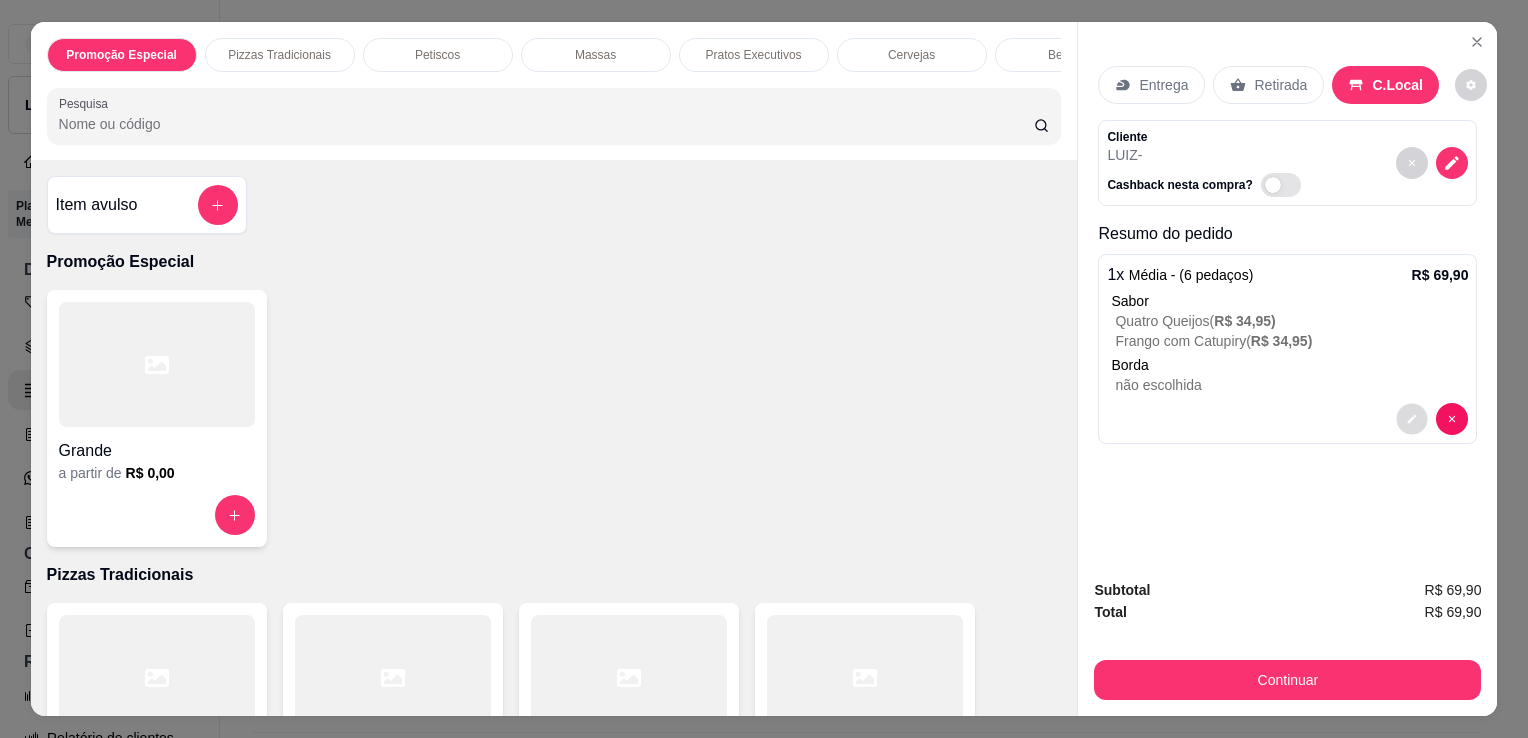 click at bounding box center (1412, 419) 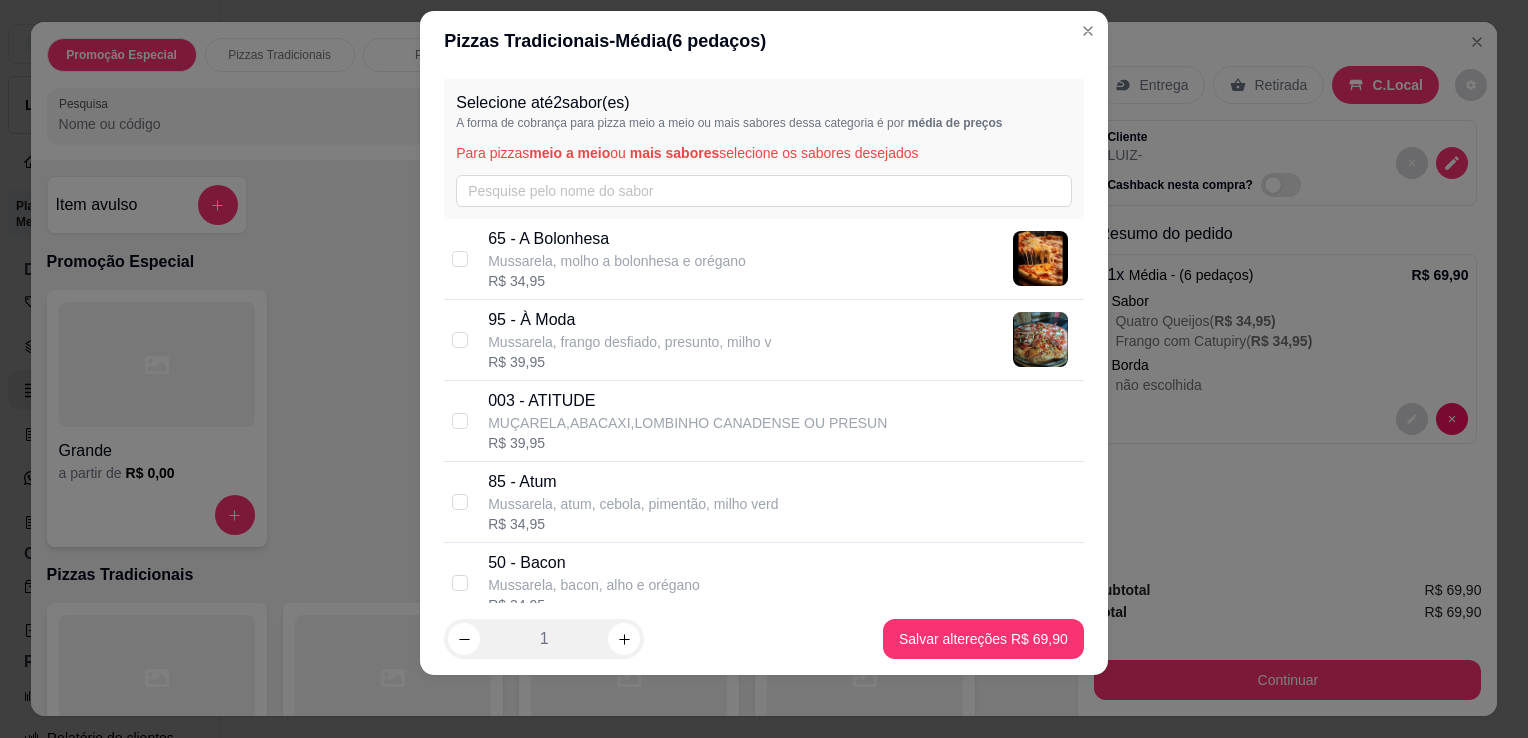 scroll, scrollTop: 27, scrollLeft: 0, axis: vertical 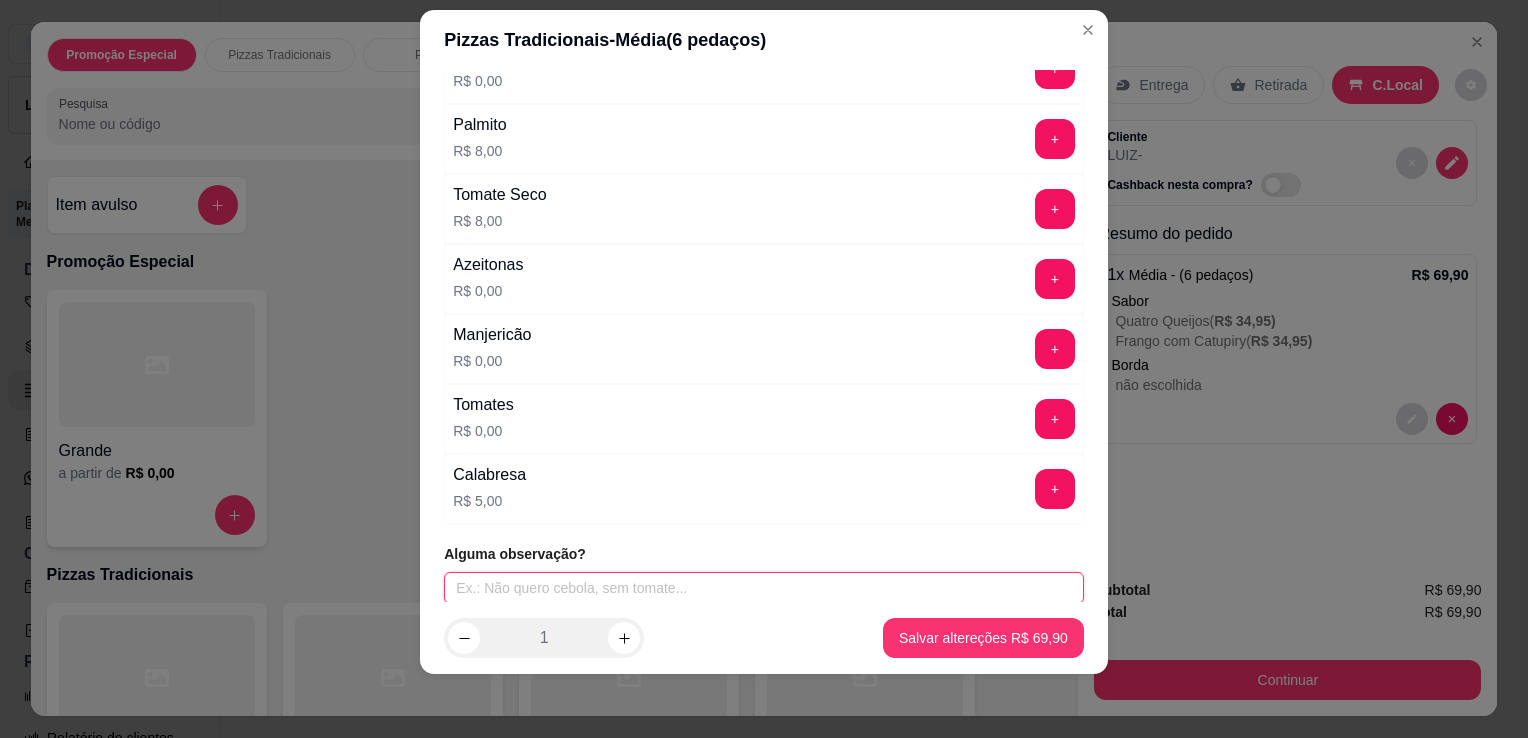 click at bounding box center (764, 588) 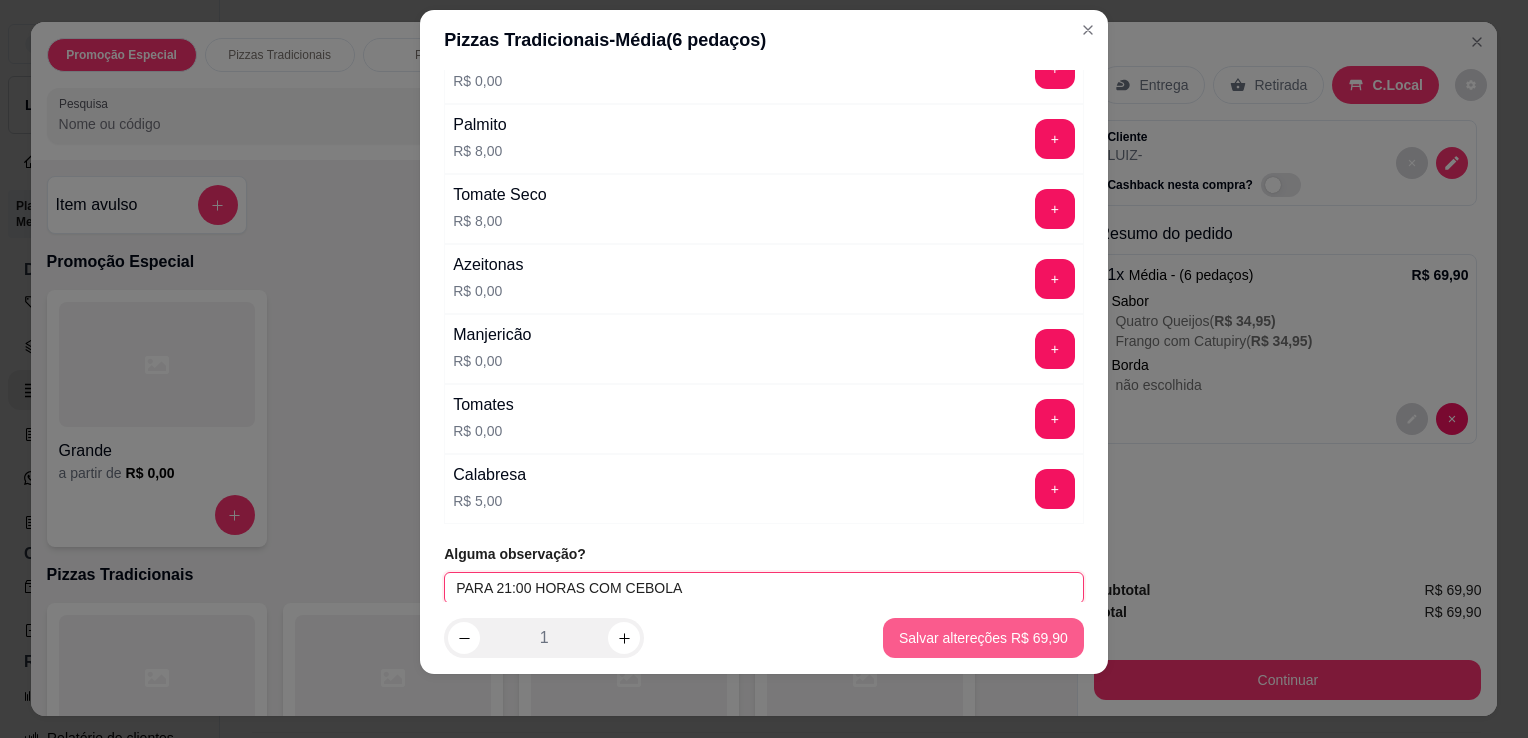 type on "PARA 21:00 HORAS COM CEBOLA" 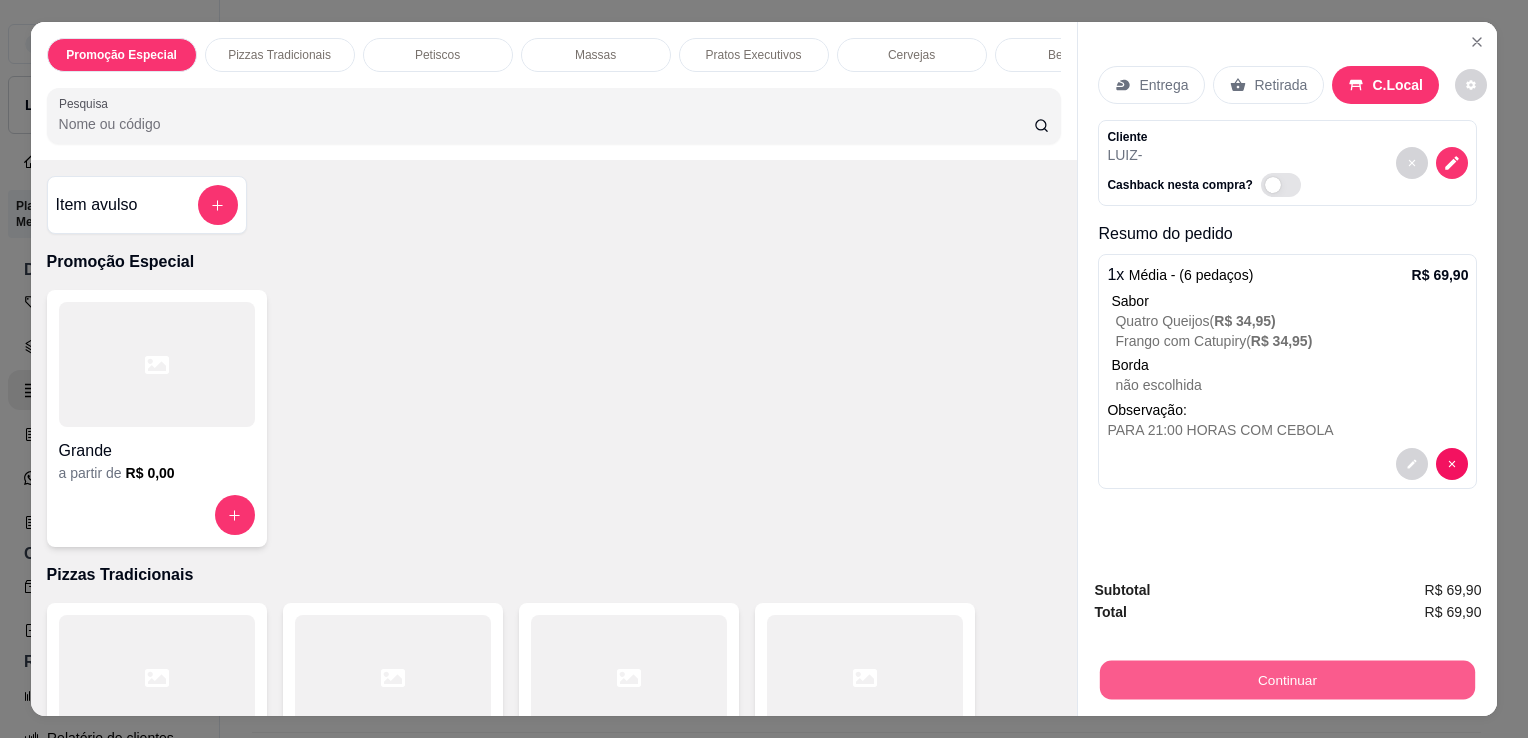 click on "Continuar" at bounding box center [1287, 679] 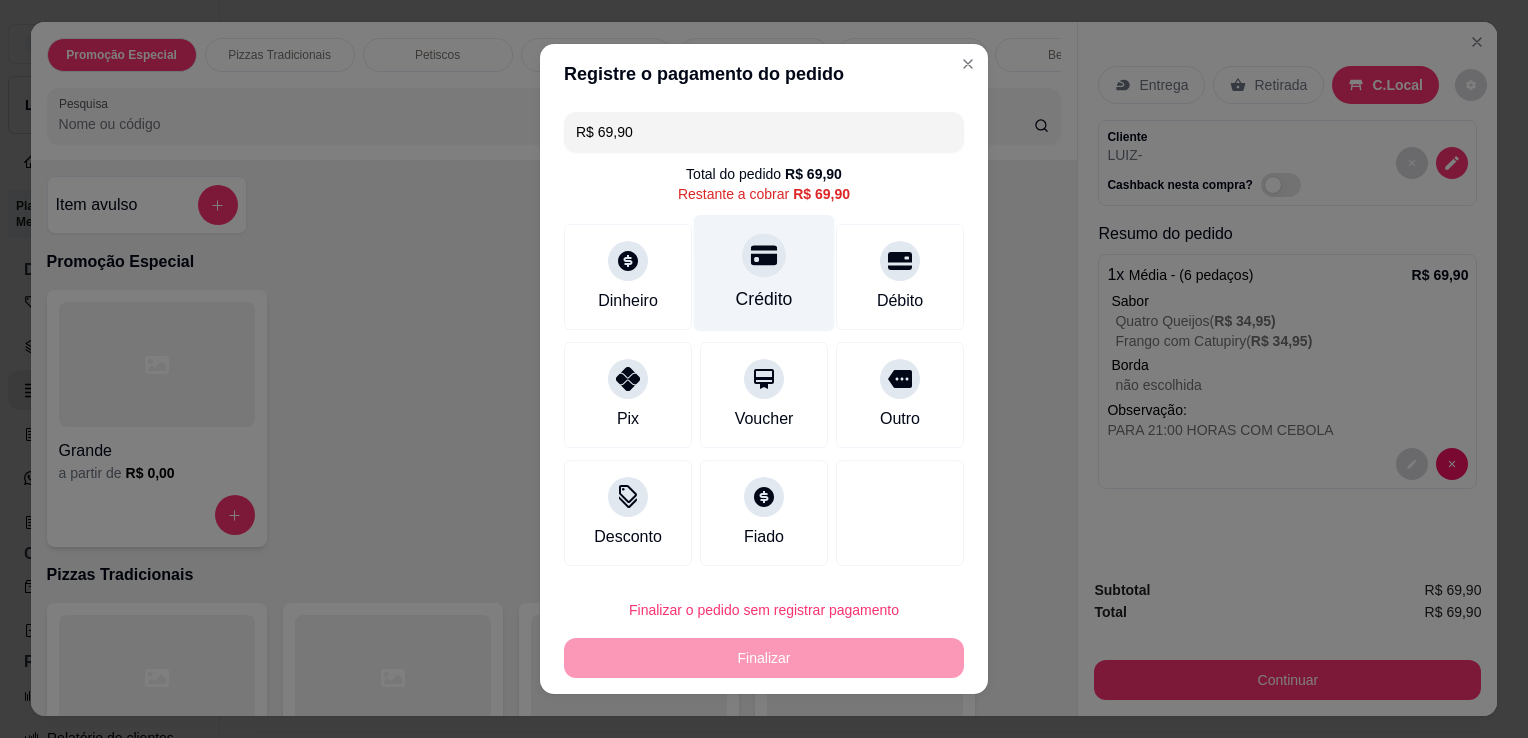 click on "Crédito" at bounding box center (764, 273) 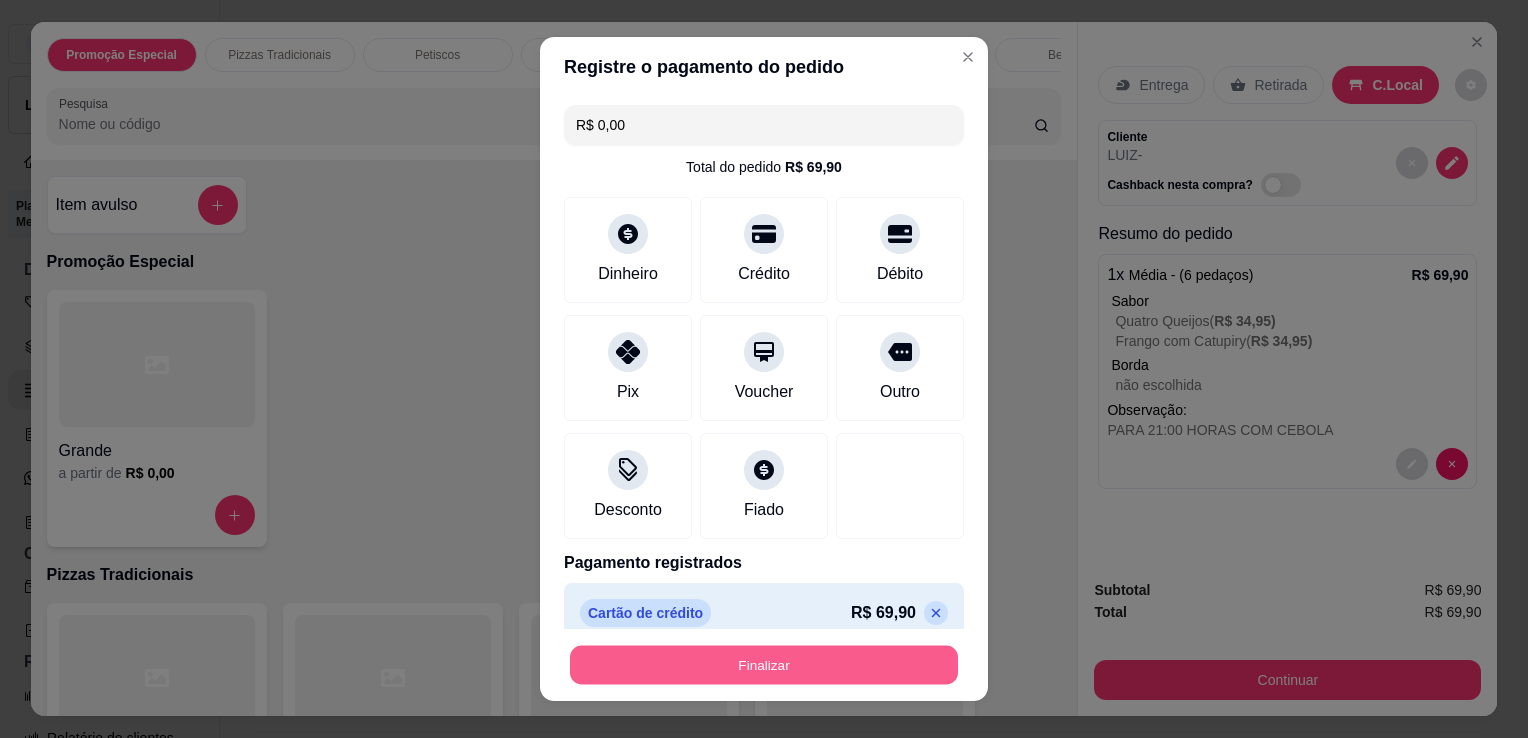 click on "Finalizar" at bounding box center [764, 665] 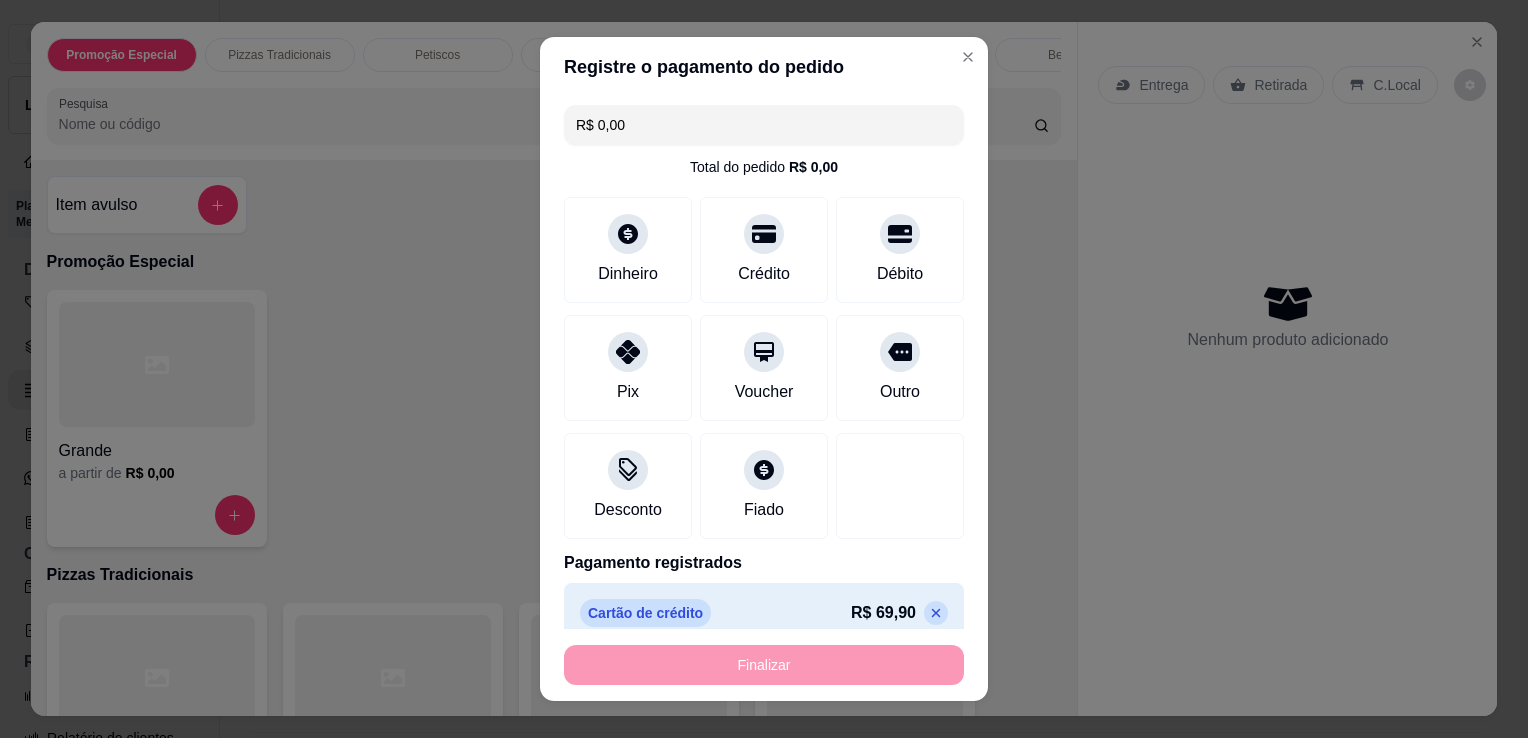 type on "-R$ 69,90" 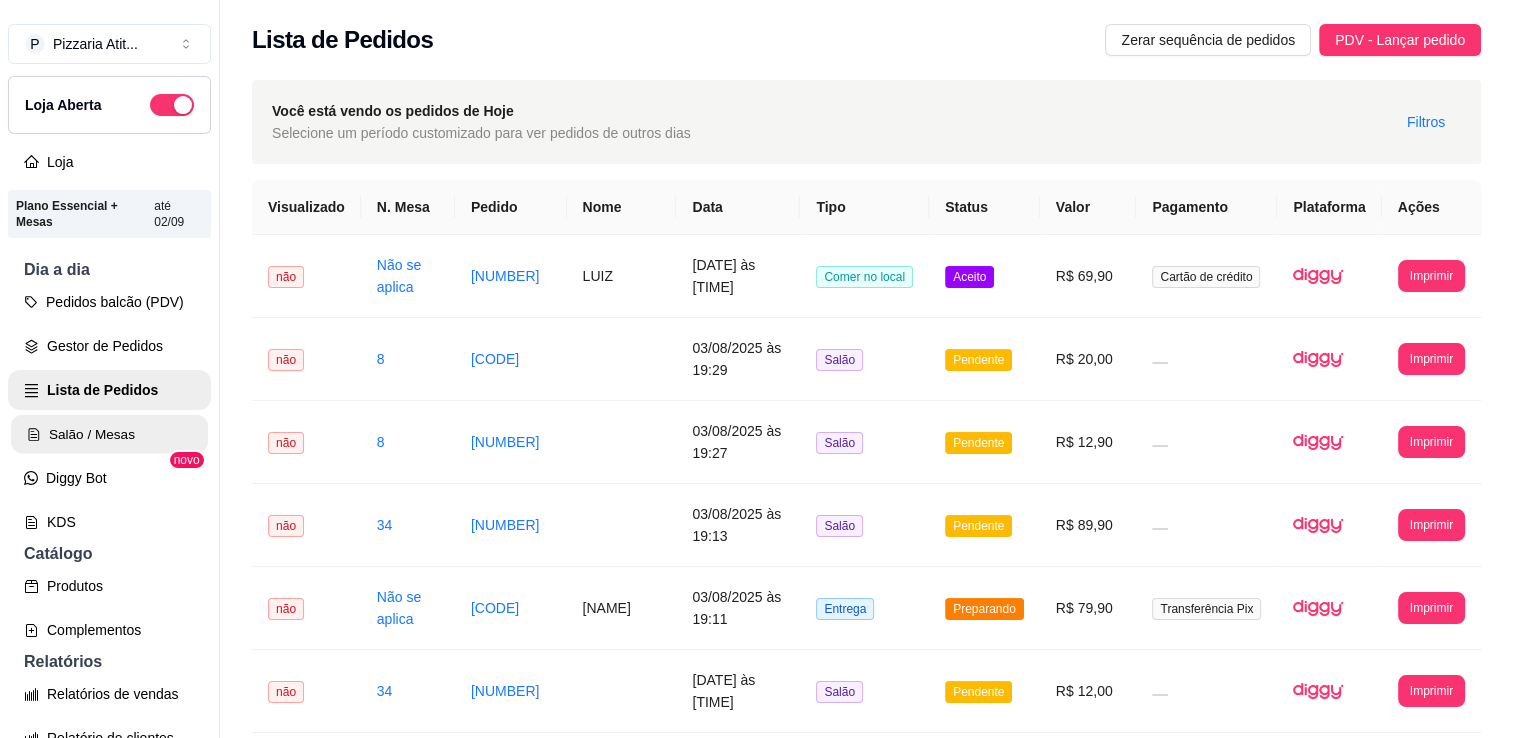 click on "Salão / Mesas" at bounding box center (109, 434) 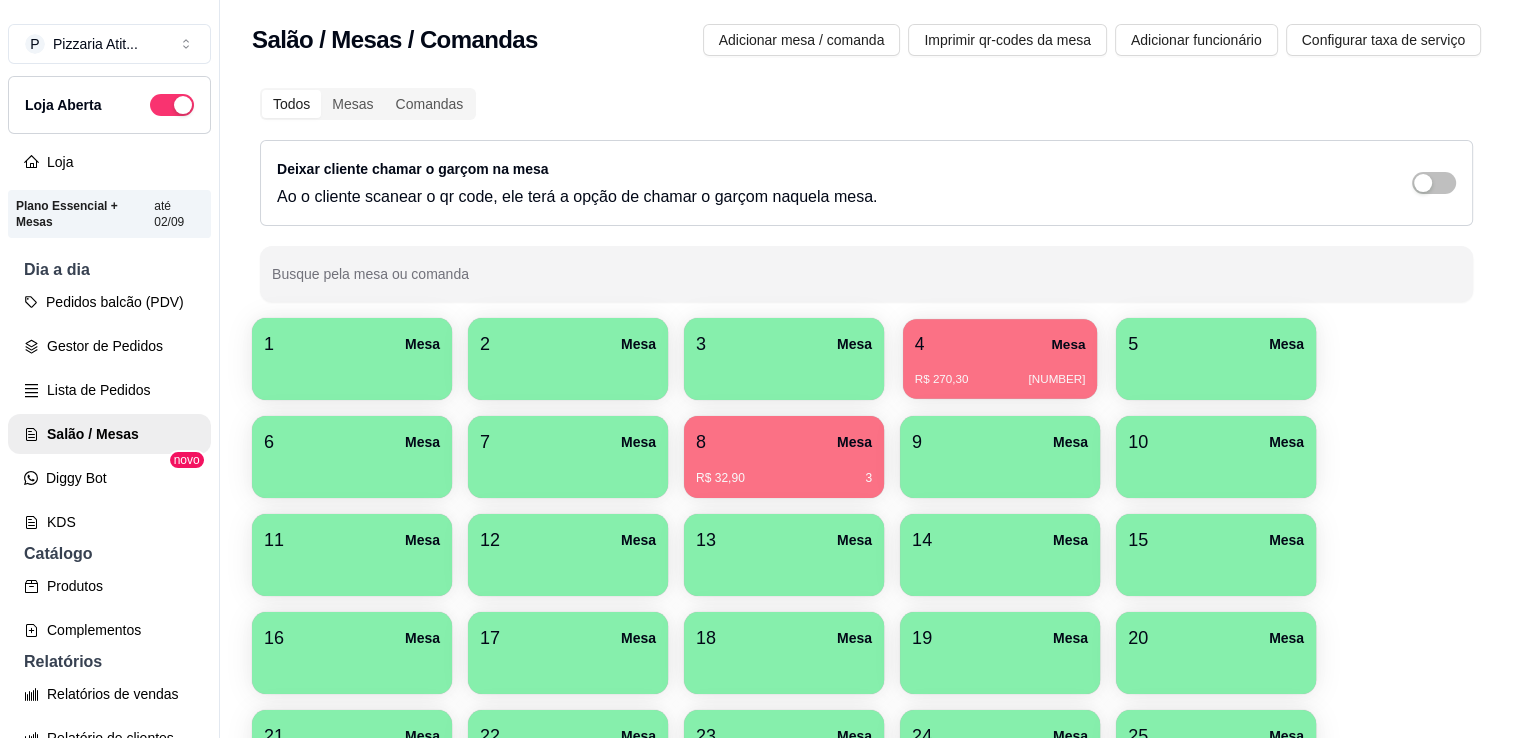 click on "R$ 270,30 [NUMBER]" at bounding box center (1000, 372) 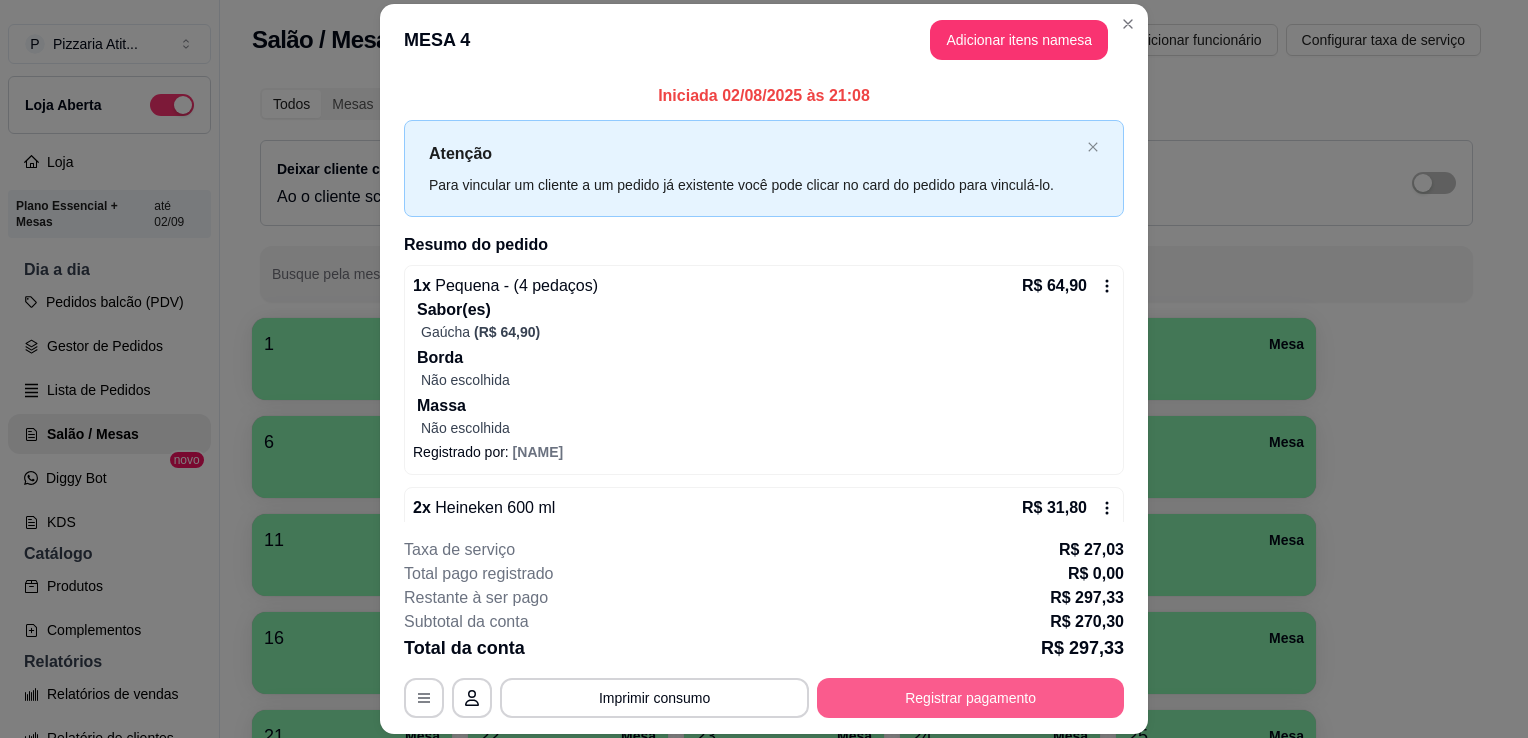 click on "Registrar pagamento" at bounding box center [970, 698] 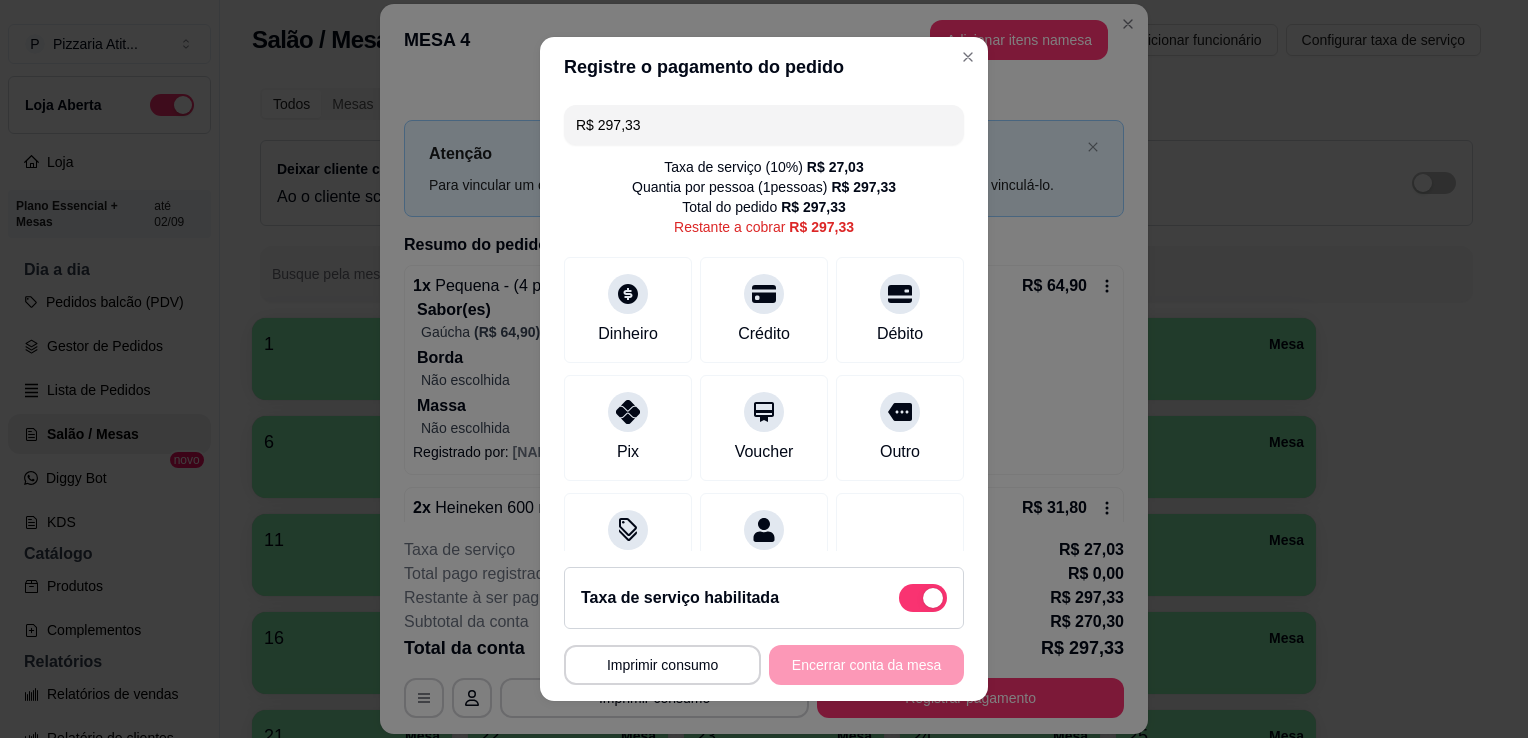 click on "R$ 297,33" at bounding box center [764, 125] 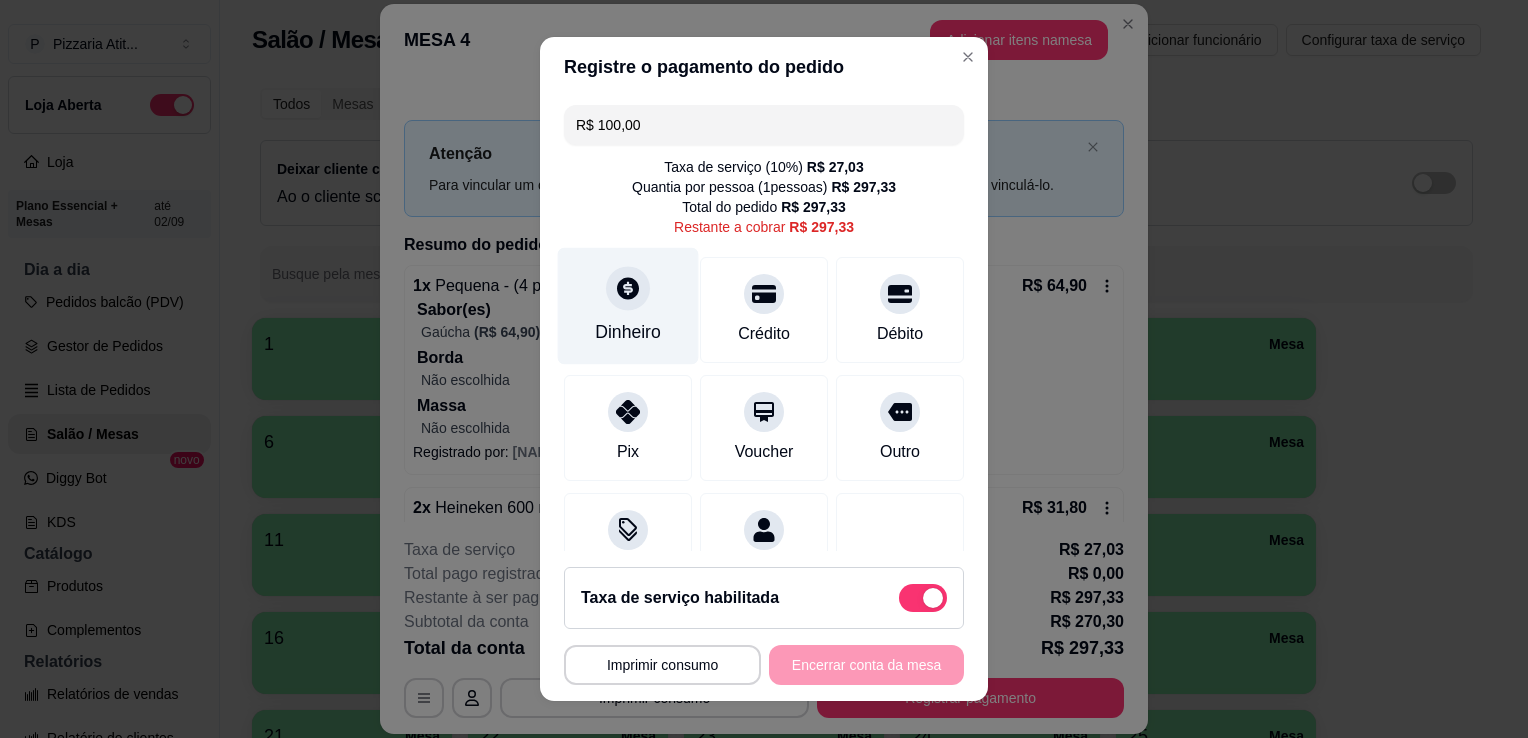 click 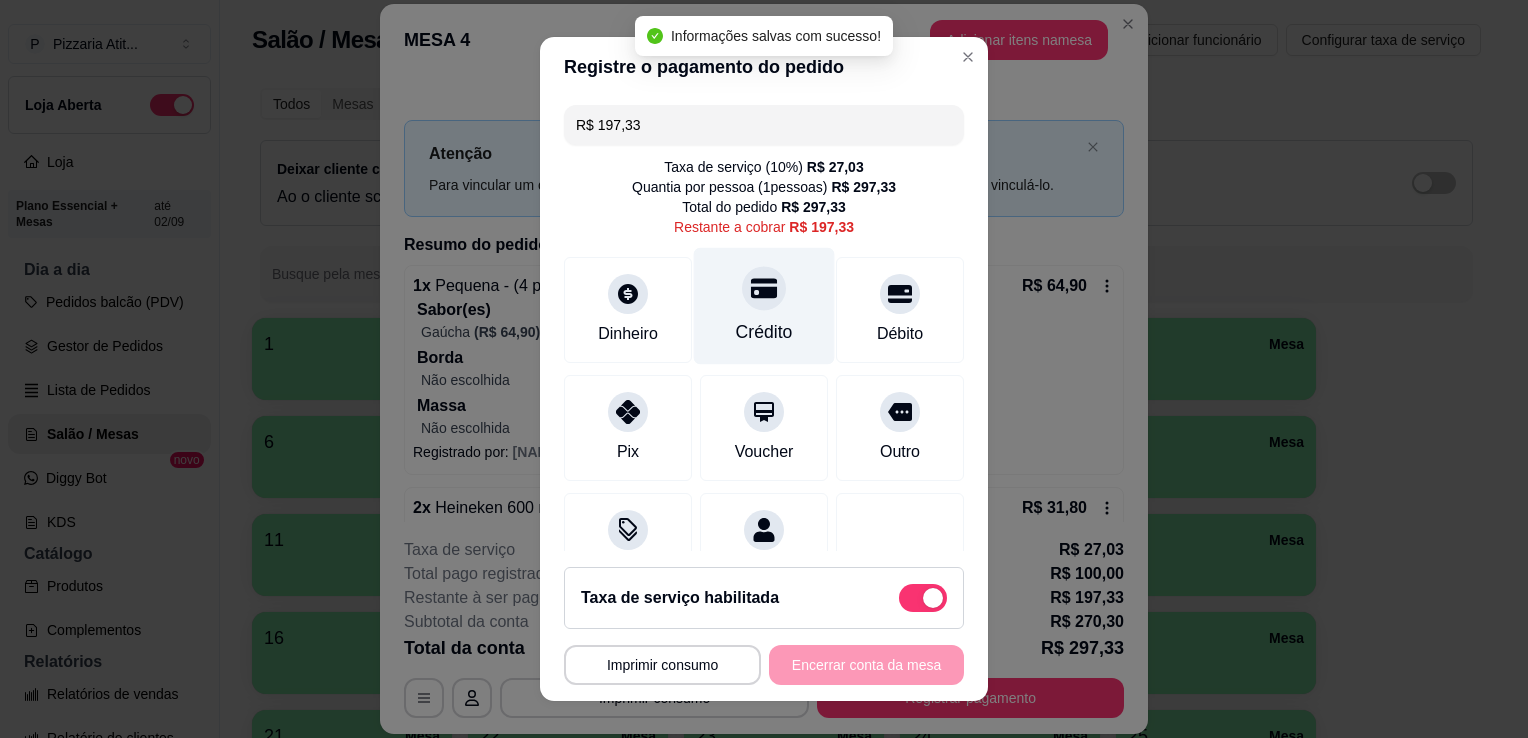 click on "Crédito" at bounding box center [764, 306] 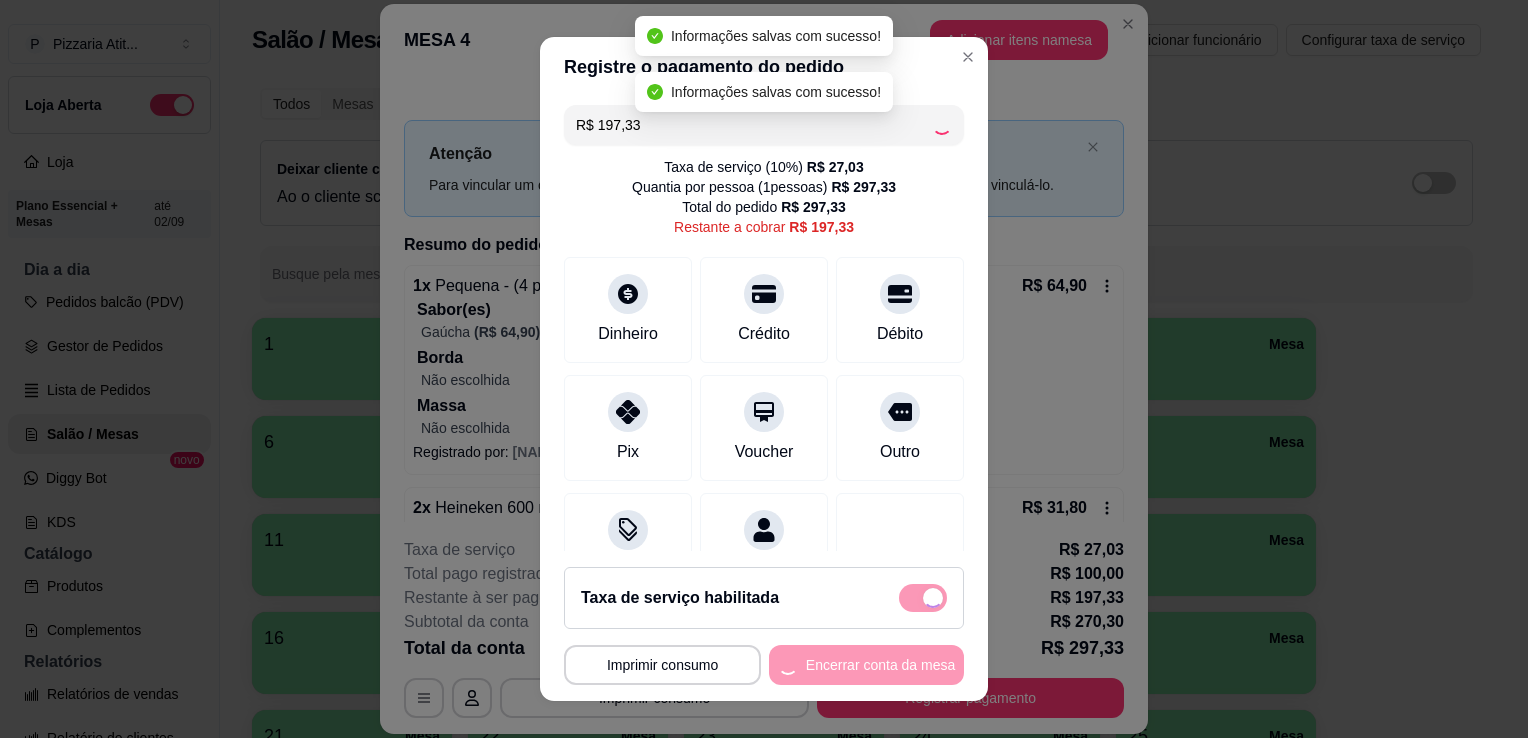 type on "R$ 0,00" 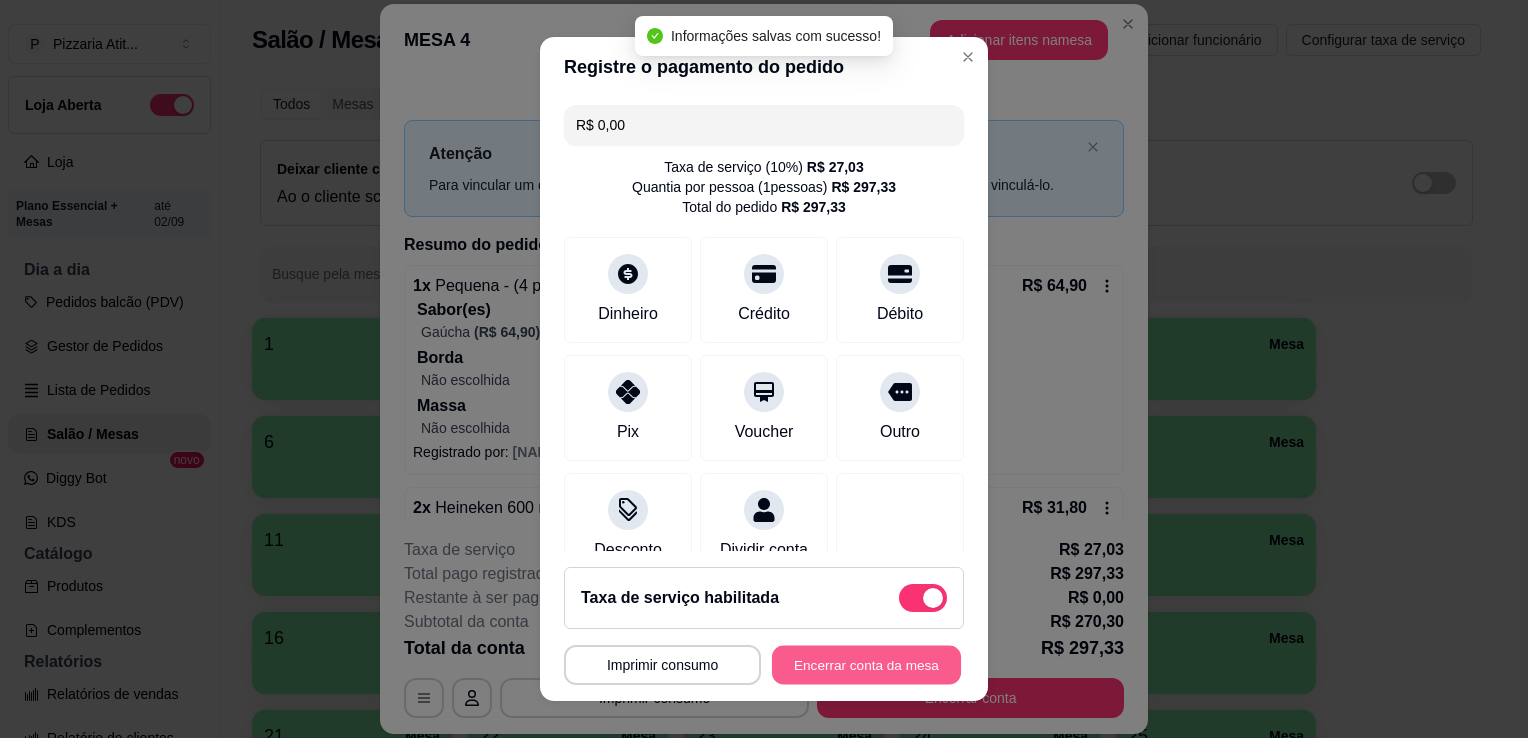 click on "Encerrar conta da mesa" at bounding box center [866, 665] 